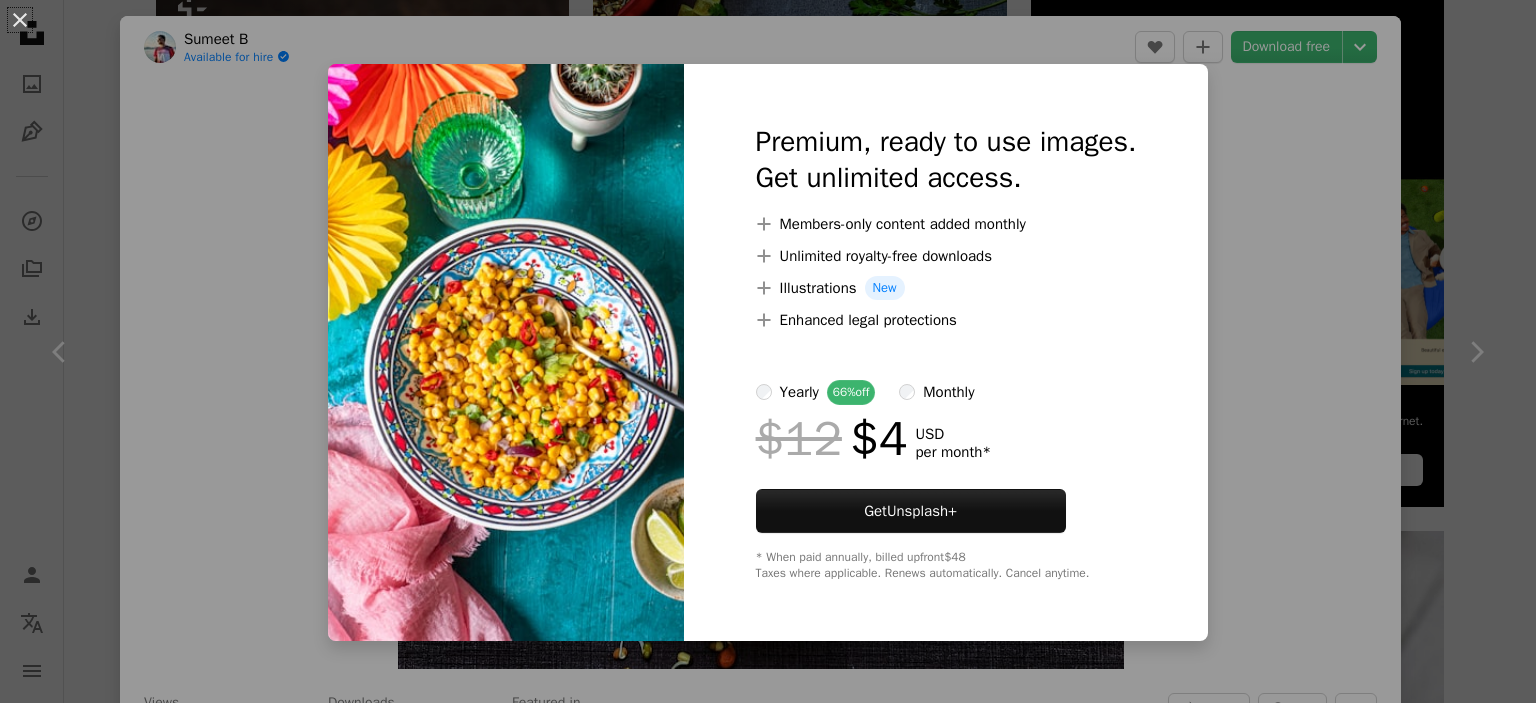 scroll, scrollTop: 528, scrollLeft: 0, axis: vertical 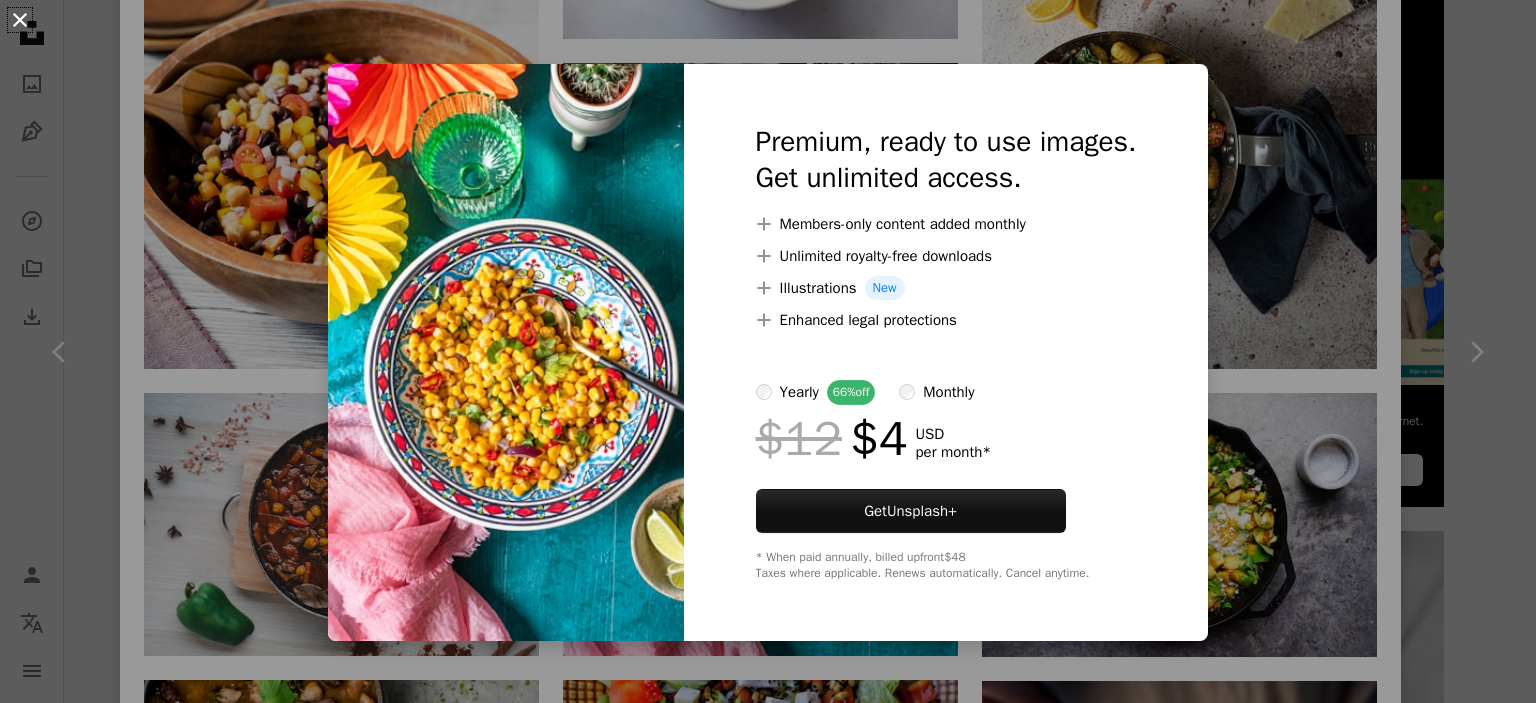 click on "An X shape" at bounding box center (20, 20) 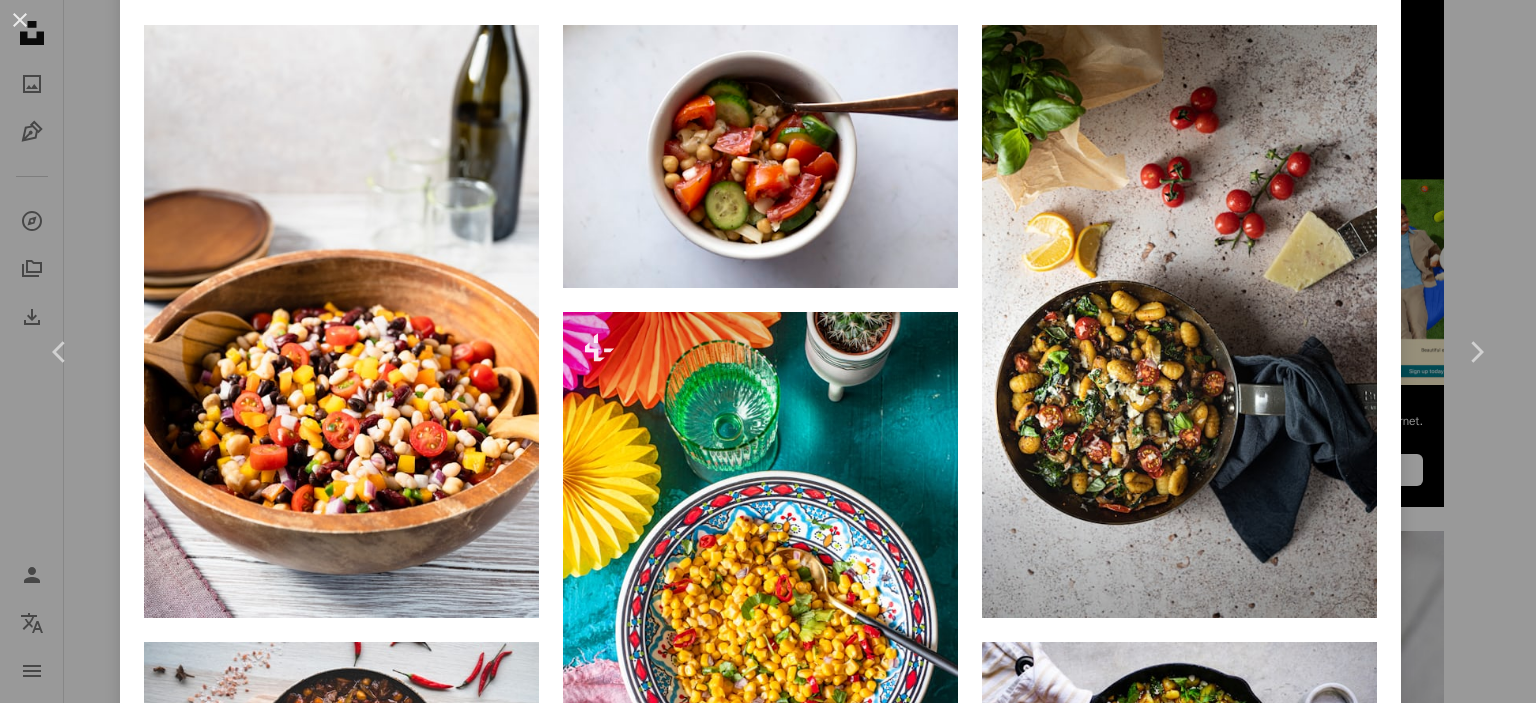 scroll, scrollTop: 1320, scrollLeft: 0, axis: vertical 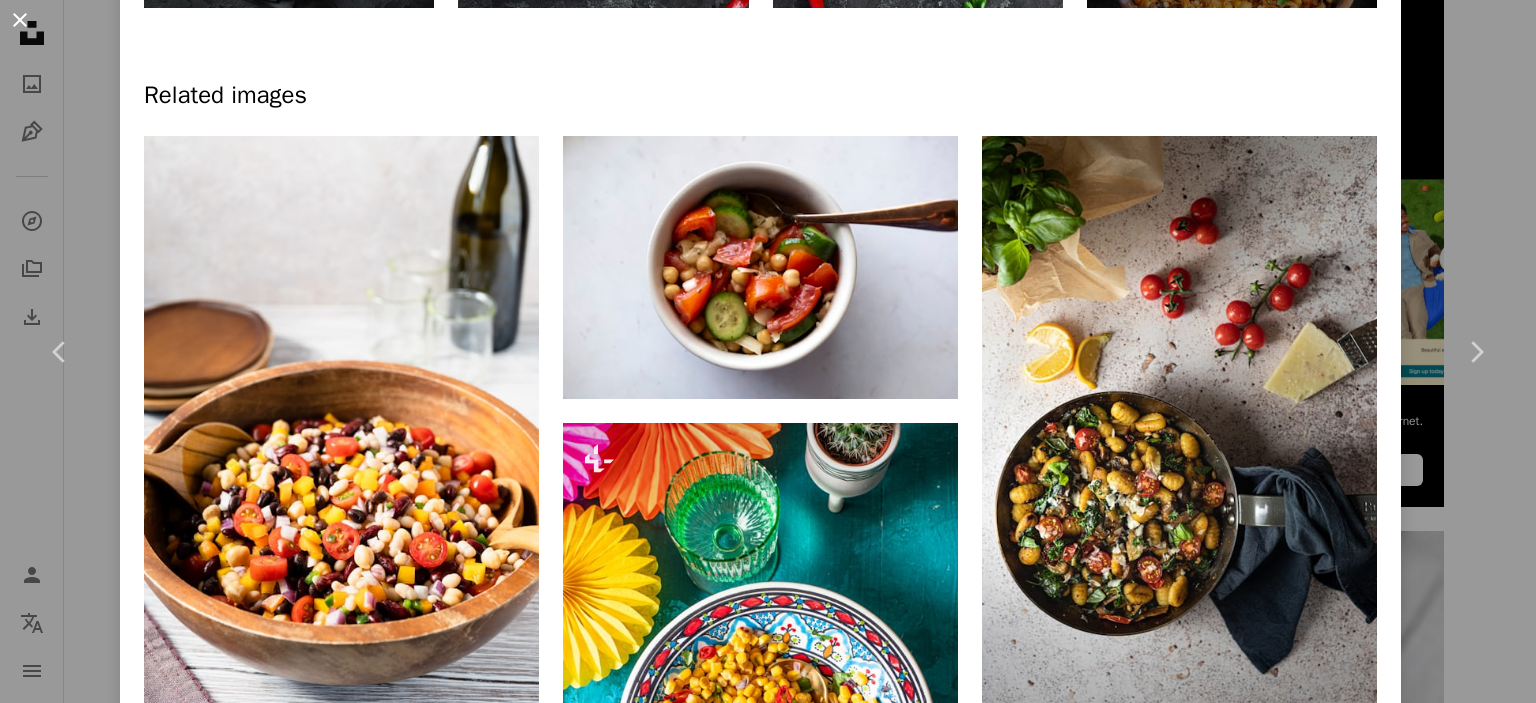 click on "An X shape" at bounding box center [20, 20] 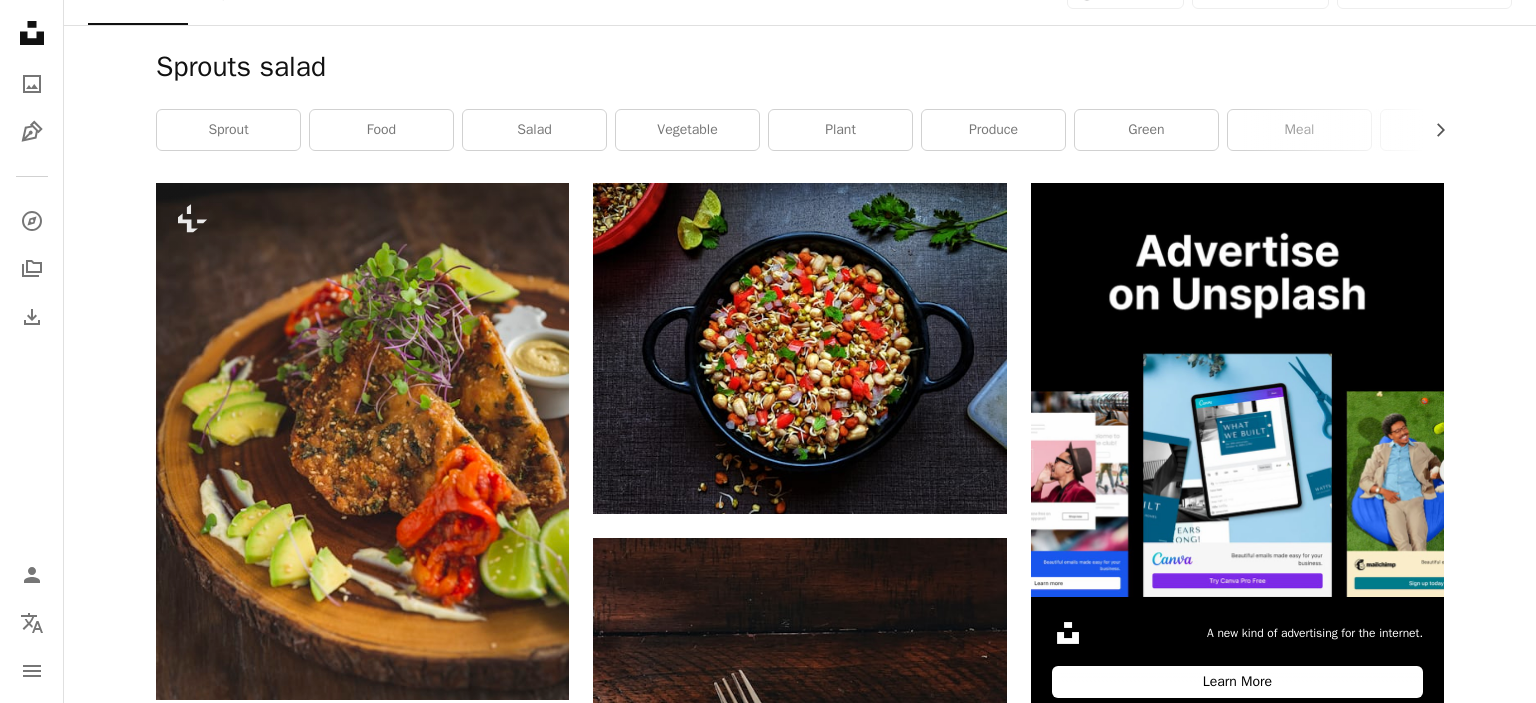 scroll, scrollTop: 0, scrollLeft: 0, axis: both 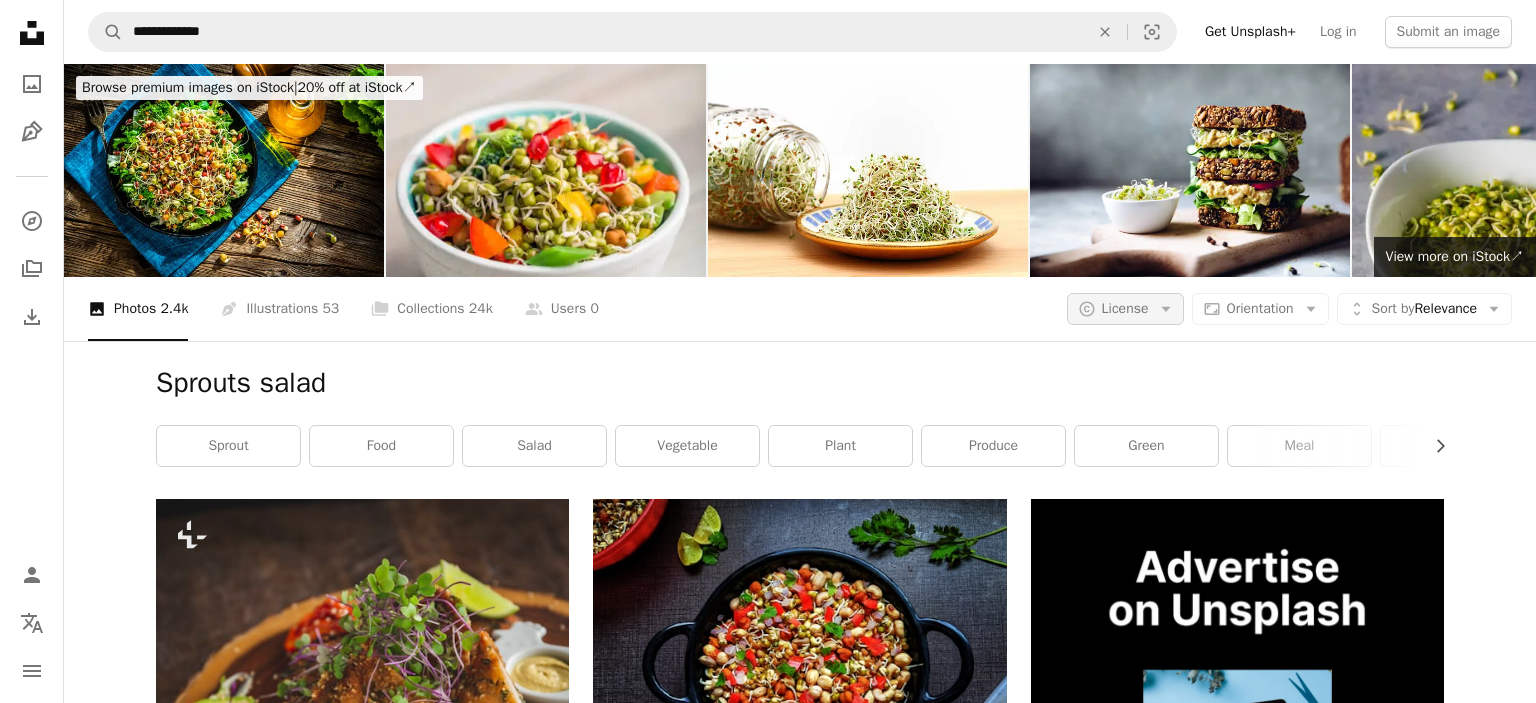 click on "License" at bounding box center [1125, 308] 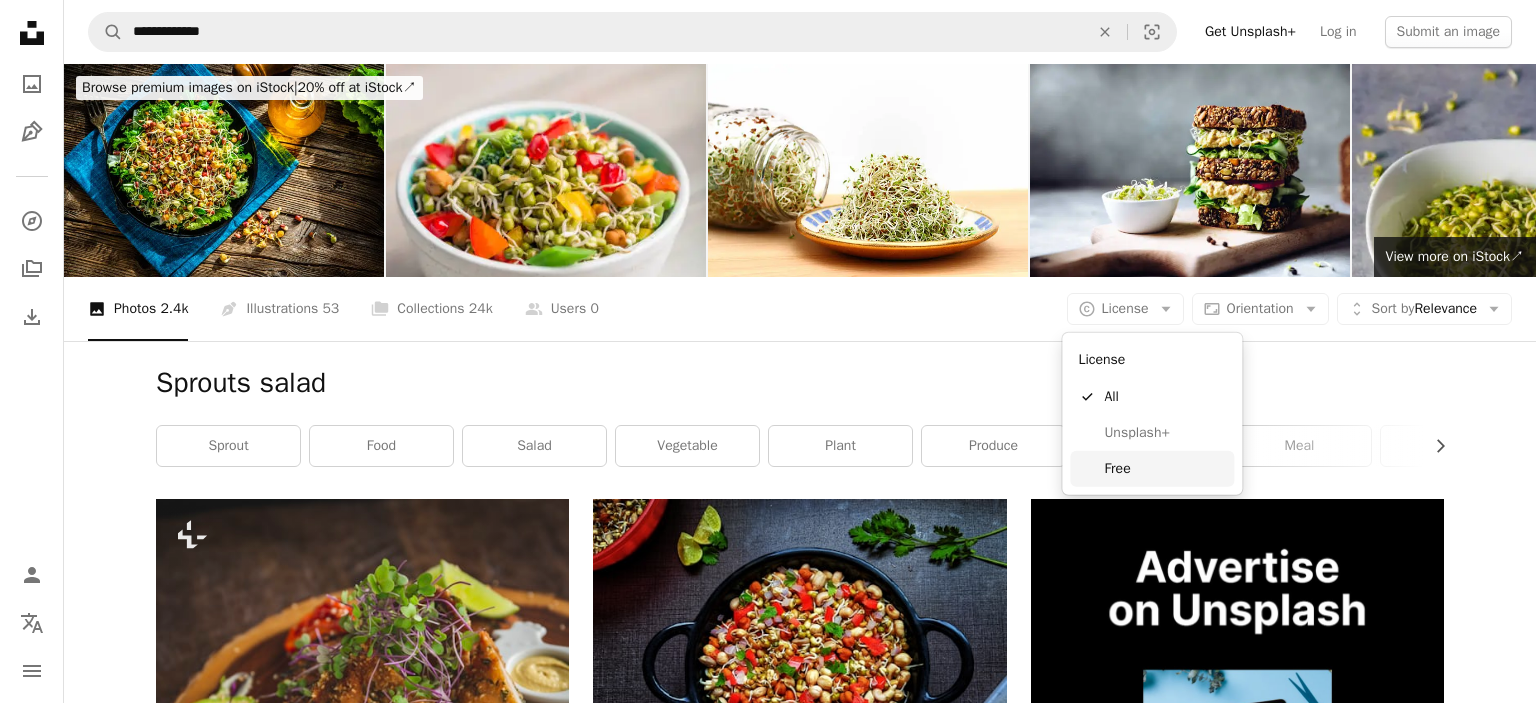 click on "Free" at bounding box center (1165, 469) 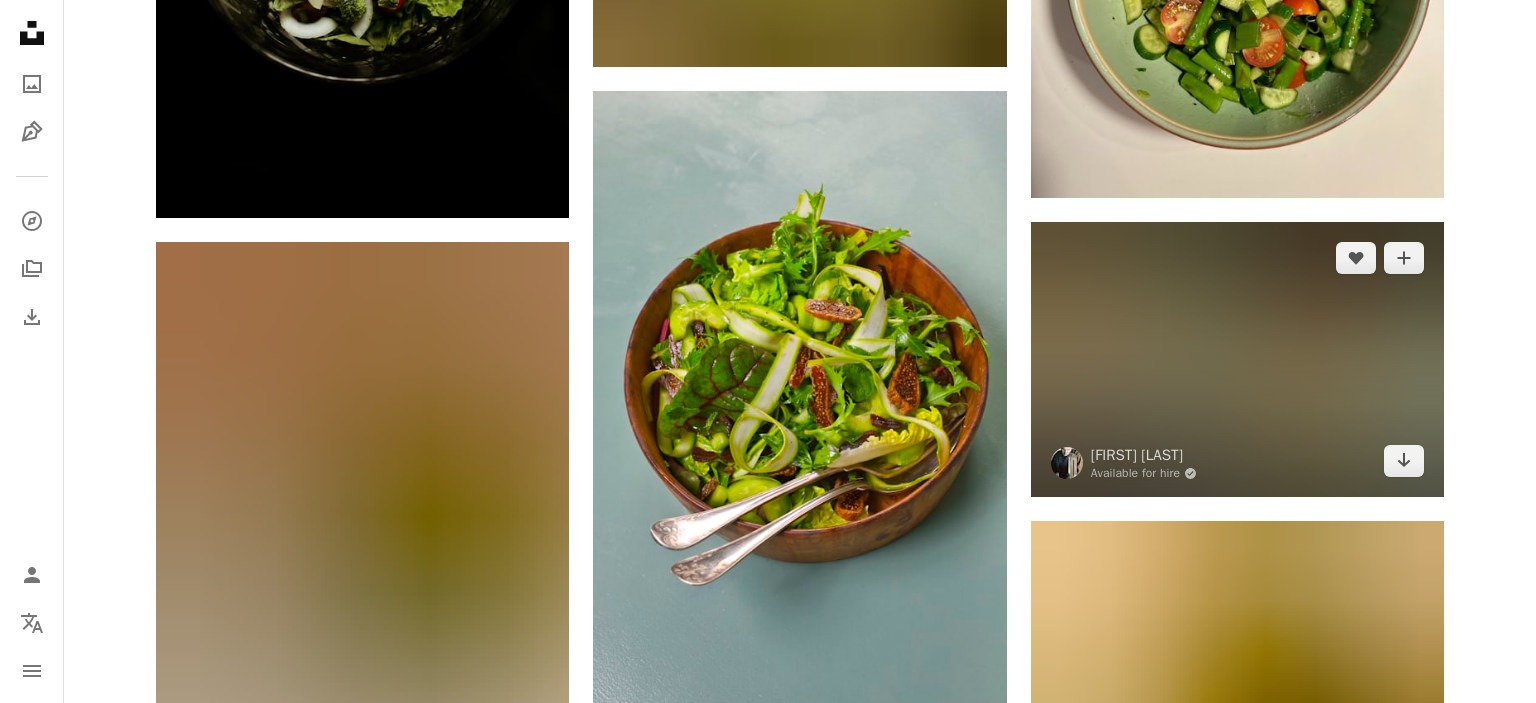 scroll, scrollTop: 1900, scrollLeft: 0, axis: vertical 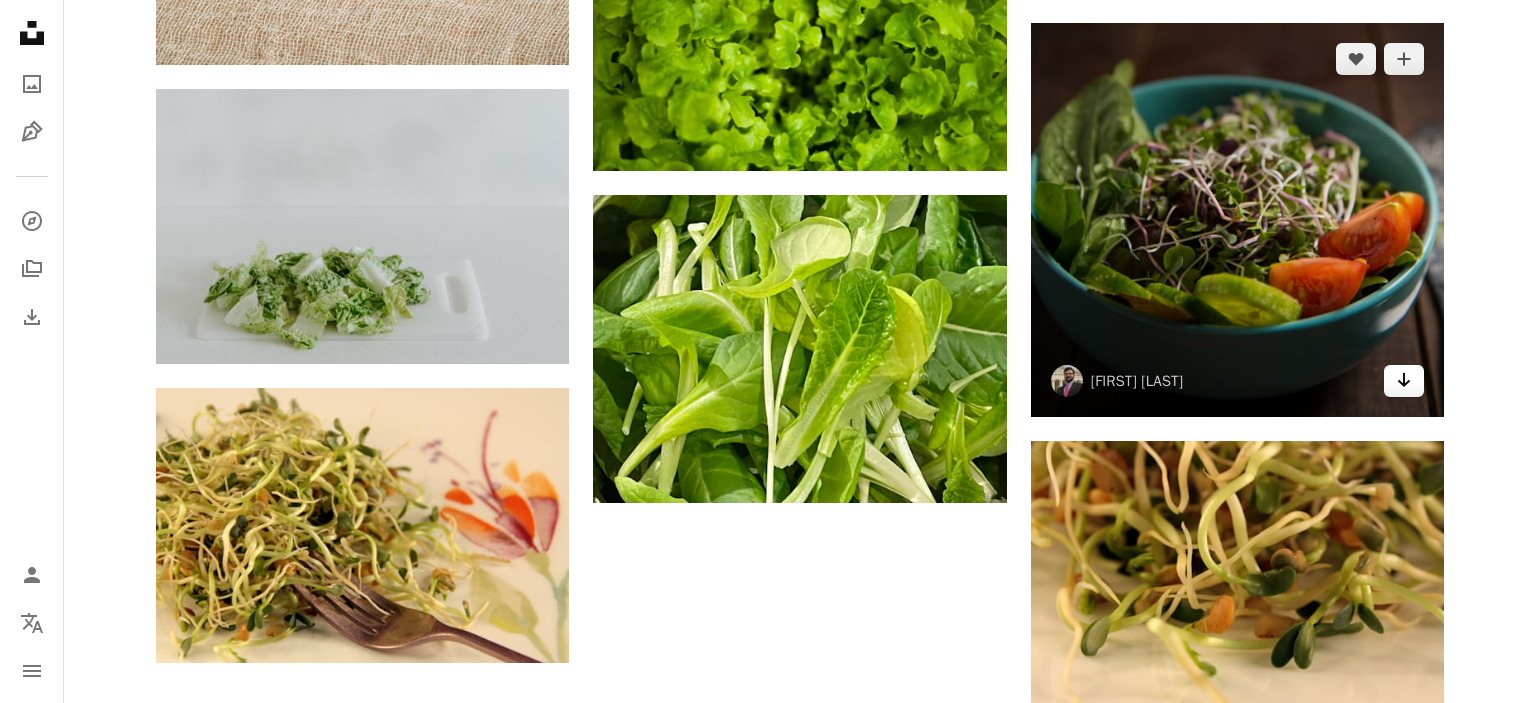 click on "Arrow pointing down" 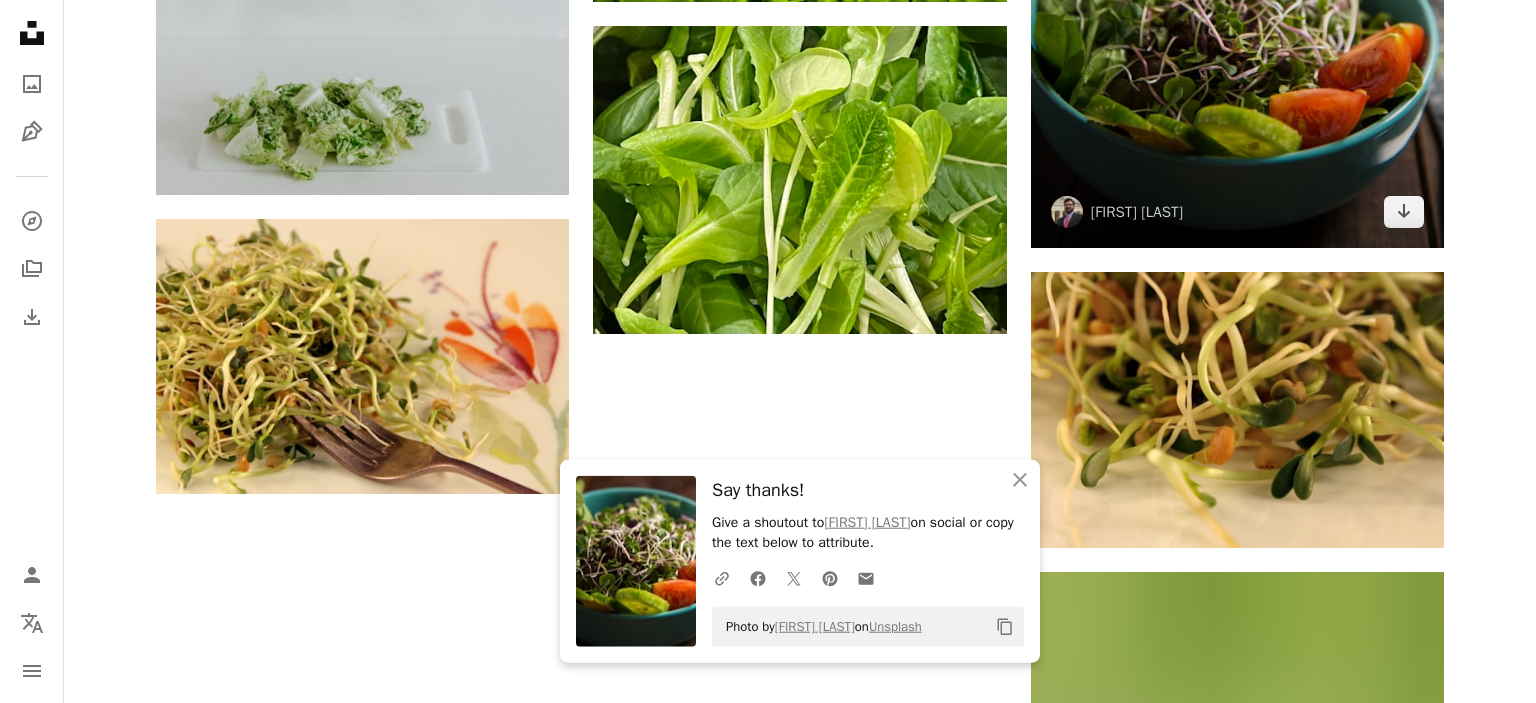 scroll, scrollTop: 2908, scrollLeft: 0, axis: vertical 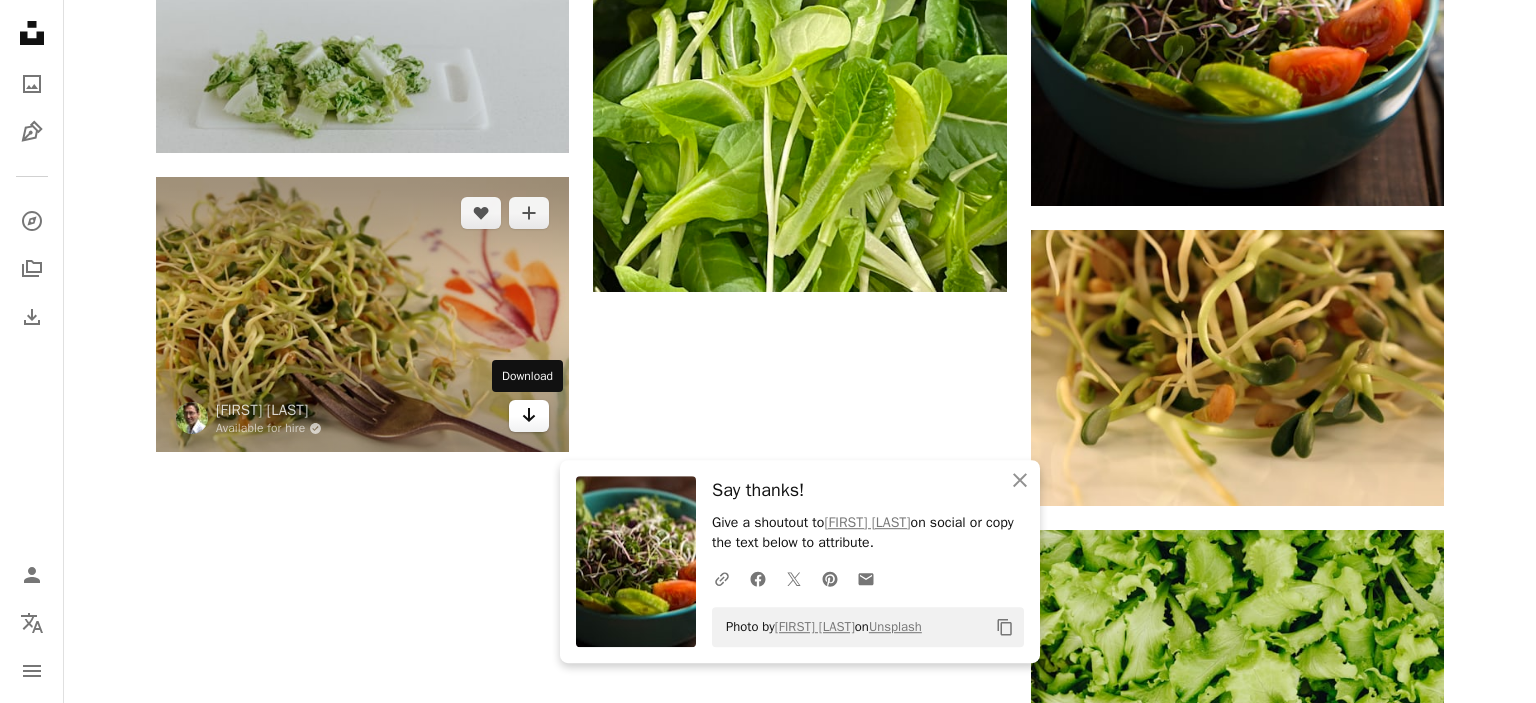 click 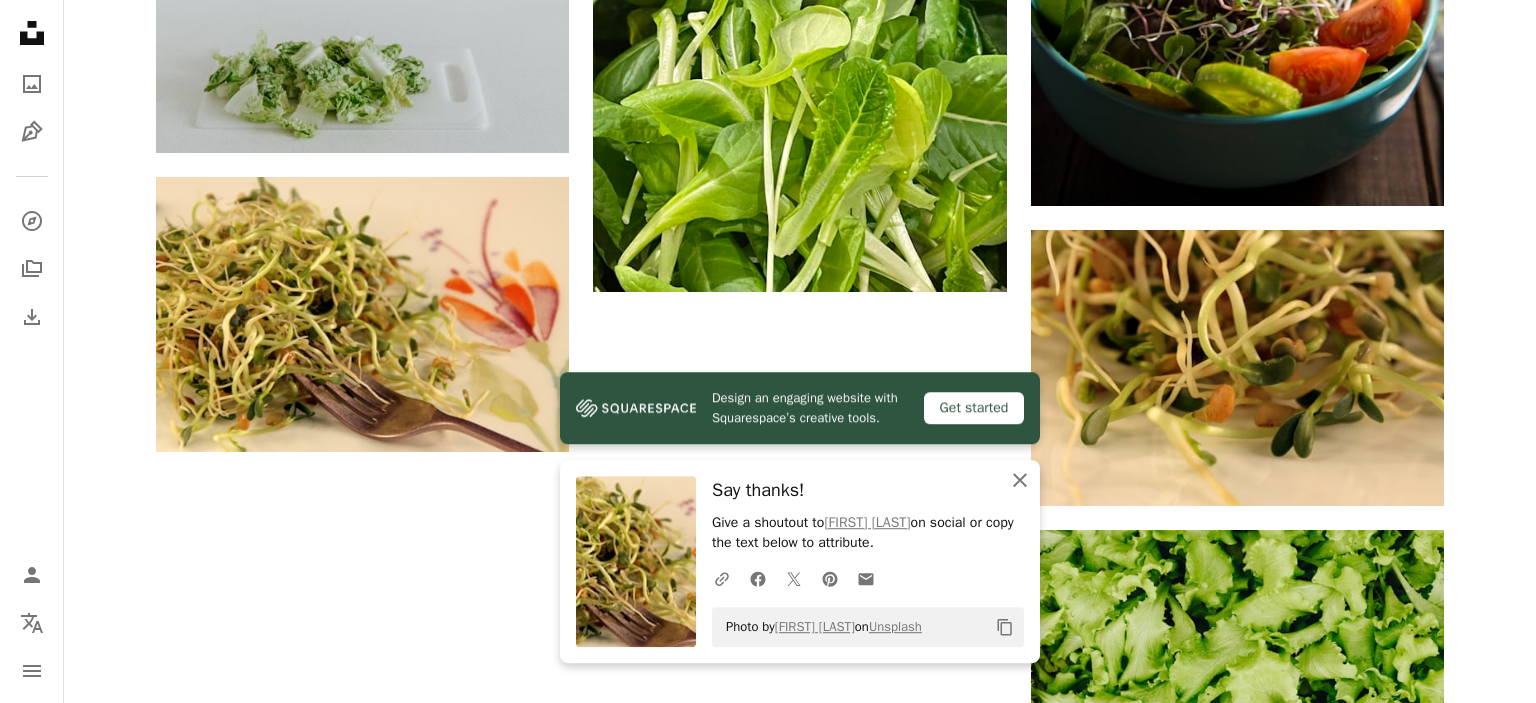 click 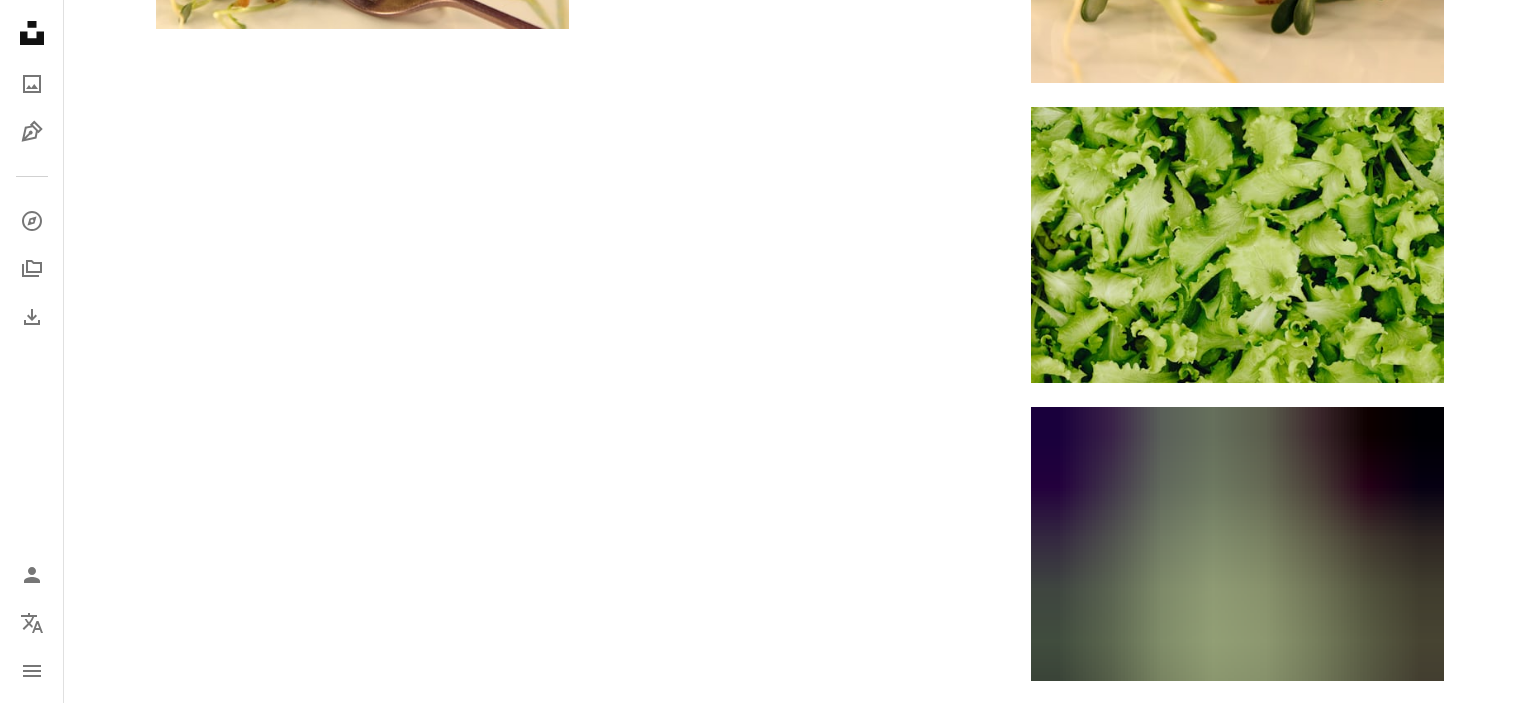 scroll, scrollTop: 3436, scrollLeft: 0, axis: vertical 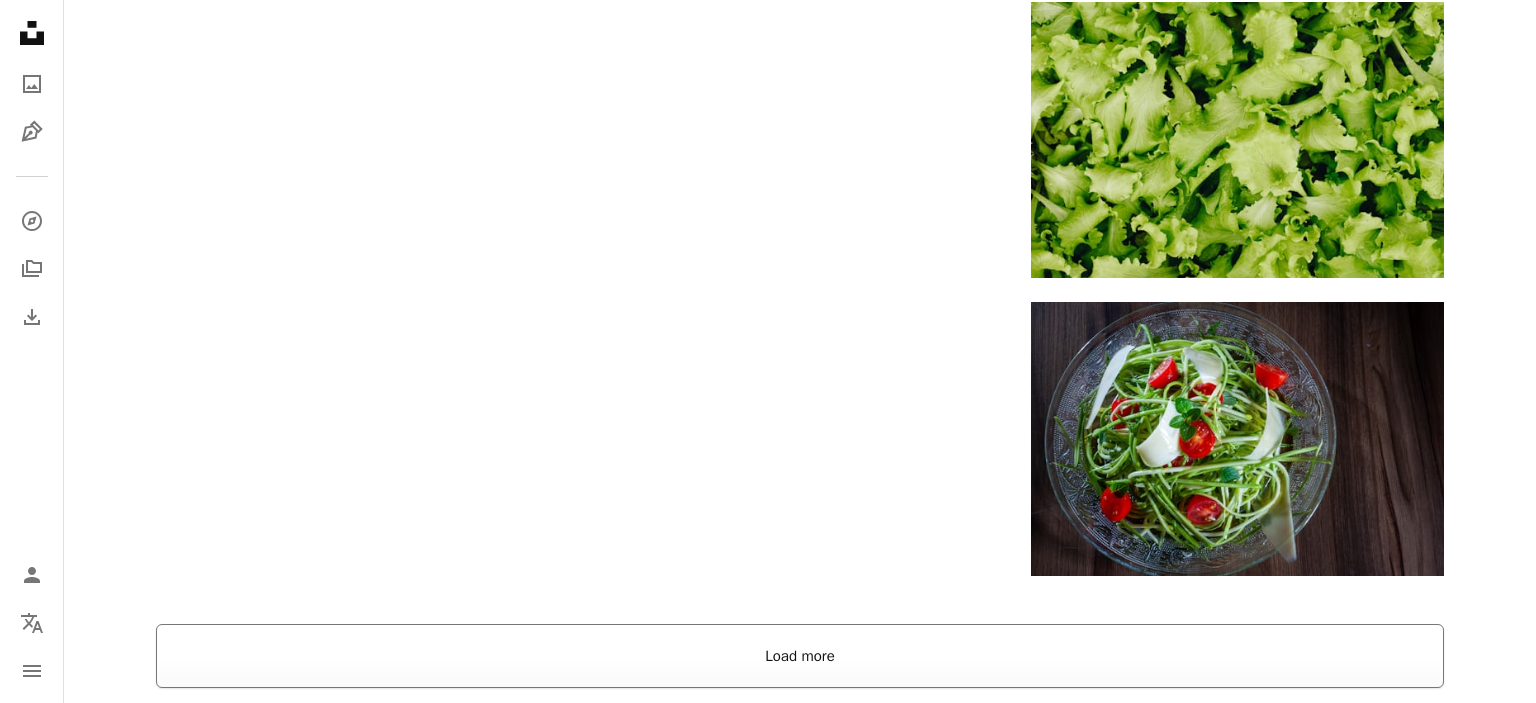 click on "Load more" at bounding box center (800, 656) 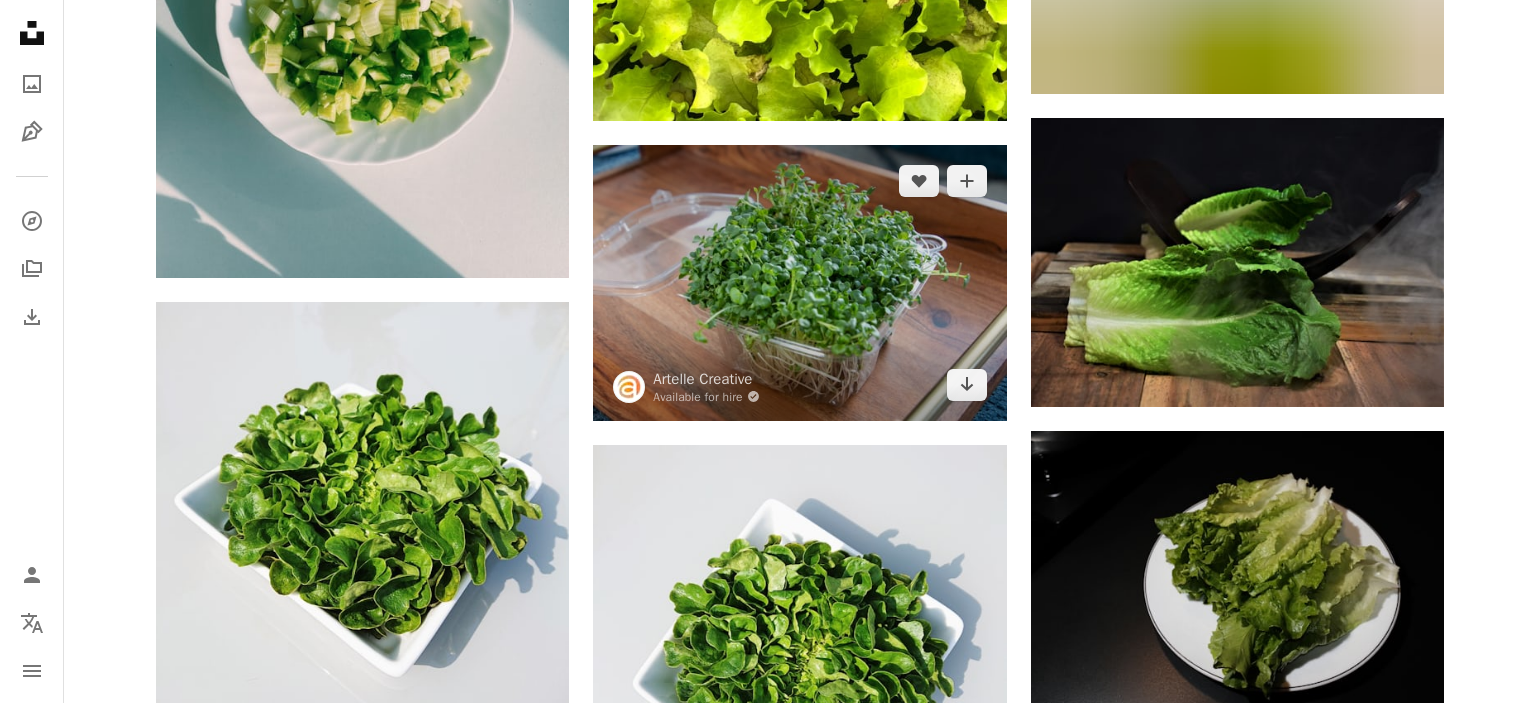 scroll, scrollTop: 4598, scrollLeft: 0, axis: vertical 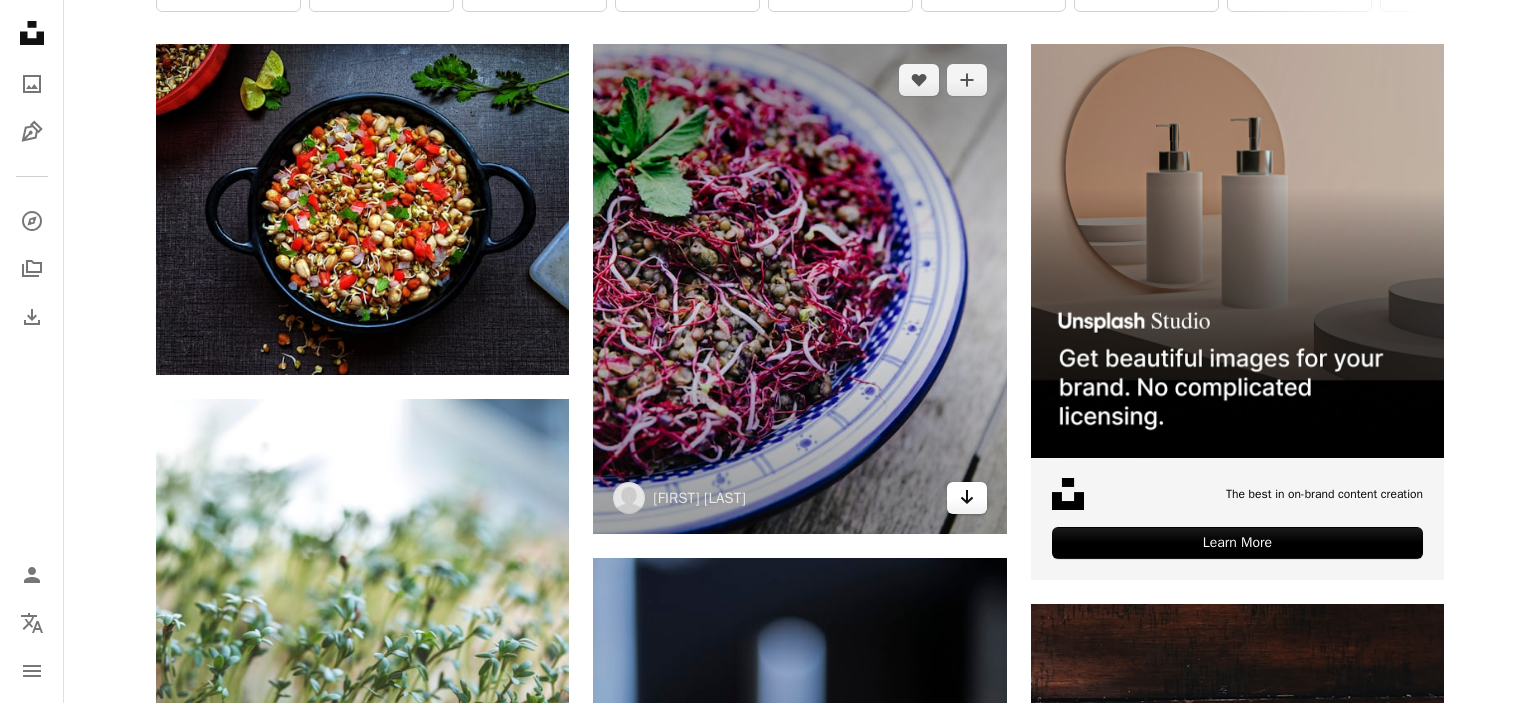 click 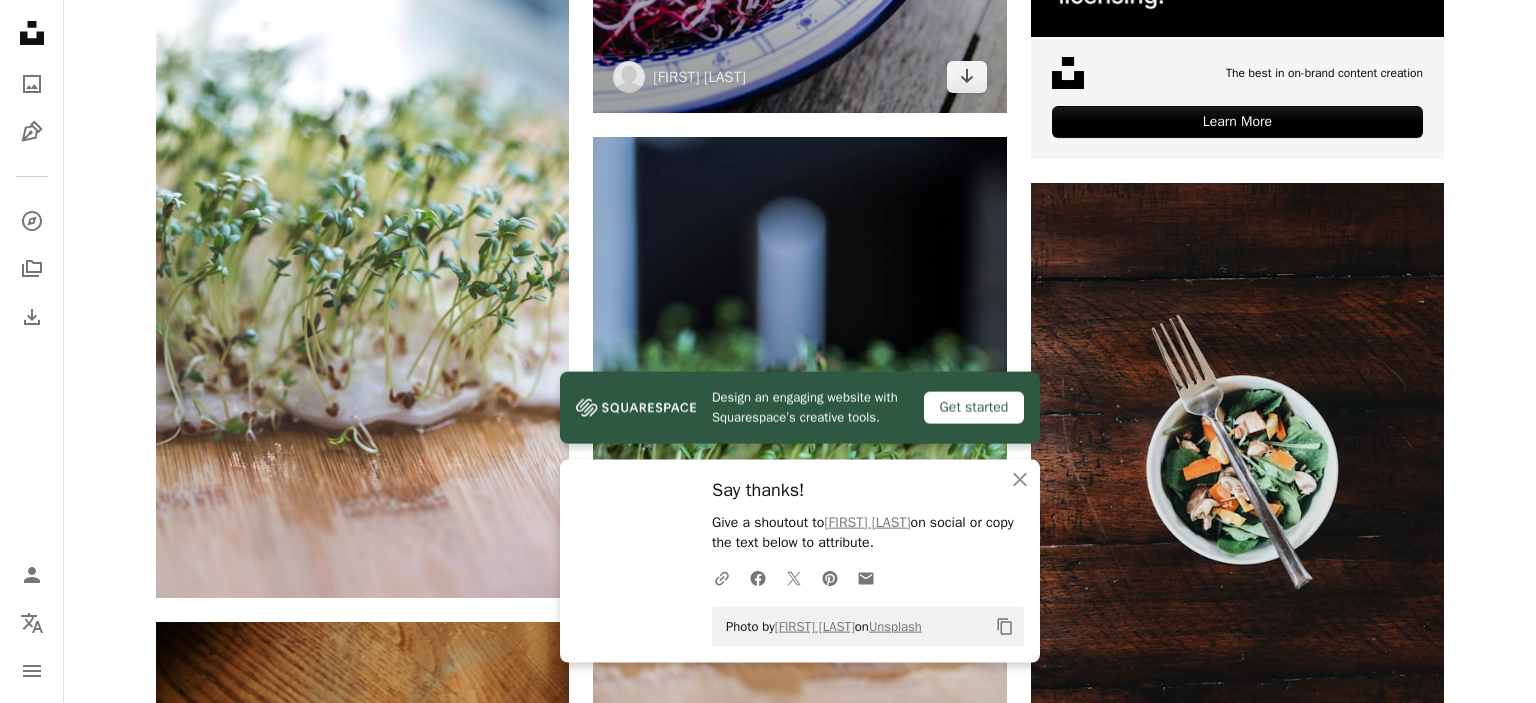 scroll, scrollTop: 877, scrollLeft: 0, axis: vertical 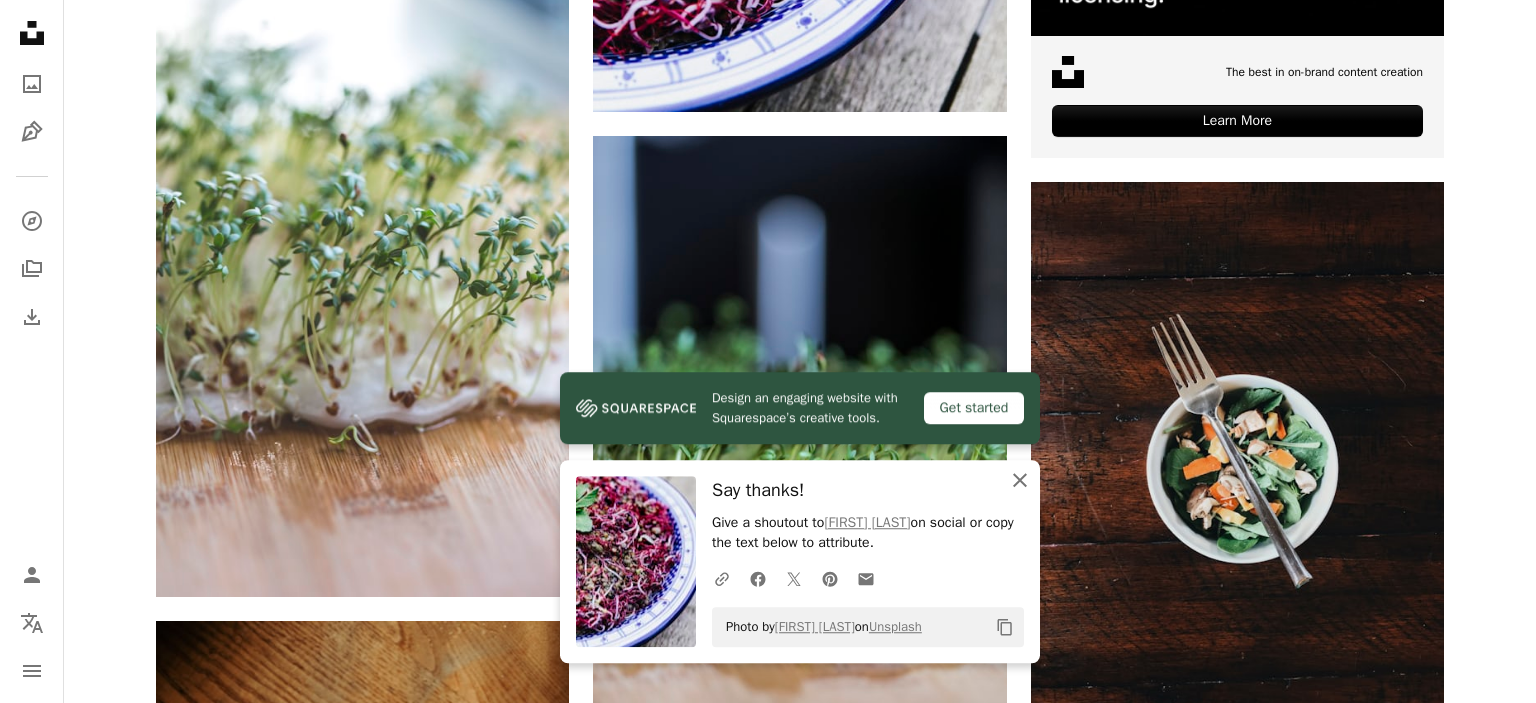 click on "An X shape" 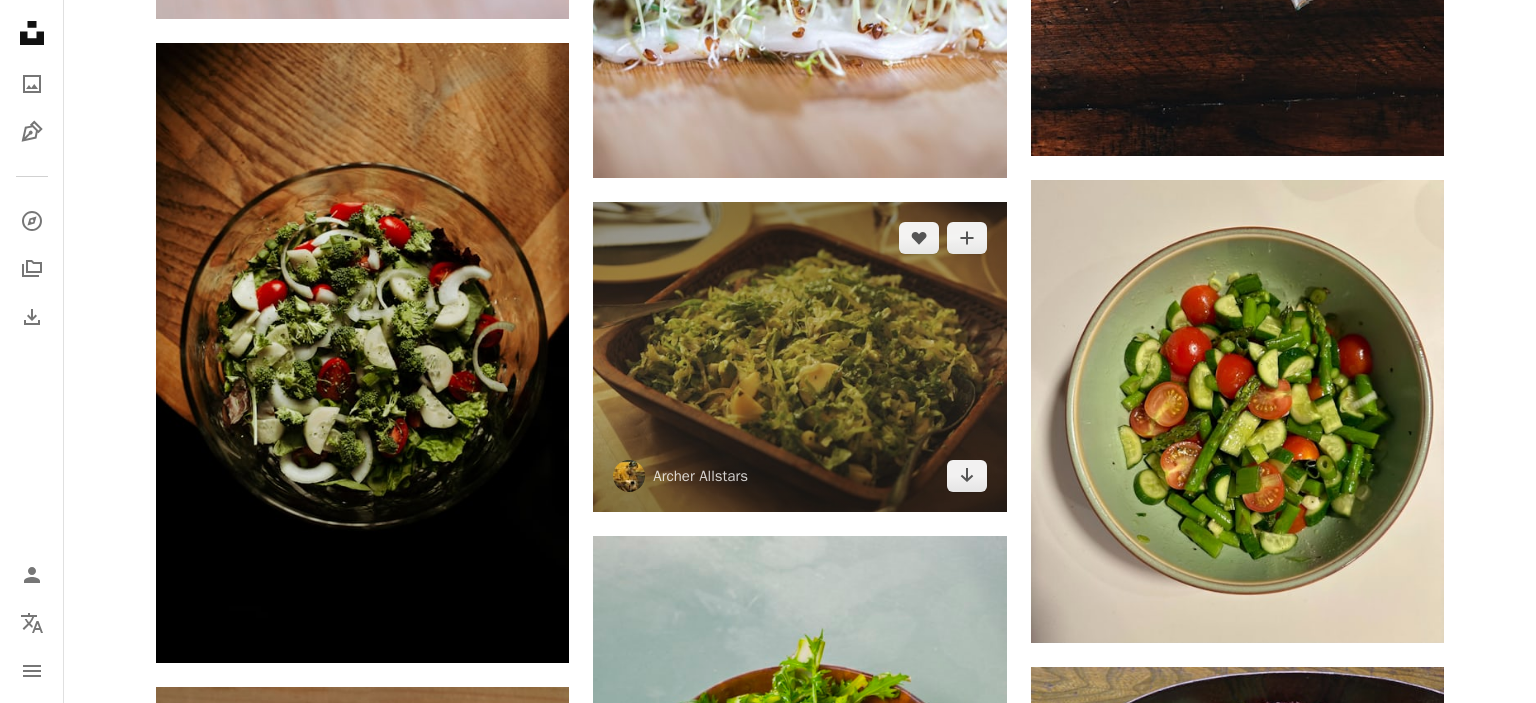 scroll, scrollTop: 1511, scrollLeft: 0, axis: vertical 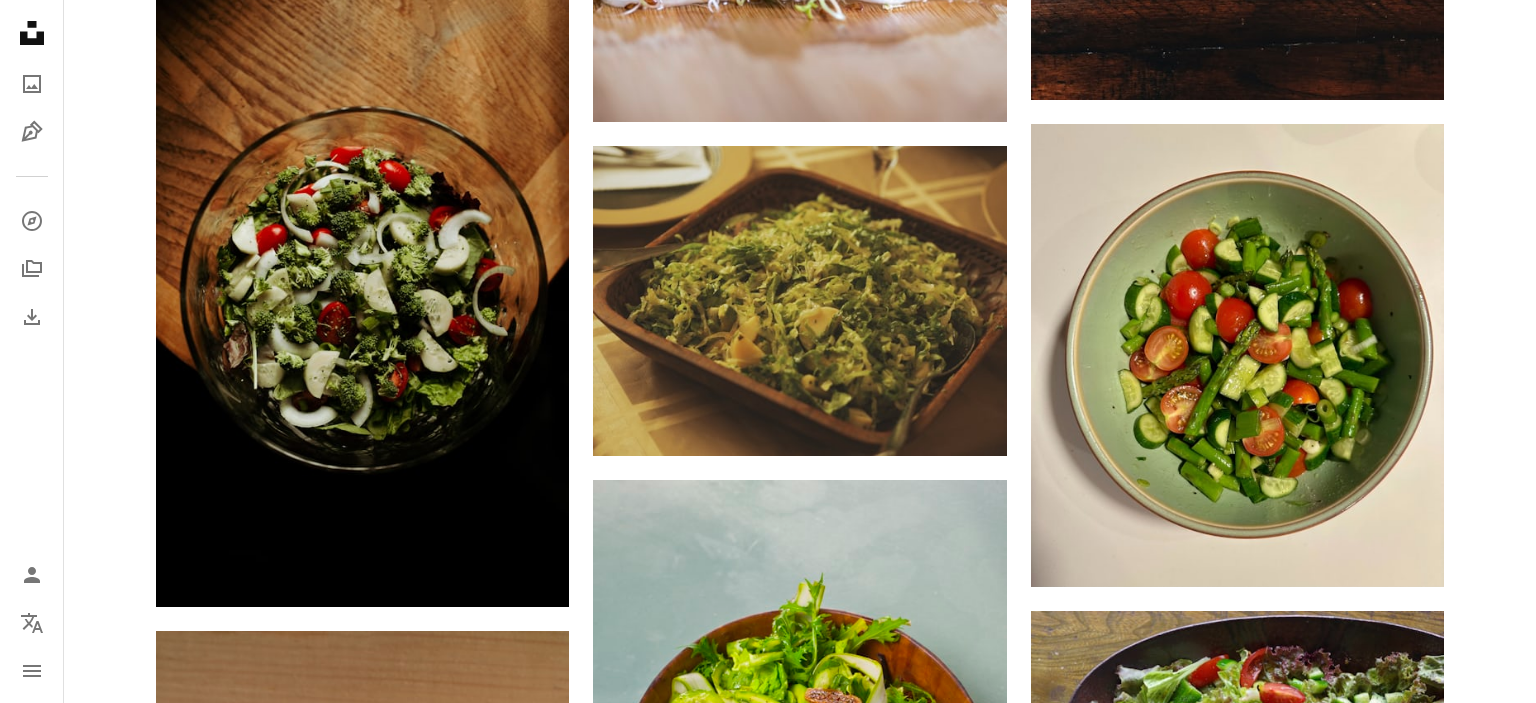 click on "[FIRST] [LAST]" at bounding box center [800, 7384] 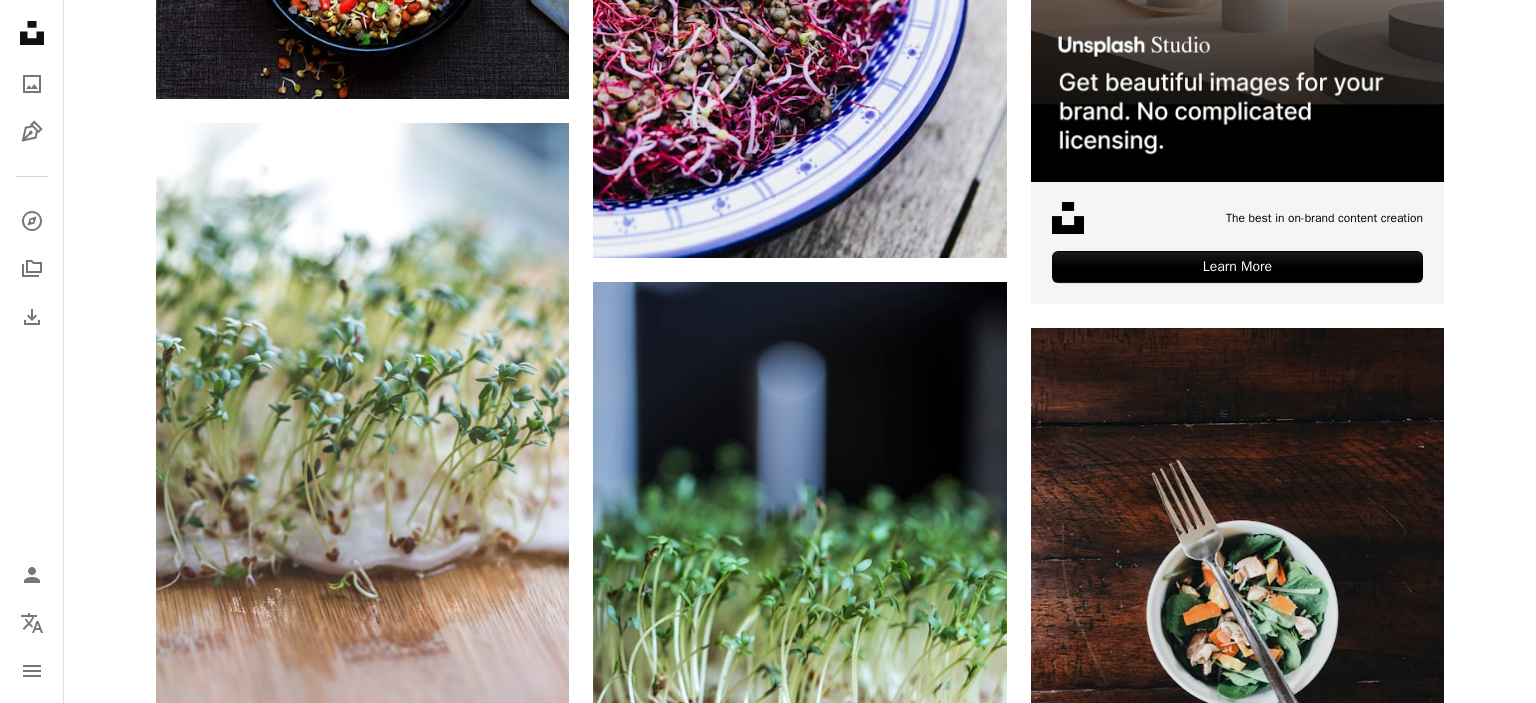 scroll, scrollTop: 0, scrollLeft: 0, axis: both 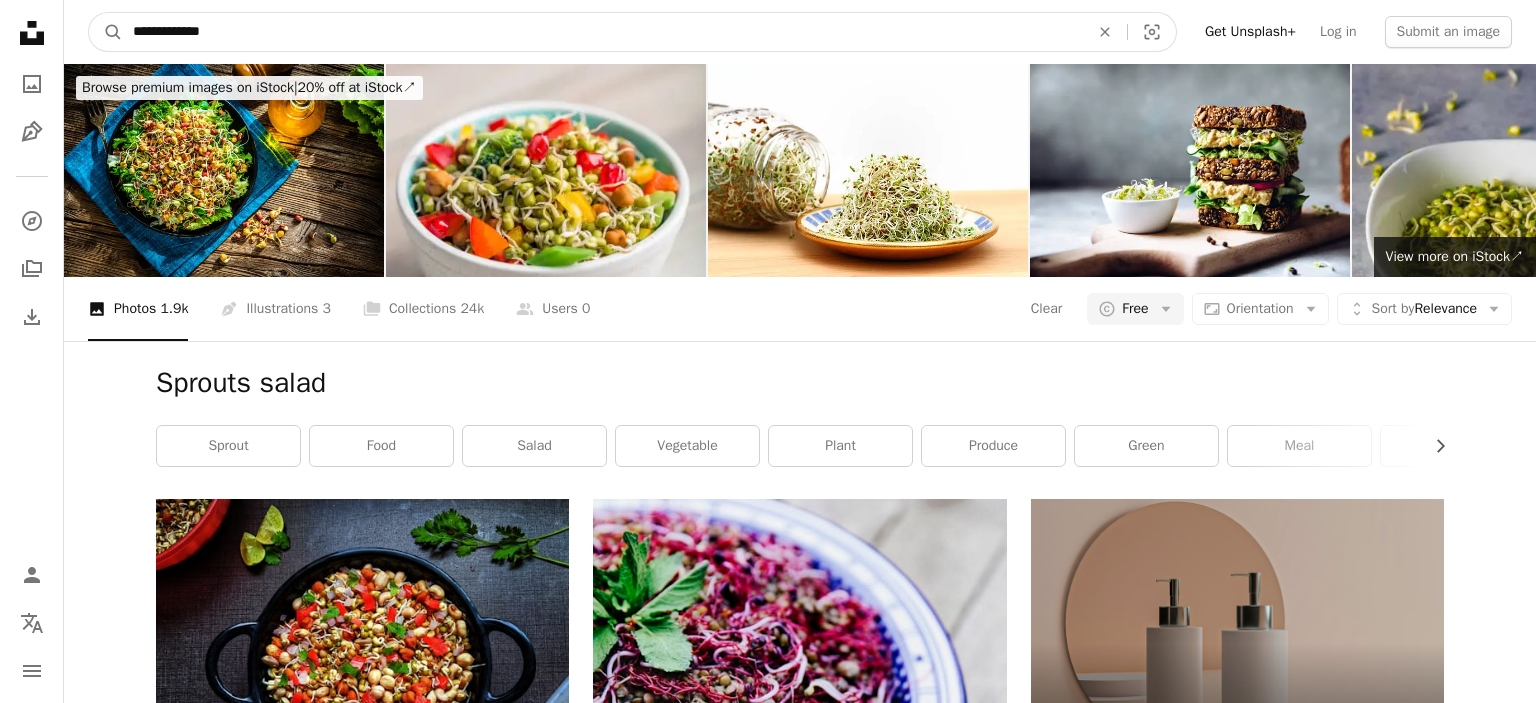 drag, startPoint x: 218, startPoint y: 32, endPoint x: 0, endPoint y: 34, distance: 218.00917 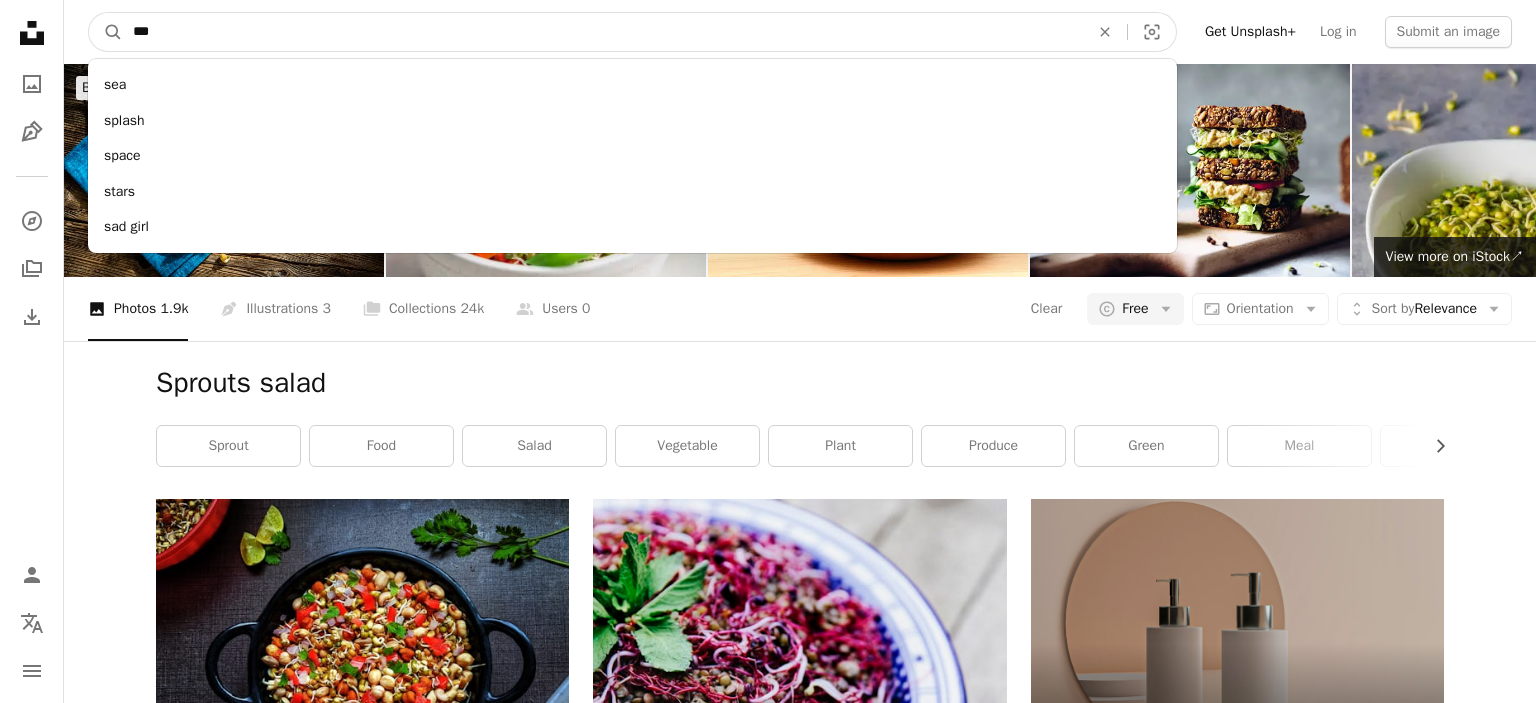 click on "***" at bounding box center (603, 32) 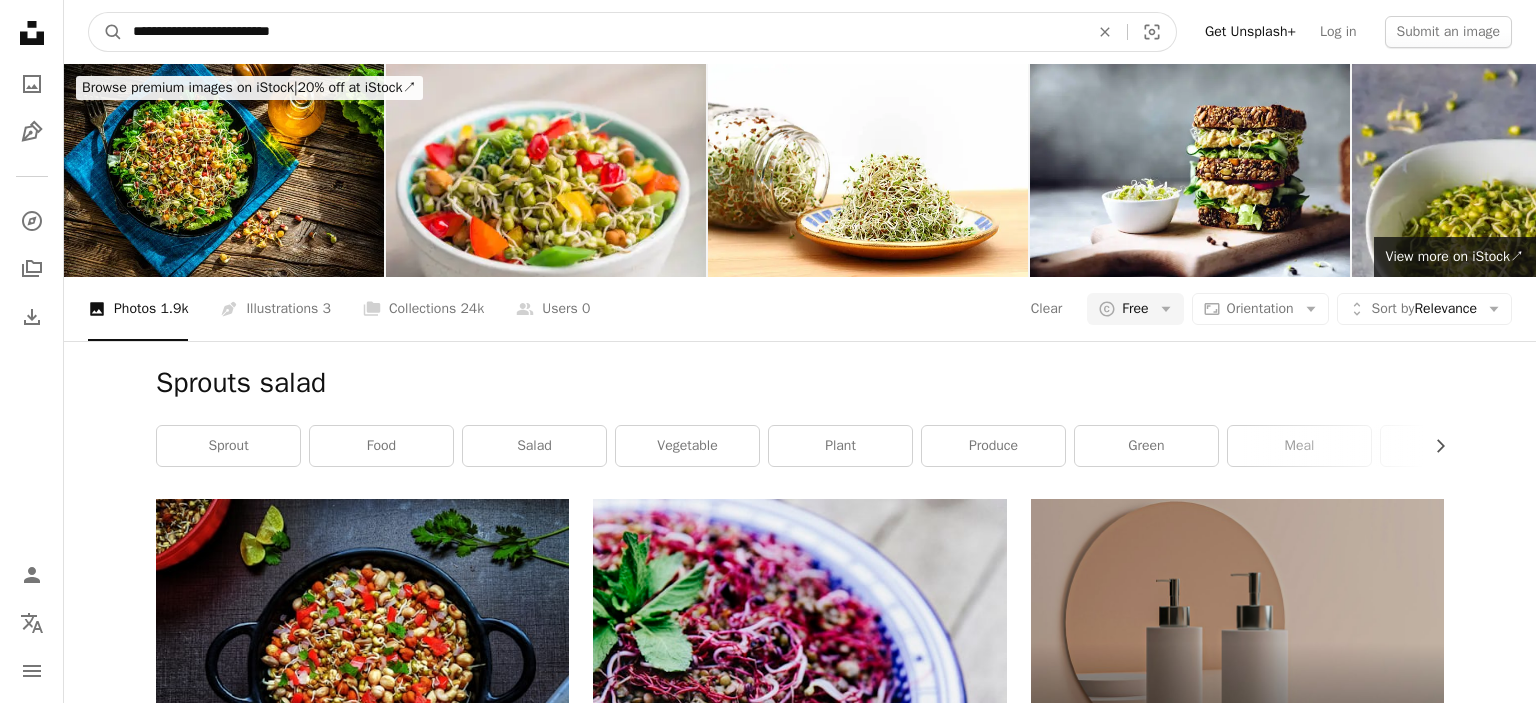 type on "**********" 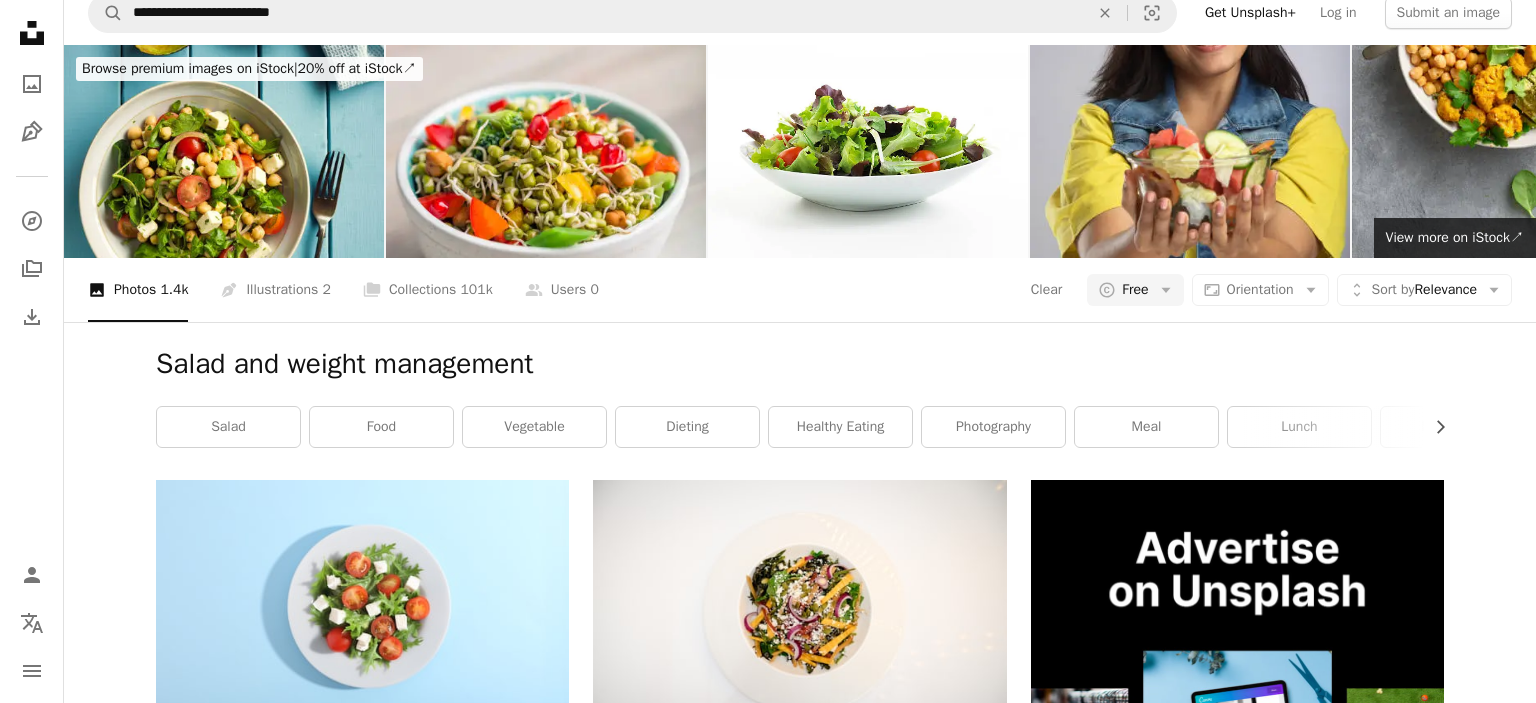 scroll, scrollTop: 0, scrollLeft: 0, axis: both 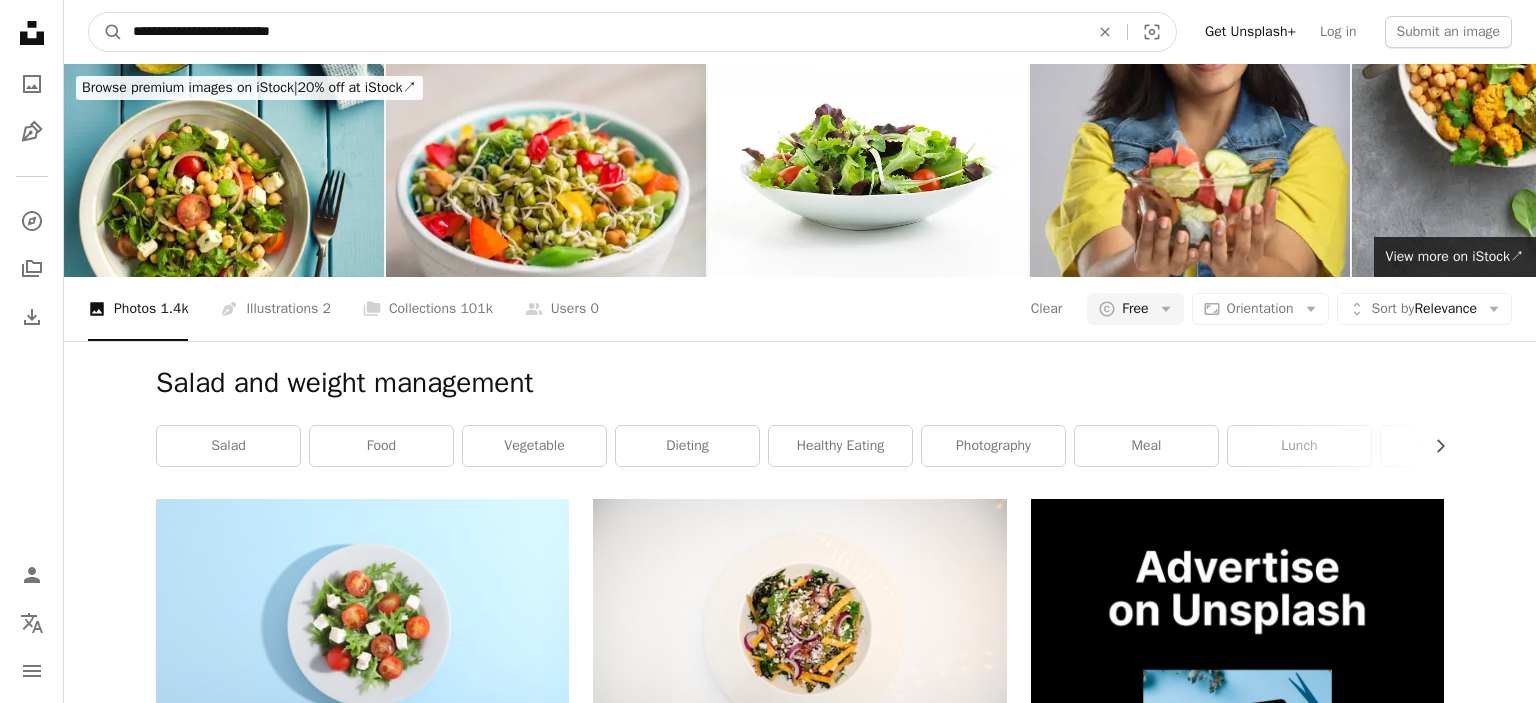 drag, startPoint x: 200, startPoint y: 30, endPoint x: 44, endPoint y: 35, distance: 156.08011 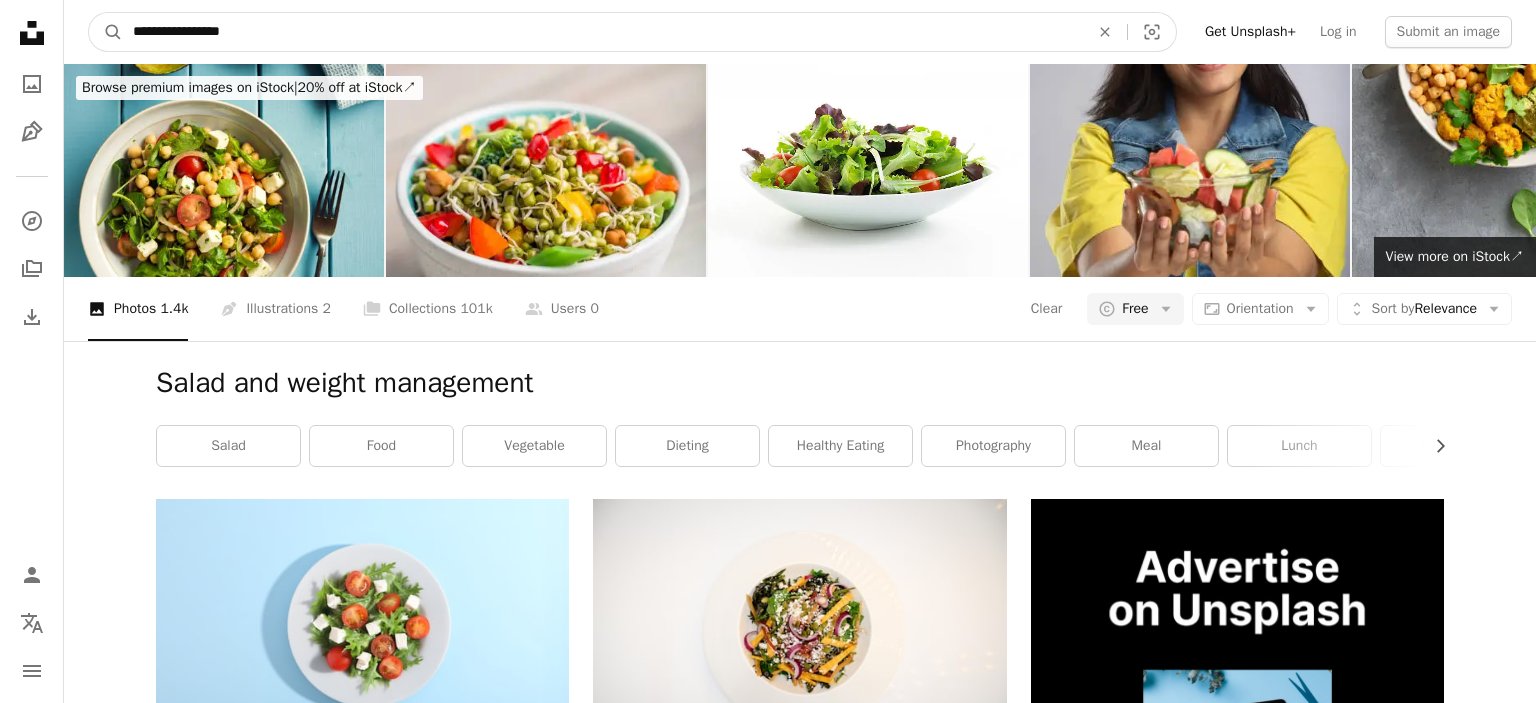 type on "**********" 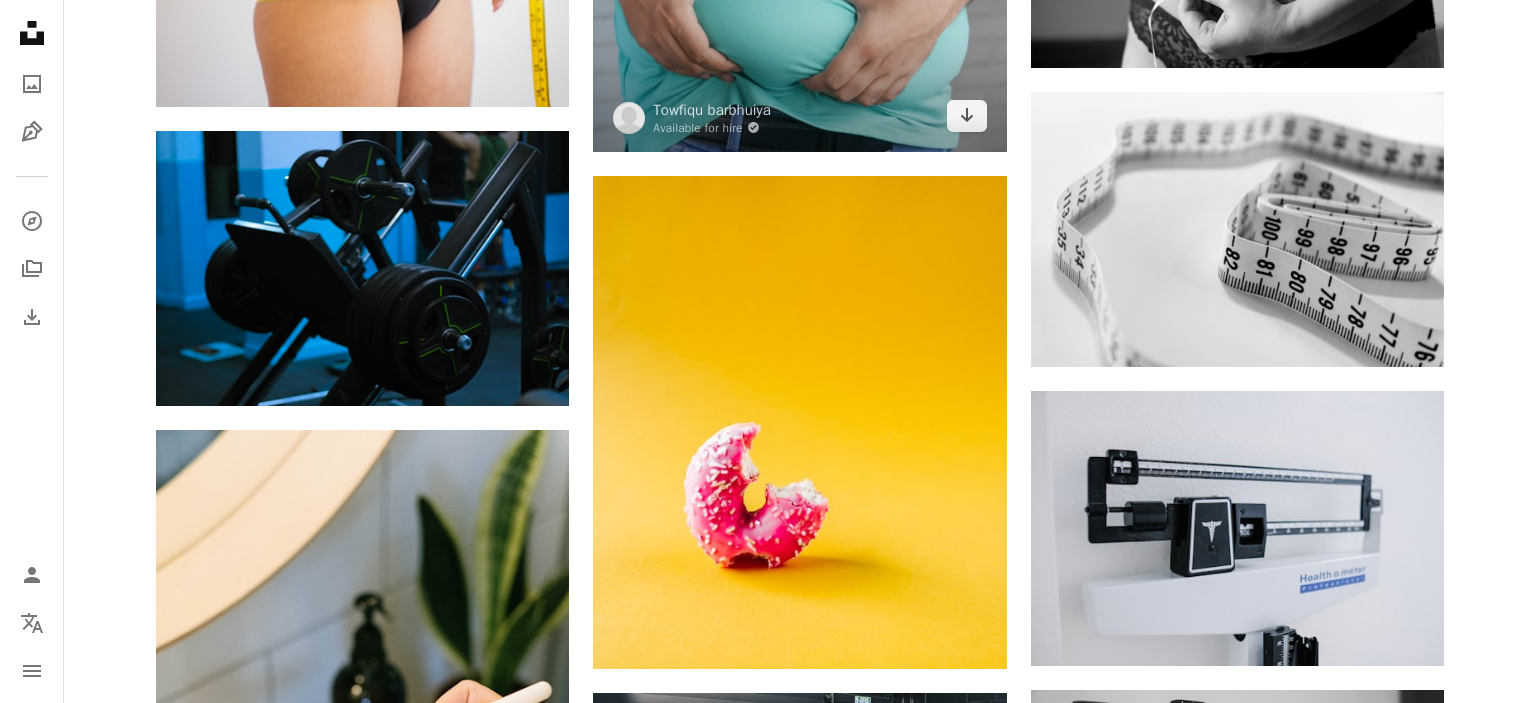 scroll, scrollTop: 1372, scrollLeft: 0, axis: vertical 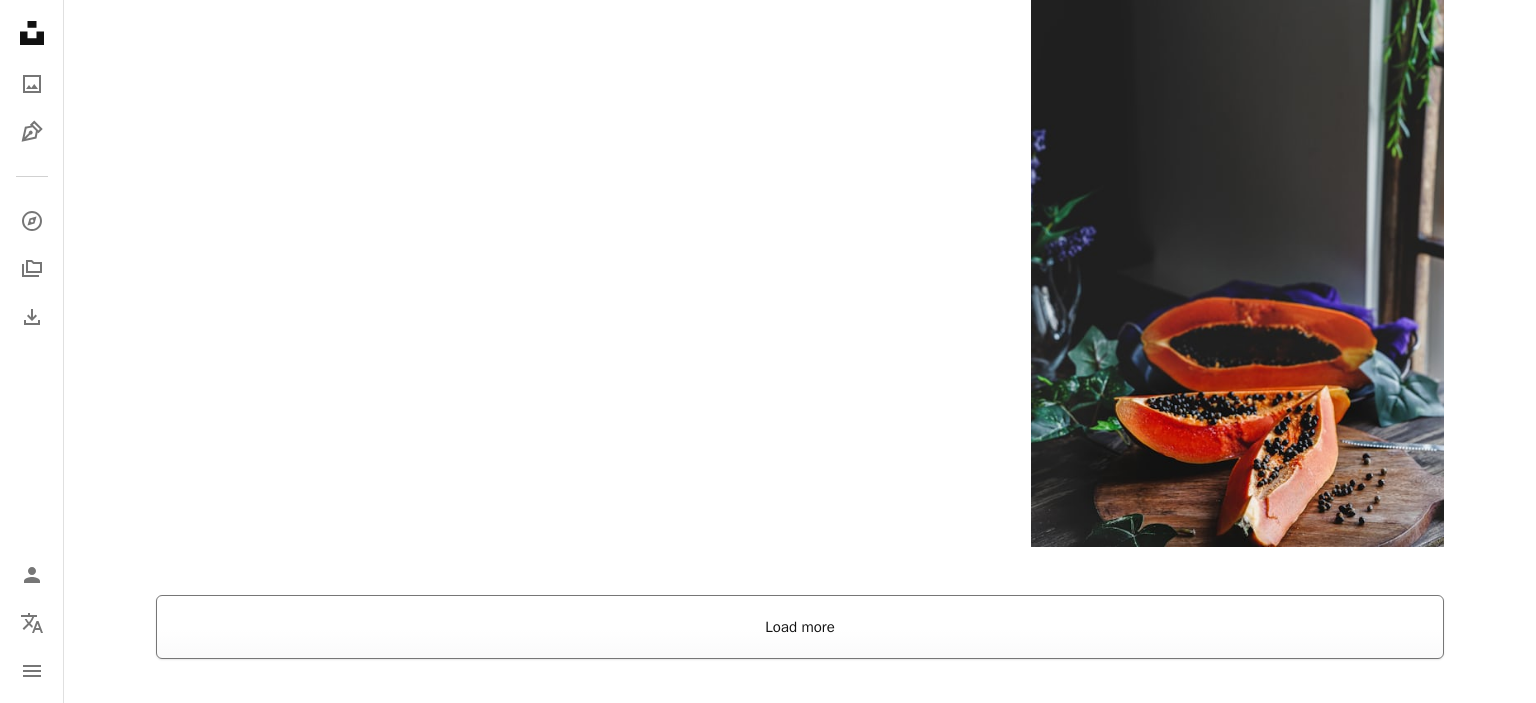 click on "Load more" at bounding box center (800, 627) 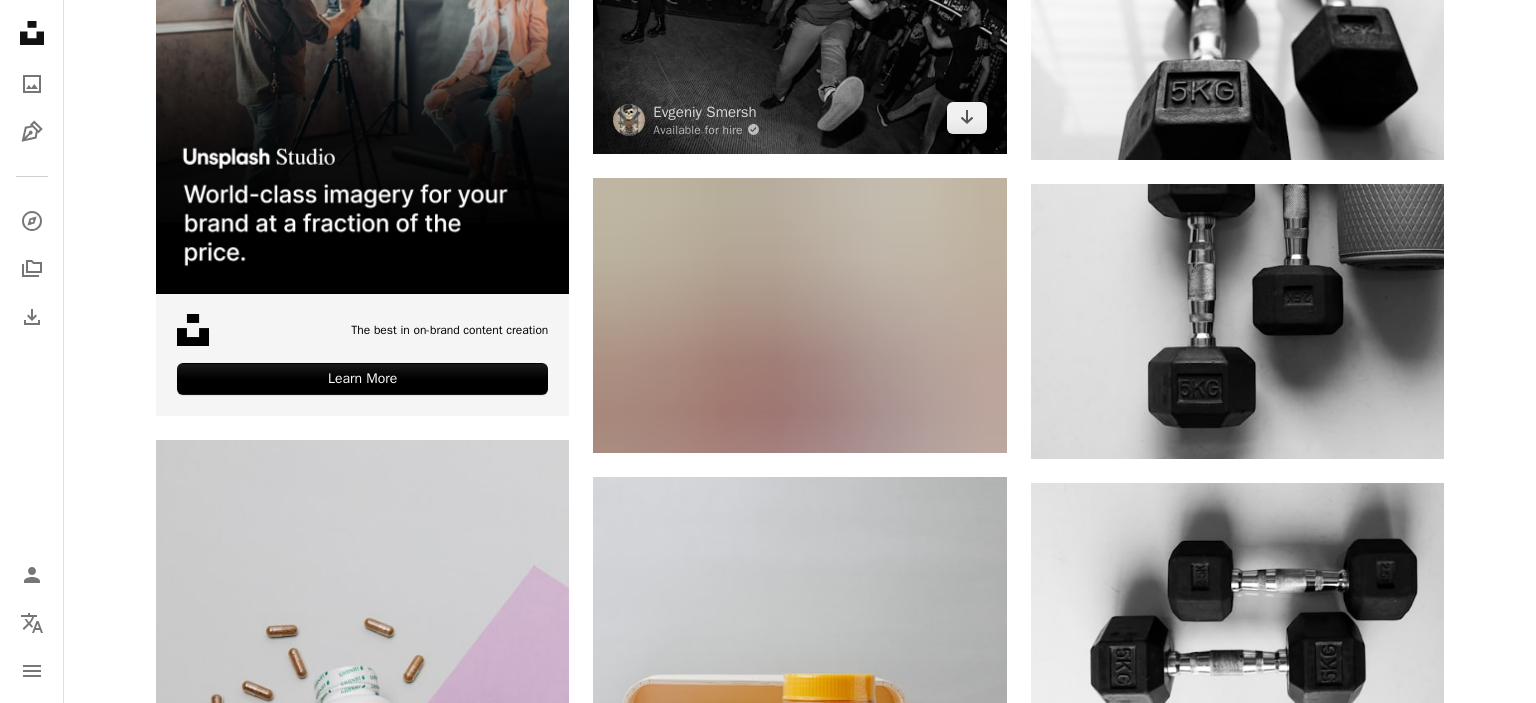 scroll, scrollTop: 4329, scrollLeft: 0, axis: vertical 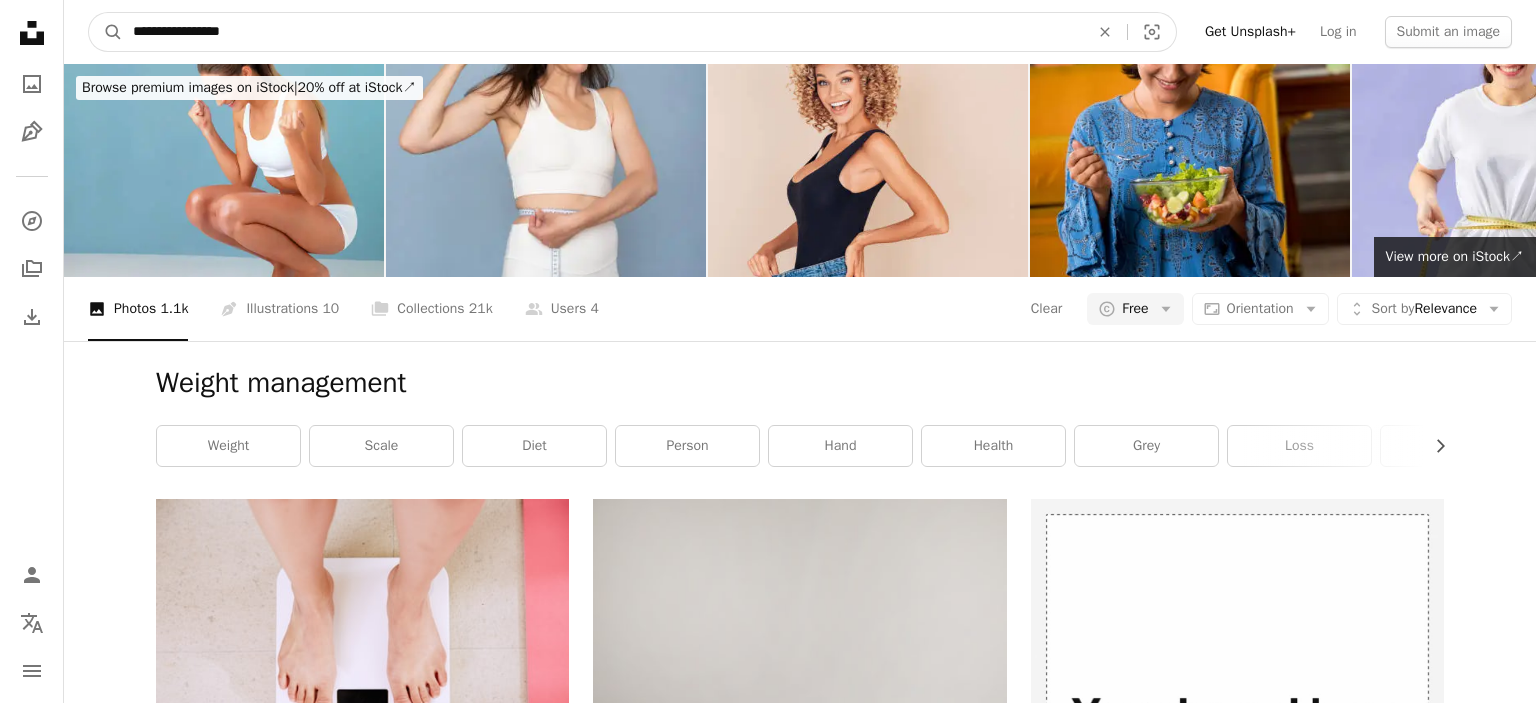 drag, startPoint x: 274, startPoint y: 31, endPoint x: 90, endPoint y: 29, distance: 184.01086 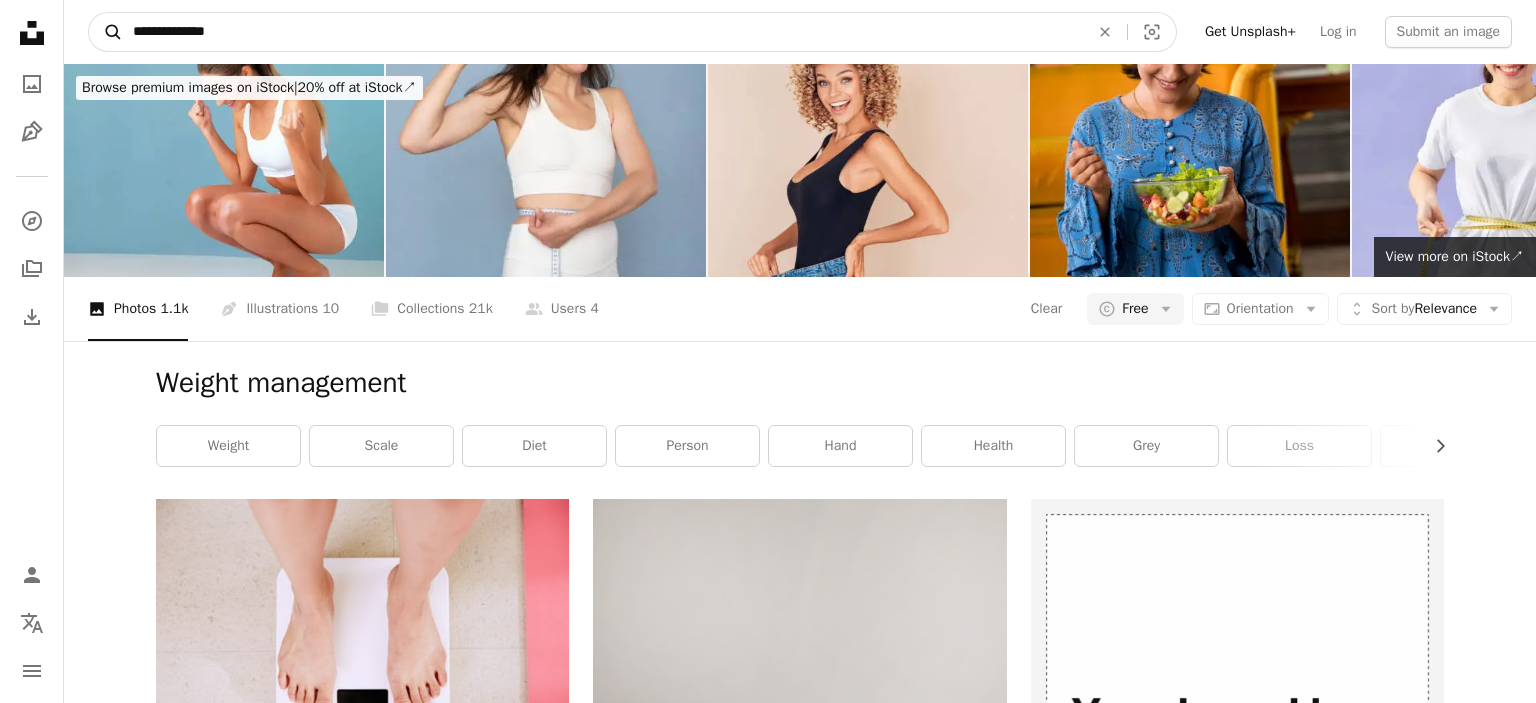 type on "**********" 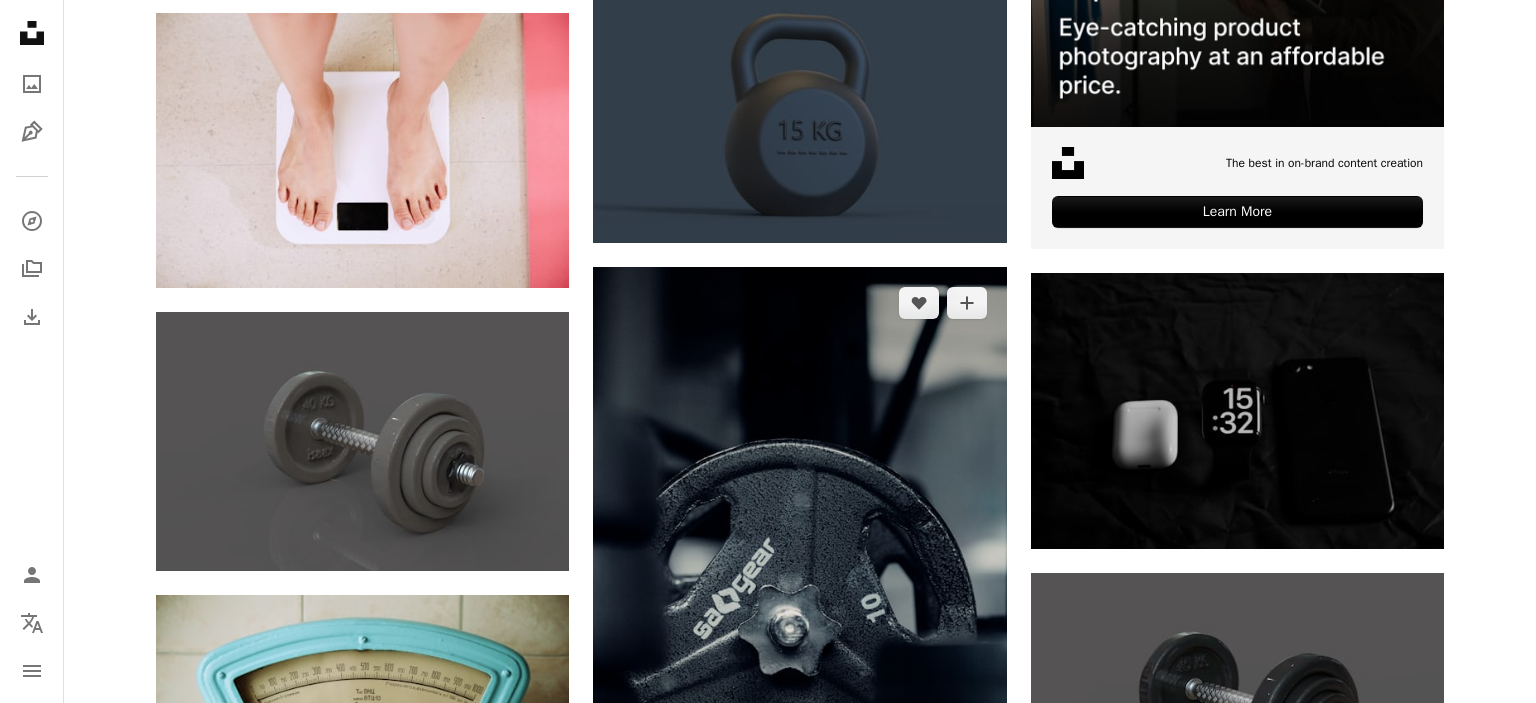 scroll, scrollTop: 844, scrollLeft: 0, axis: vertical 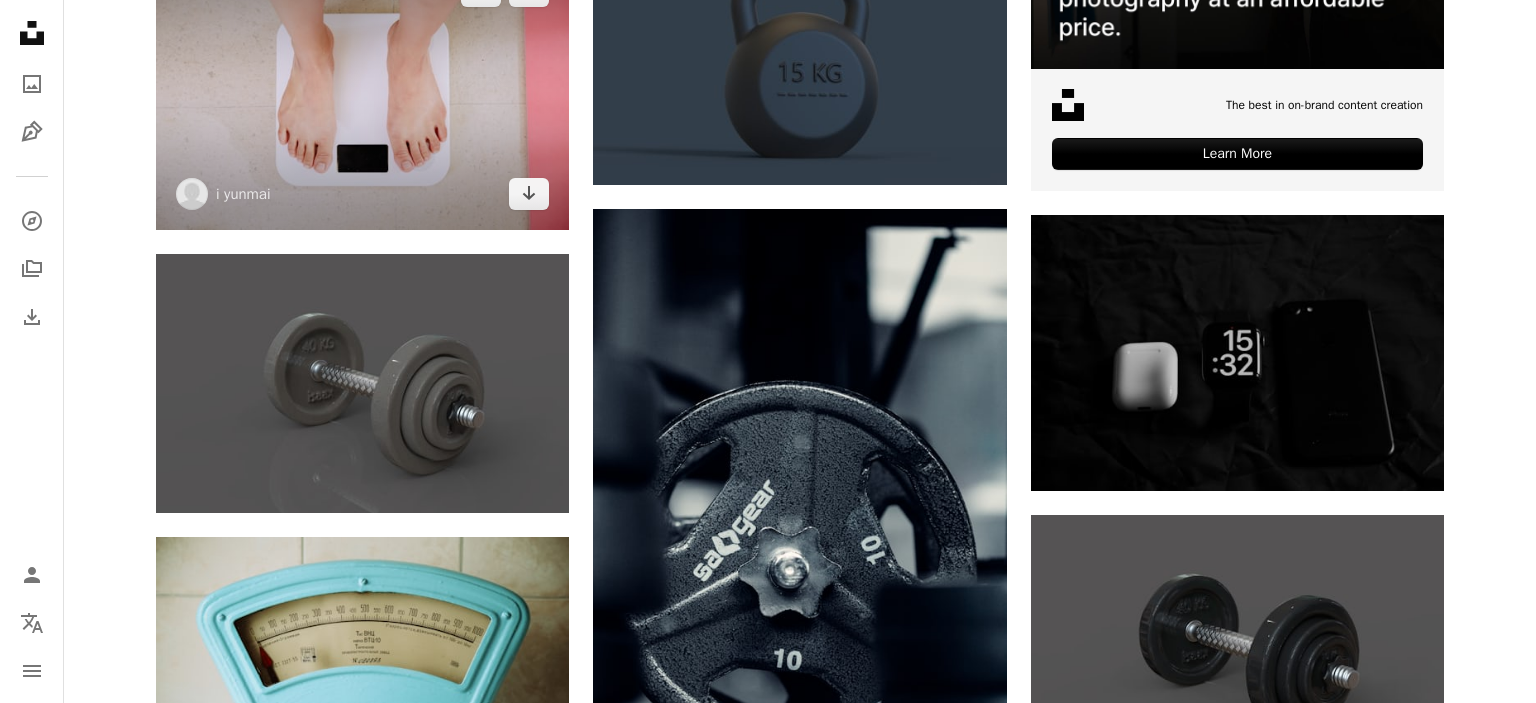 click at bounding box center [362, 92] 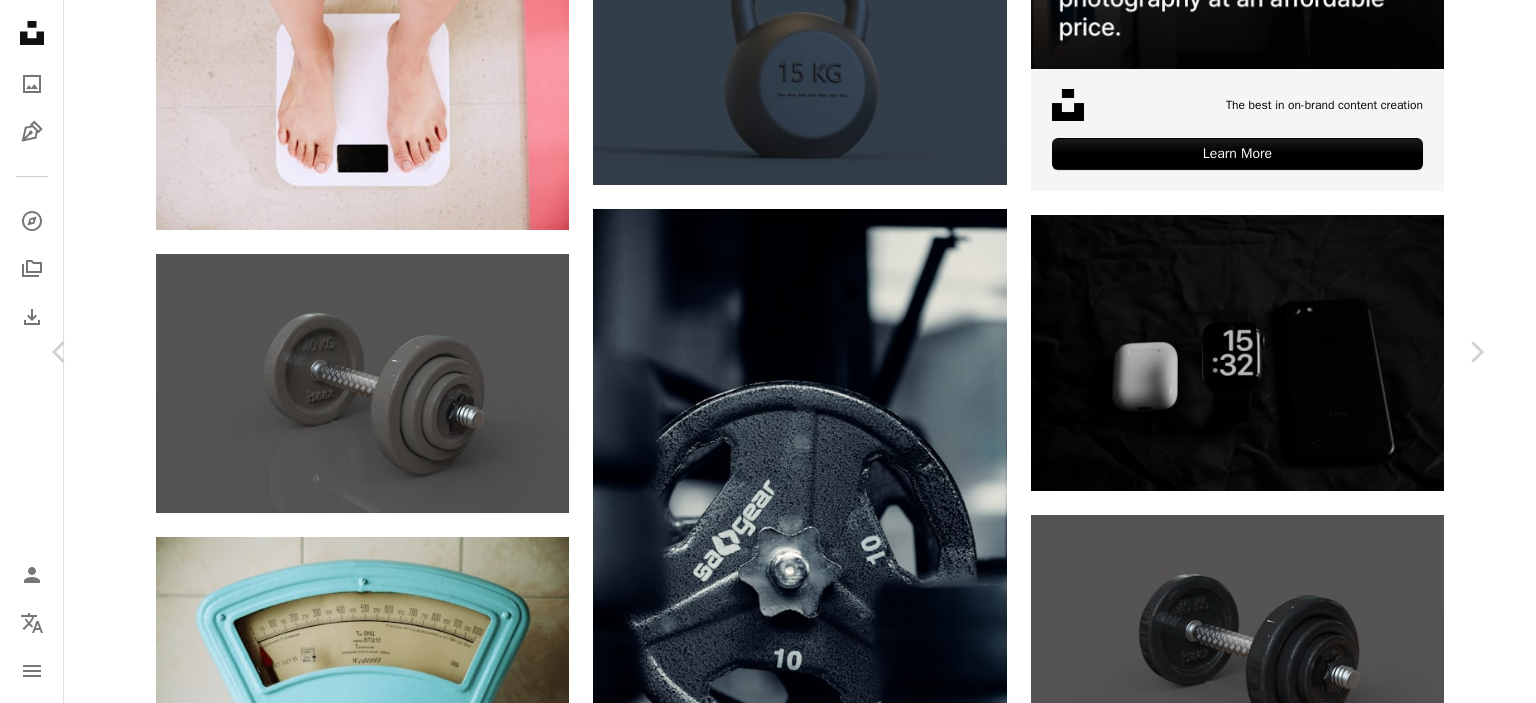 scroll, scrollTop: 3840, scrollLeft: 0, axis: vertical 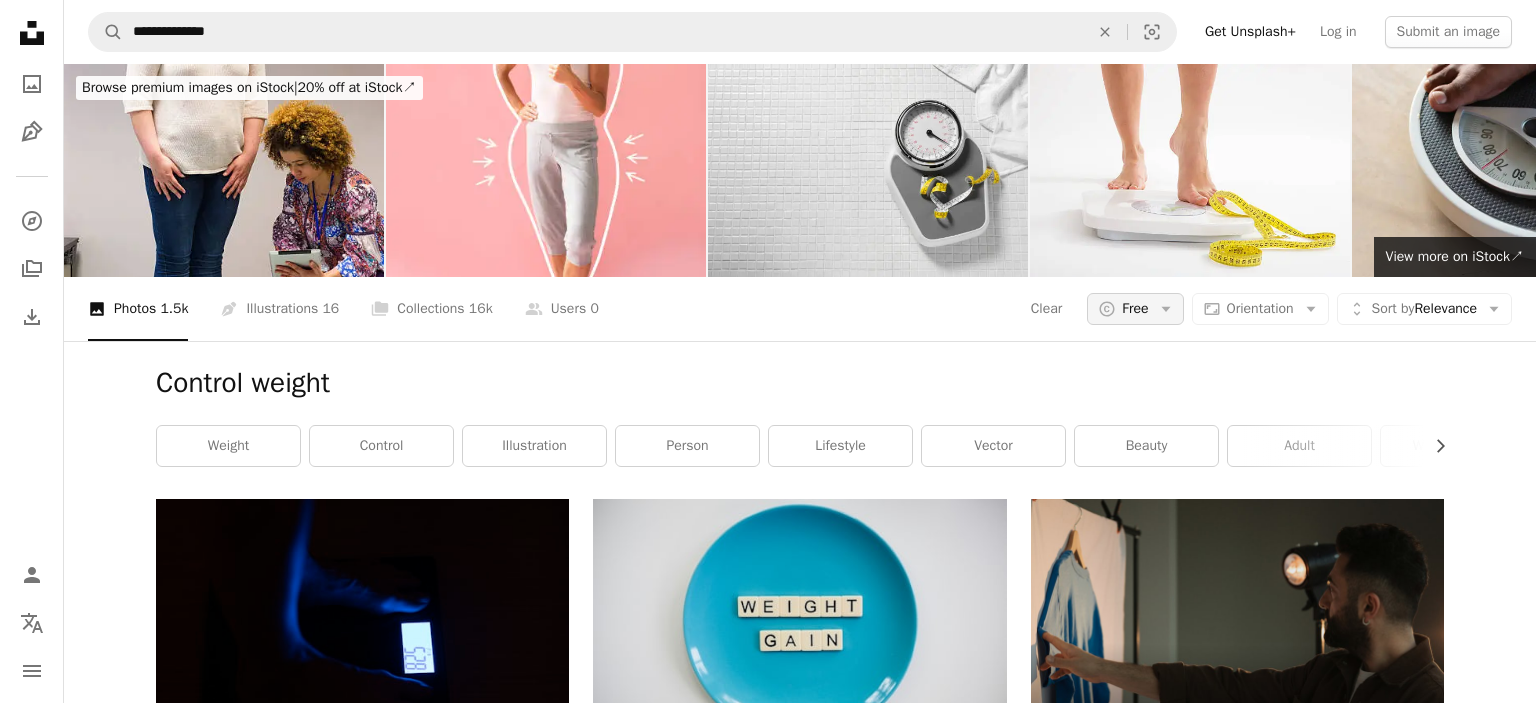 click on "A copyright icon © Free Arrow down" at bounding box center [1135, 309] 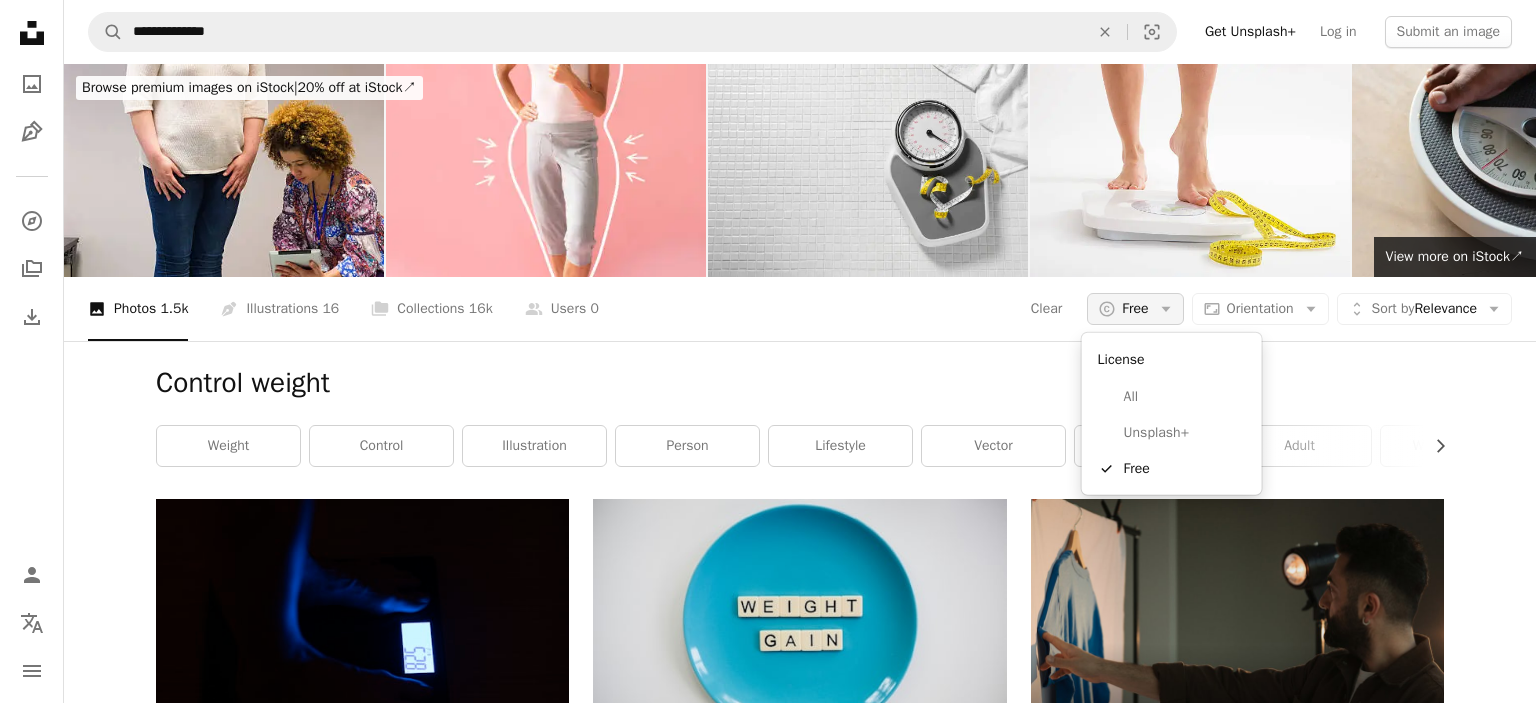 click on "A copyright icon © Free Arrow down" at bounding box center [1135, 309] 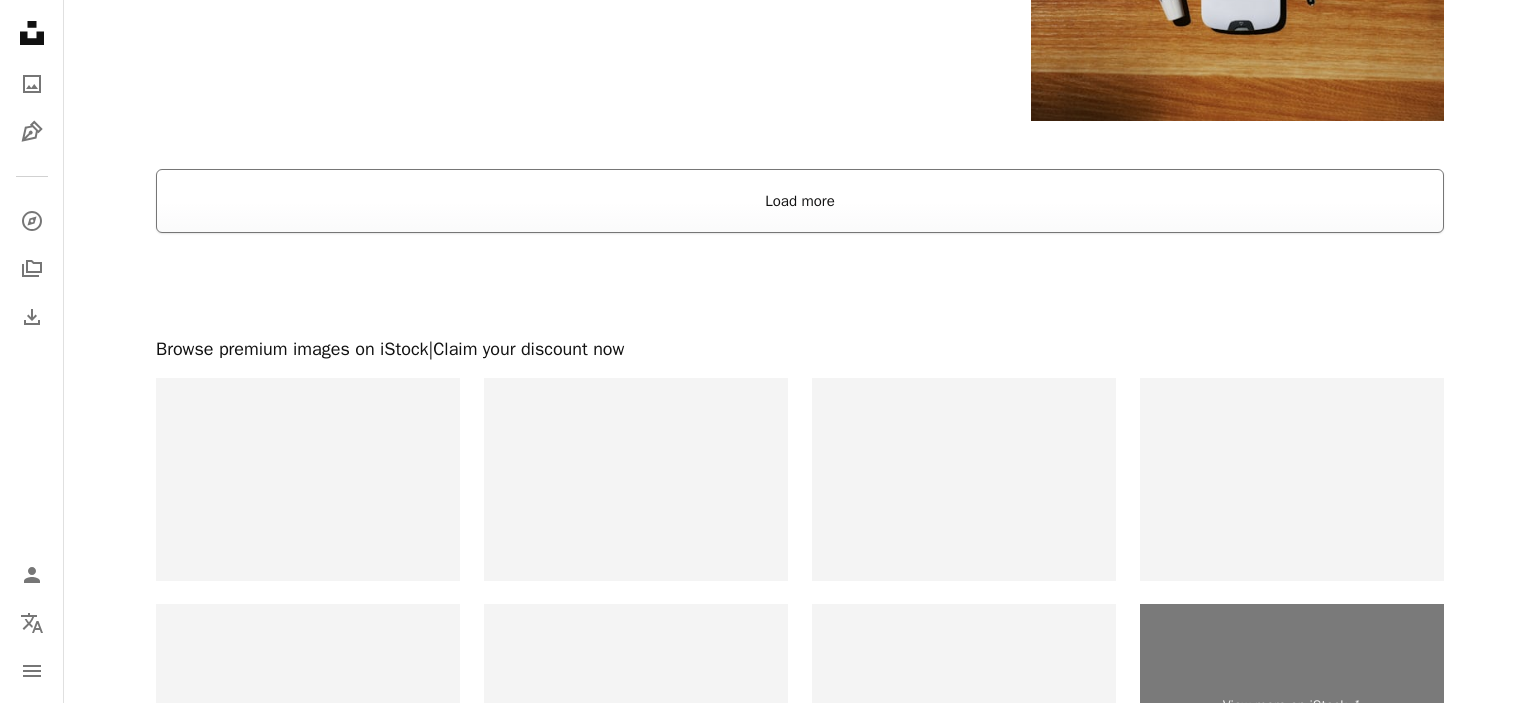 scroll, scrollTop: 5385, scrollLeft: 0, axis: vertical 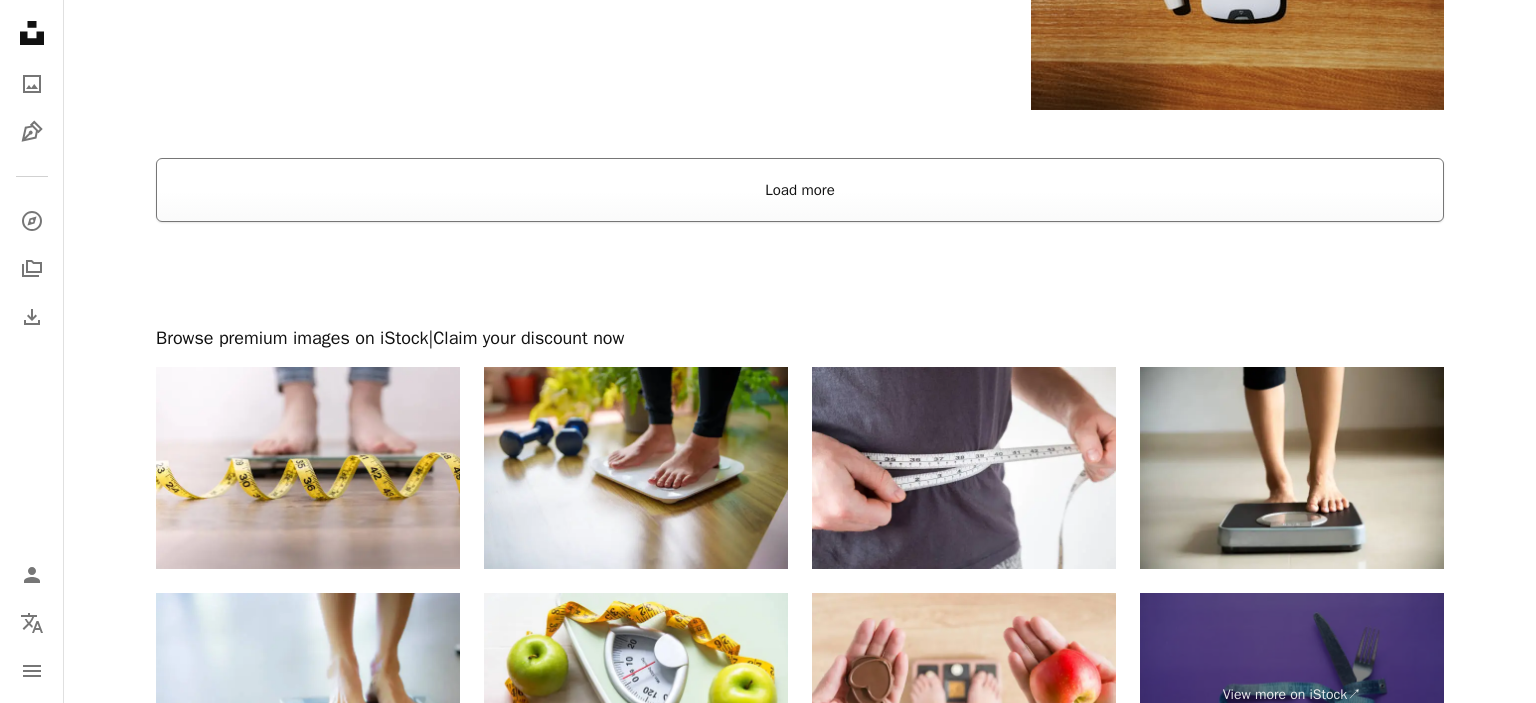 click on "Load more" at bounding box center [800, 190] 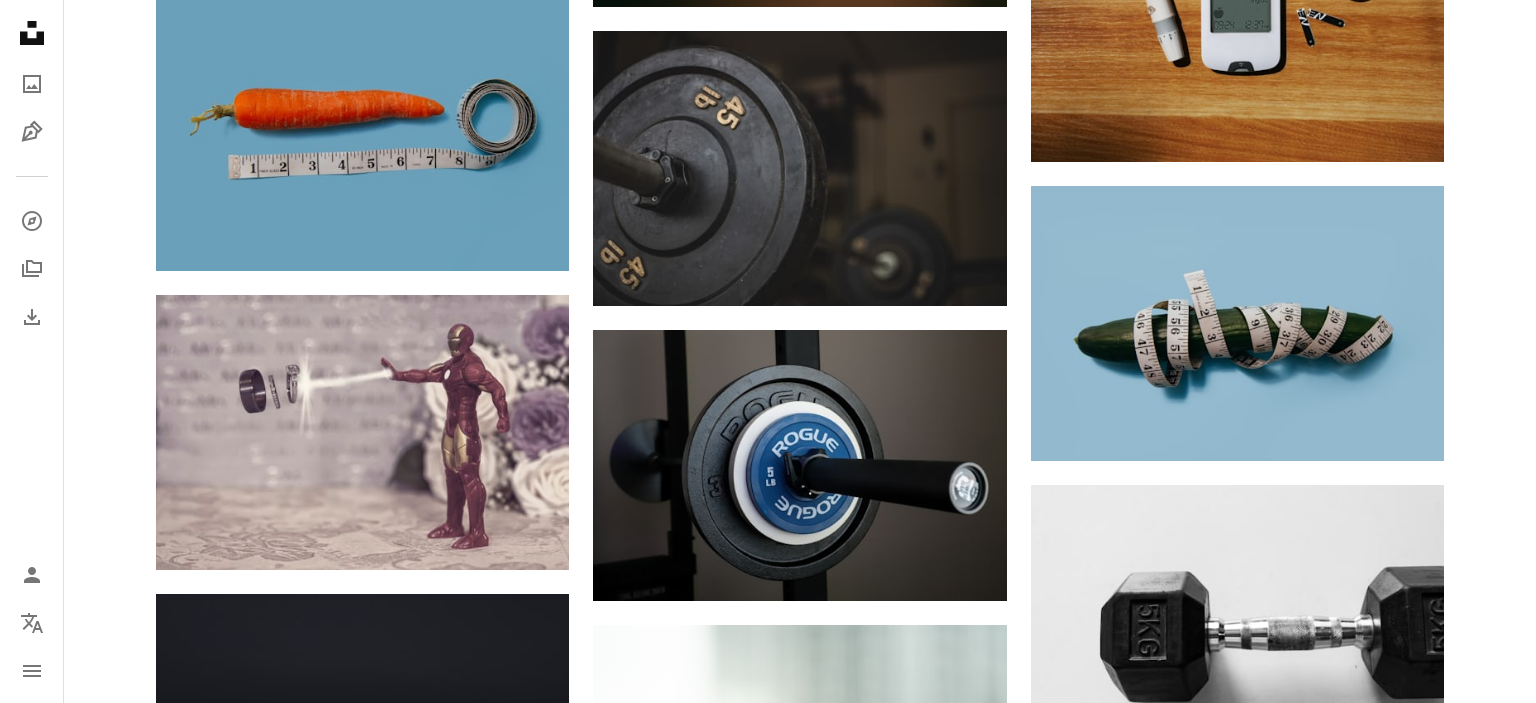 scroll, scrollTop: 4480, scrollLeft: 0, axis: vertical 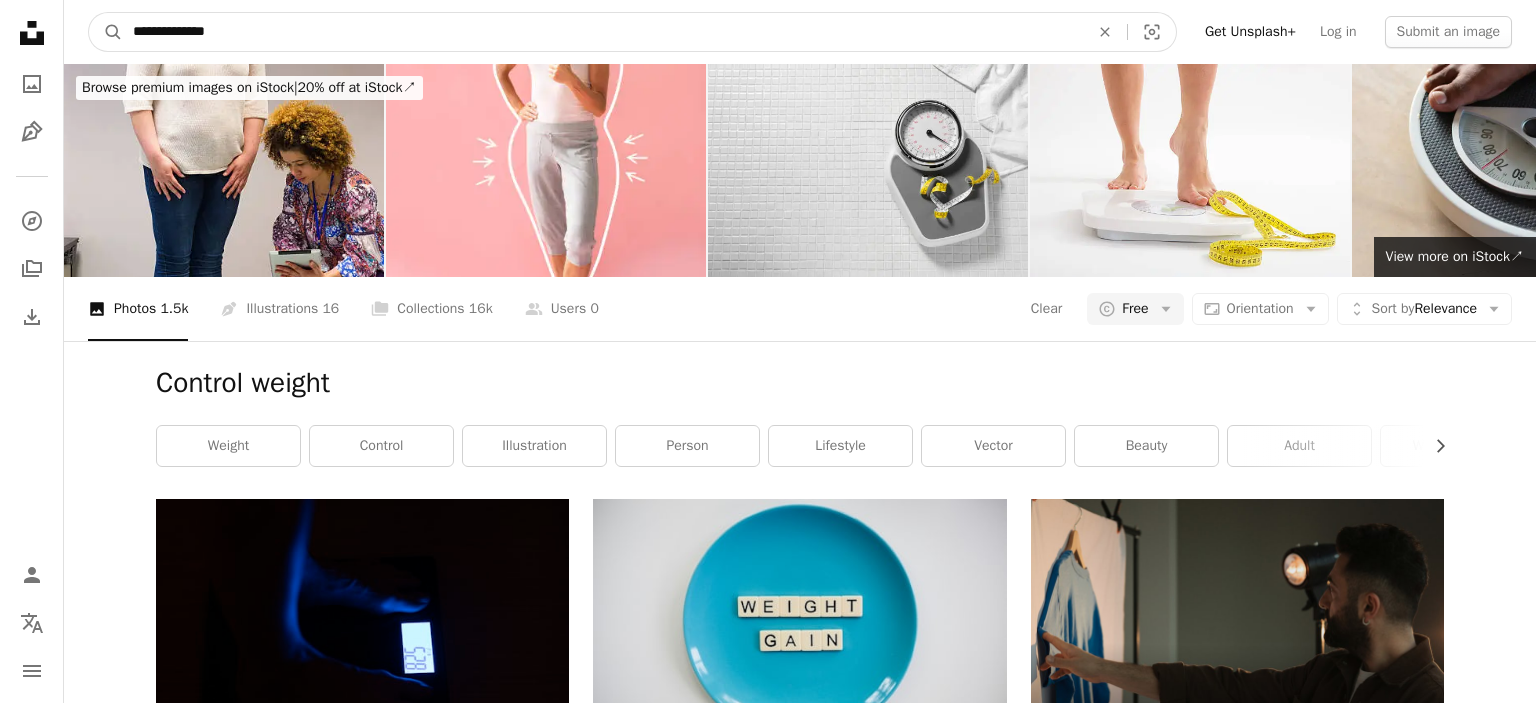 drag, startPoint x: 140, startPoint y: 28, endPoint x: 0, endPoint y: 51, distance: 141.87671 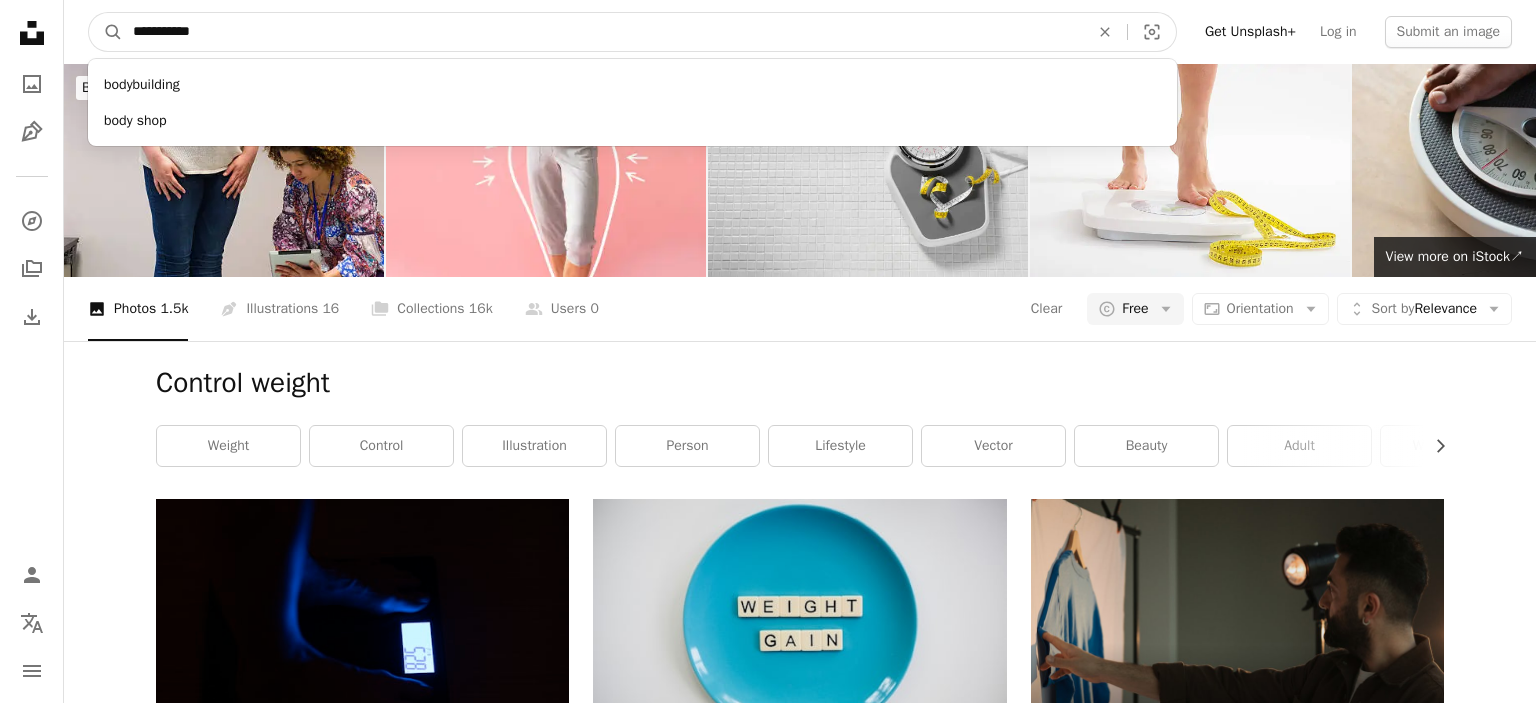 type on "**********" 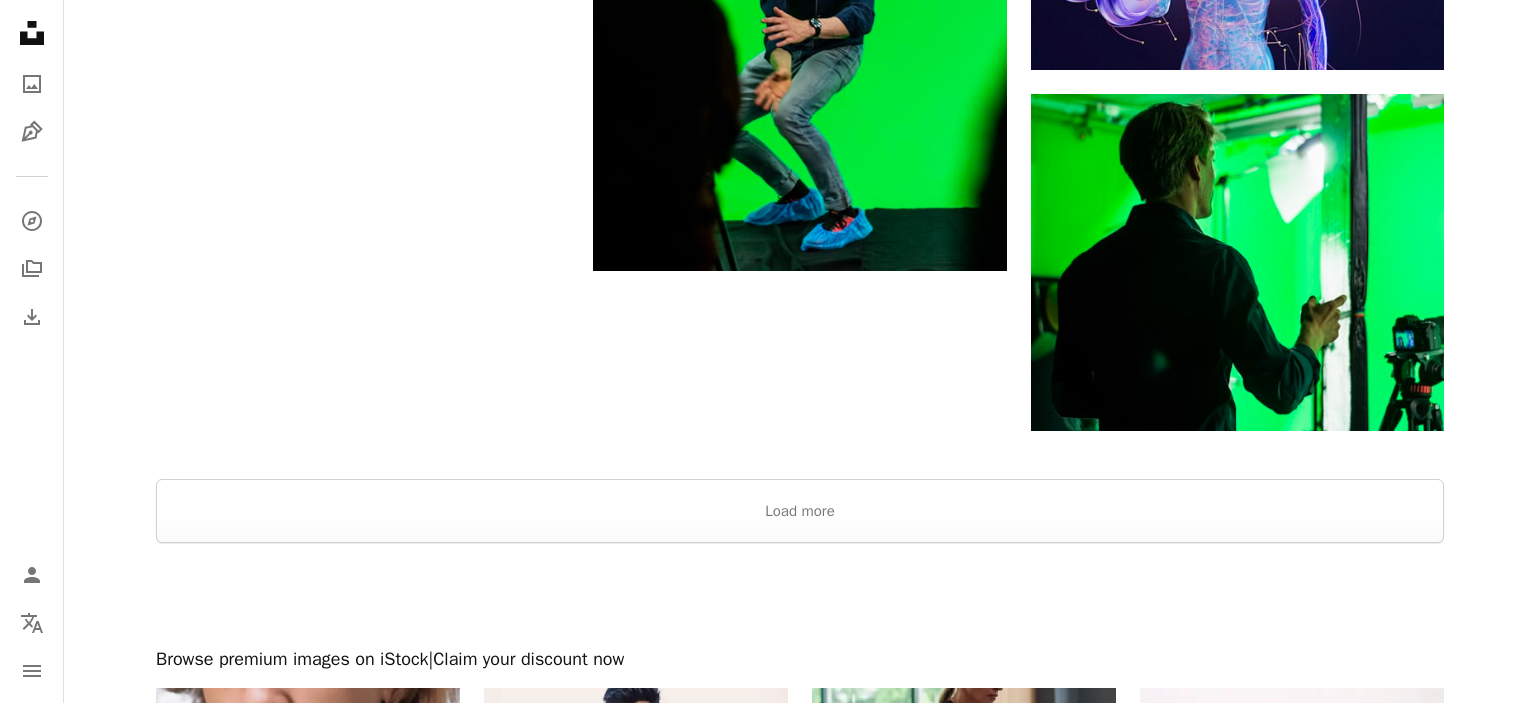 scroll, scrollTop: 3168, scrollLeft: 0, axis: vertical 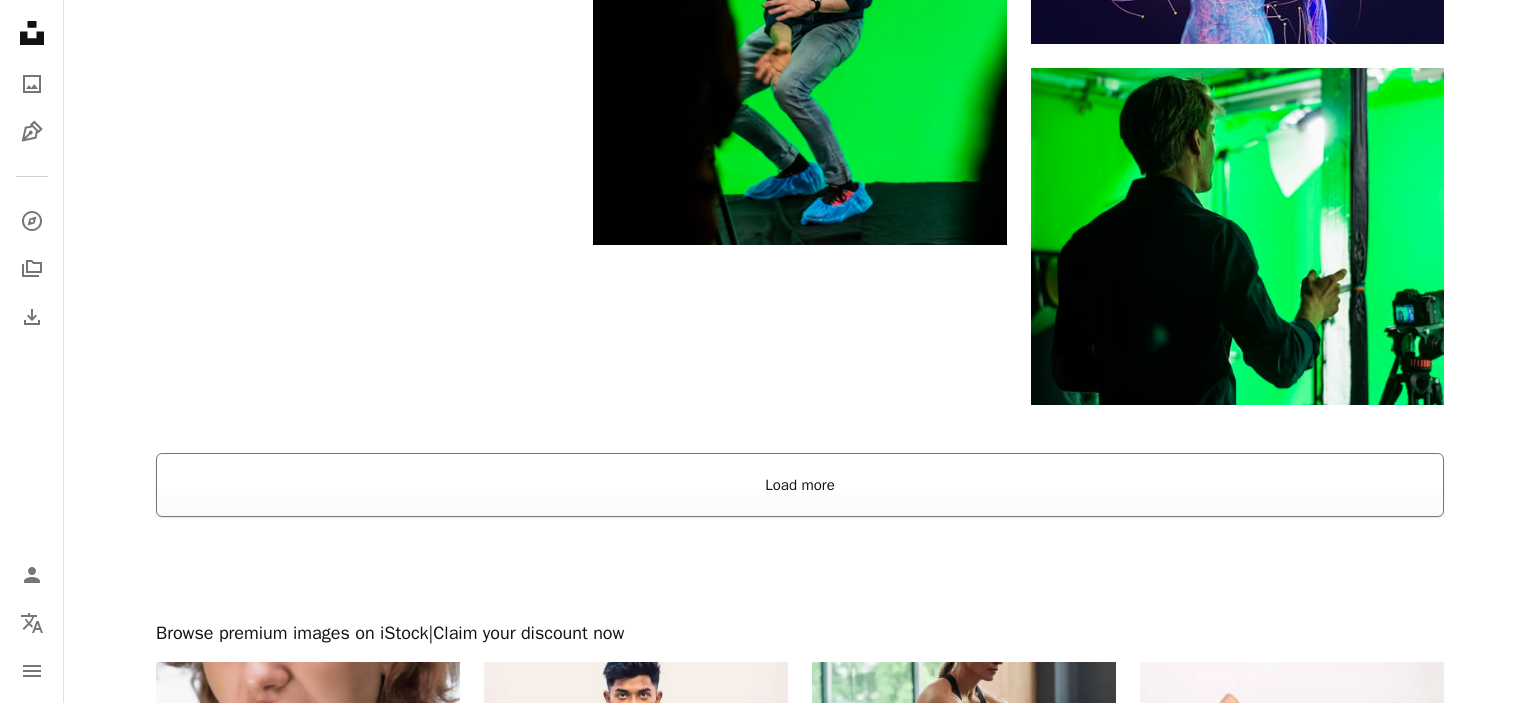 click on "Load more" at bounding box center [800, 485] 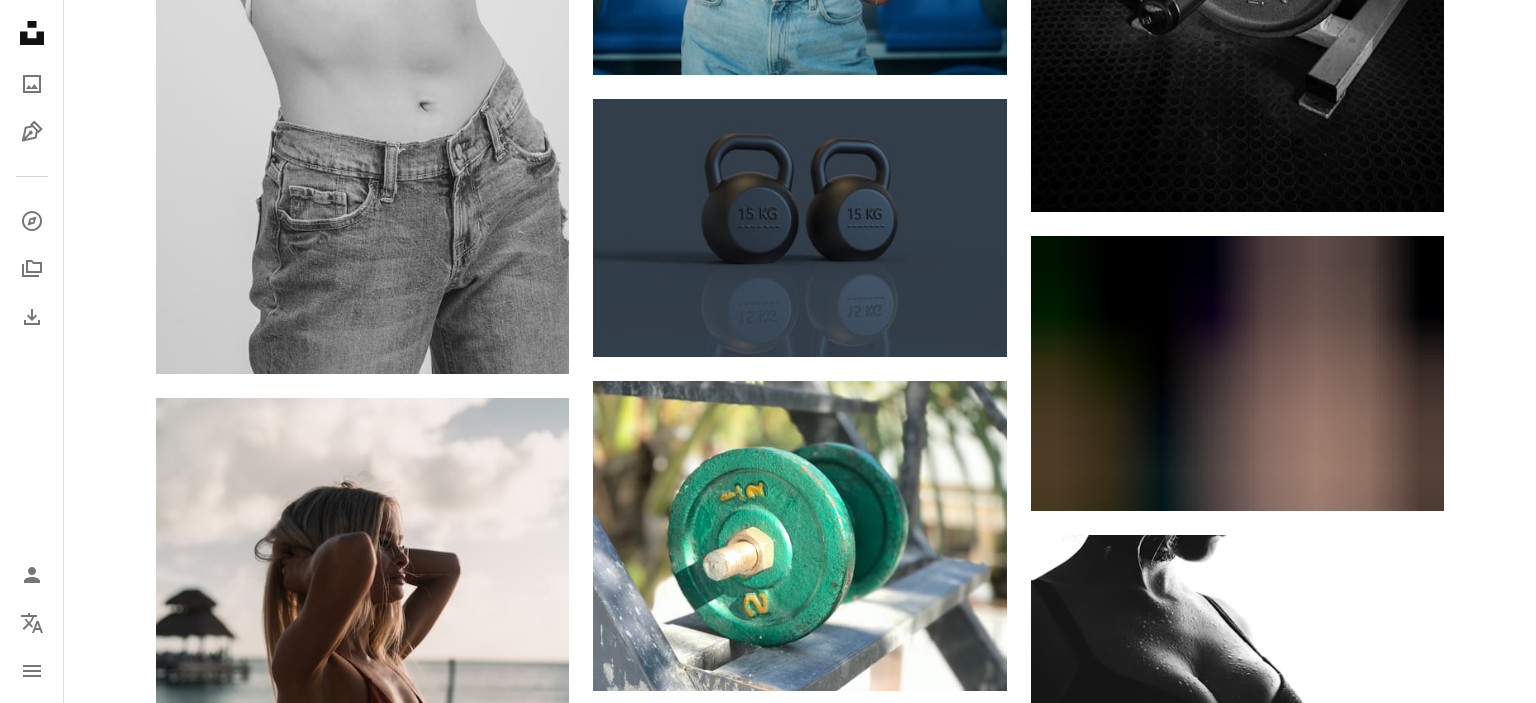 scroll, scrollTop: 11193, scrollLeft: 0, axis: vertical 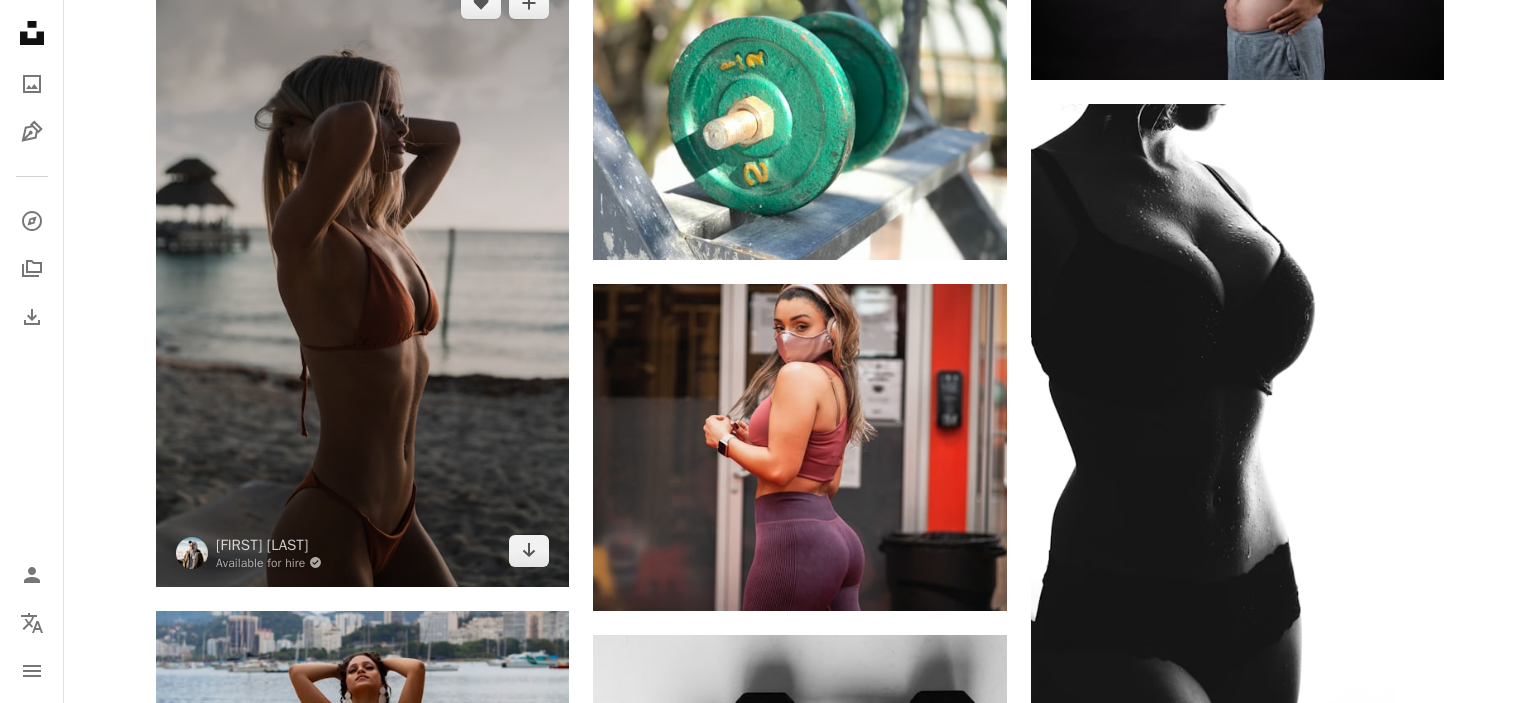 click on "A heart A plus sign [FIRST] [LAST] Arrow pointing down A heart A plus sign [FIRST] [LAST] Arrow pointing down A heart A plus sign [FIRST] [LAST] Available for hire A checkmark inside of a circle Arrow pointing down A heart A plus sign [FIRST] [LAST] Arrow pointing down A heart A plus sign [FIRST] [LAST] Available for hire A checkmark inside of a circle Arrow pointing down A heart A plus sign [FIRST] [LAST] Available for hire A checkmark inside of a circle Arrow pointing down A heart A plus sign [FIRST] [LAST] Available for hire A checkmark inside of a circle Arrow pointing down A heart A plus sign [FIRST] [LAST] Arrow pointing down A heart A plus sign [FIRST] Arrow pointing down –– ––– –––  –– ––– –  ––– –––  ––––  –   – –– –––  – – ––– –– –– –––– –– The best in on-brand content creation Learn More A heart A plus sign [FIRST] [LAST] Arrow pointing down A heart A plus sign" at bounding box center (800, -2520) 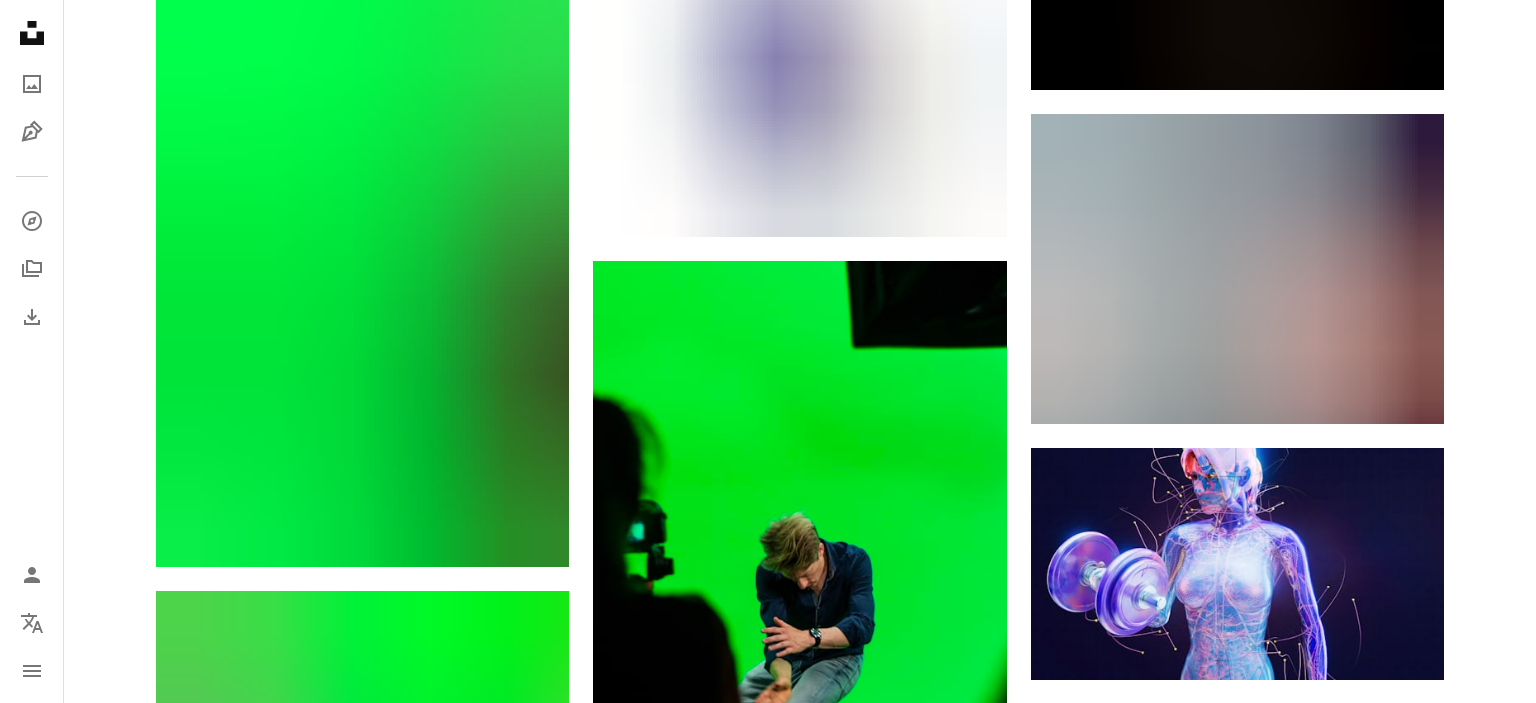 scroll, scrollTop: 0, scrollLeft: 0, axis: both 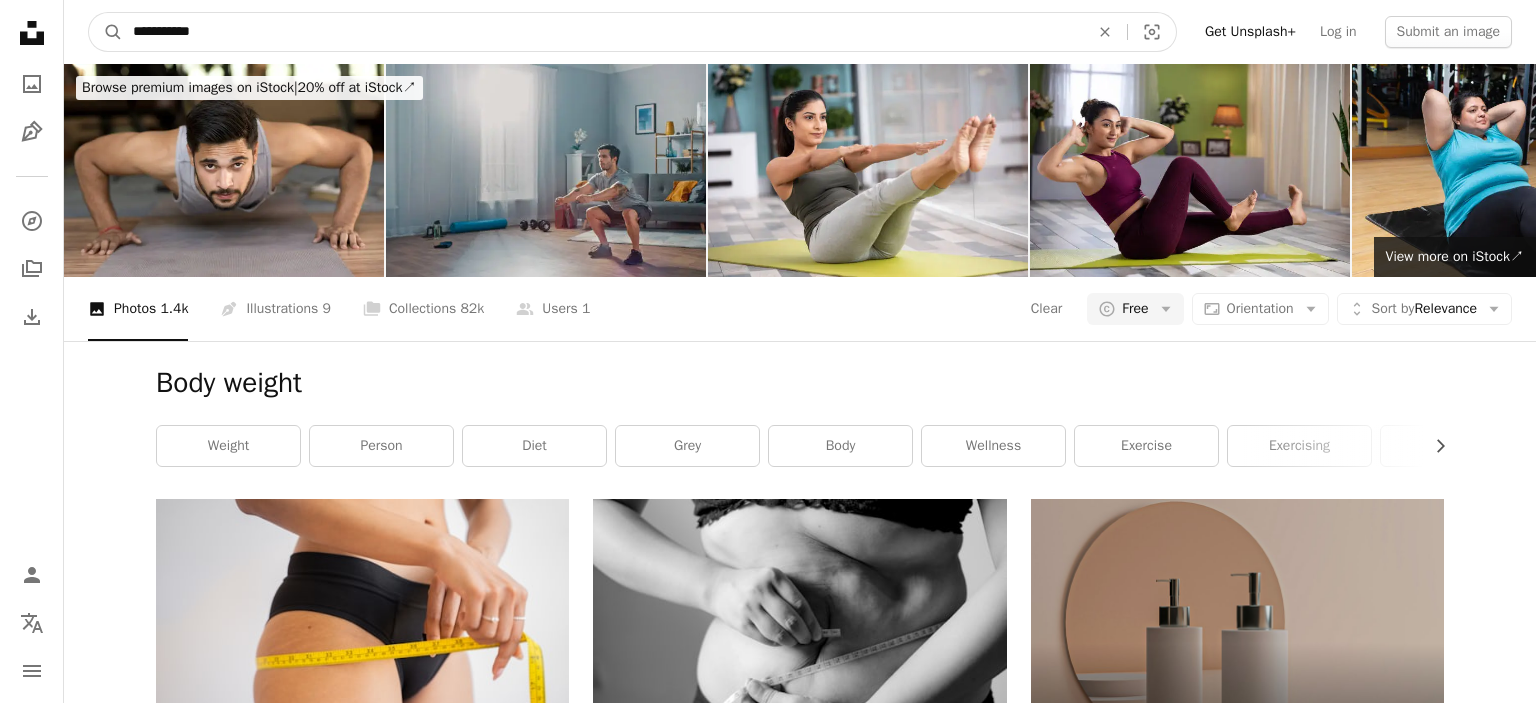 drag, startPoint x: 223, startPoint y: 31, endPoint x: 0, endPoint y: 30, distance: 223.00224 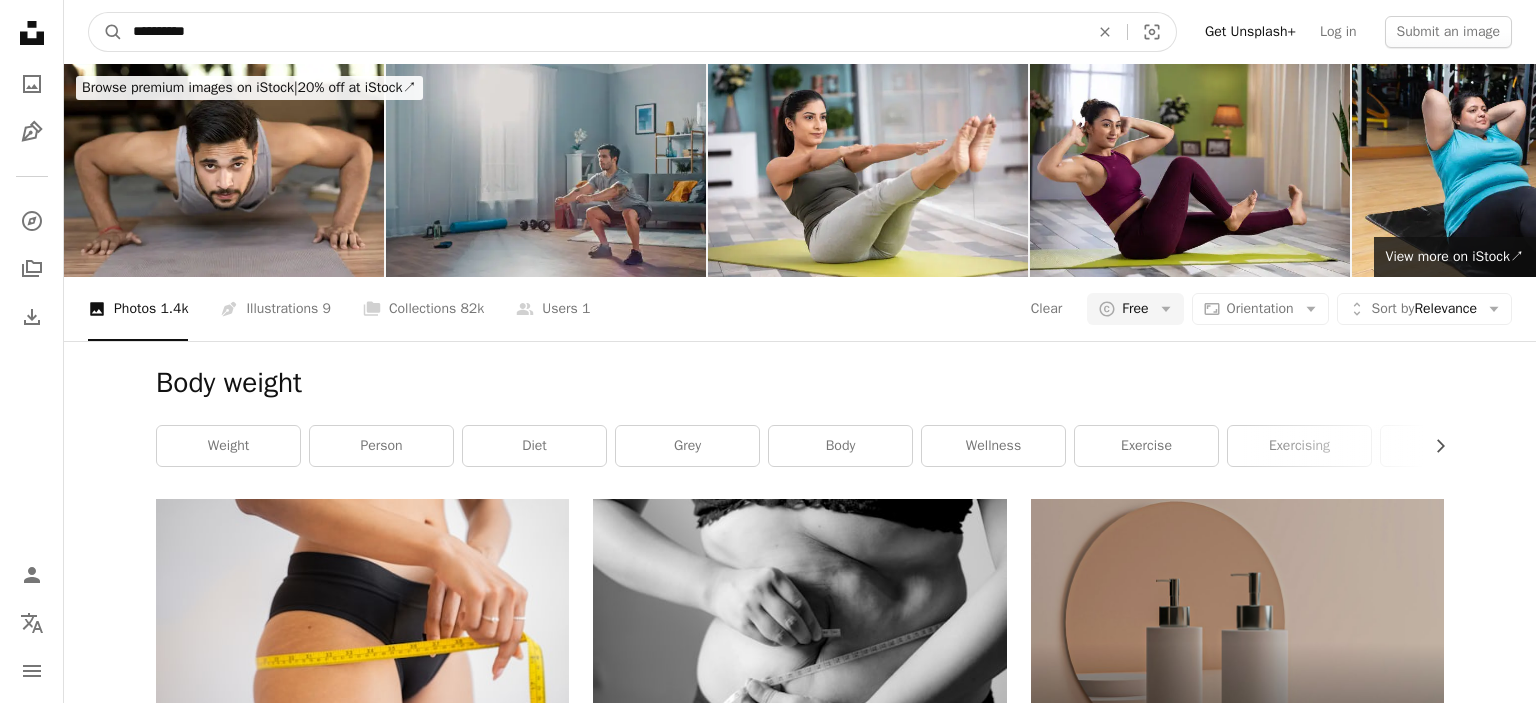 type on "**********" 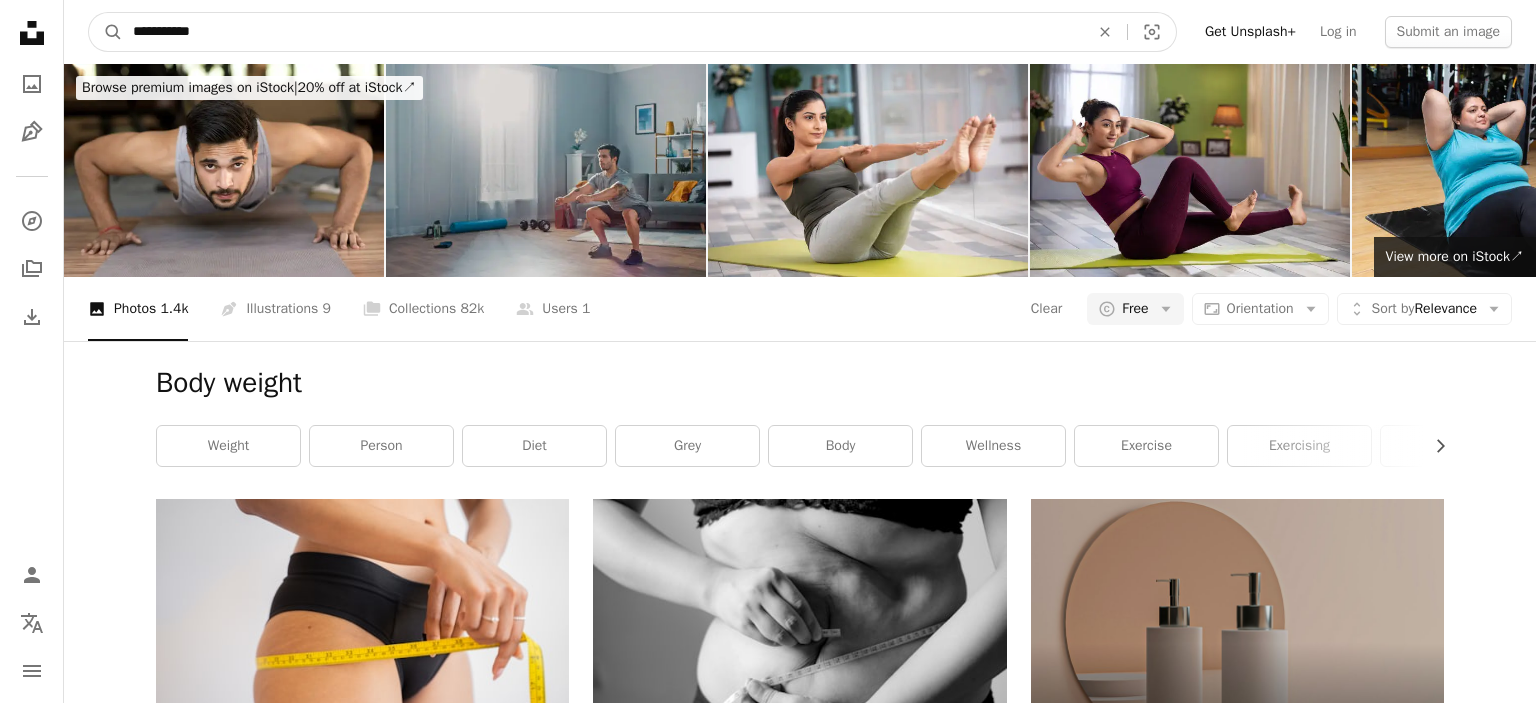 click on "A magnifying glass" at bounding box center (106, 32) 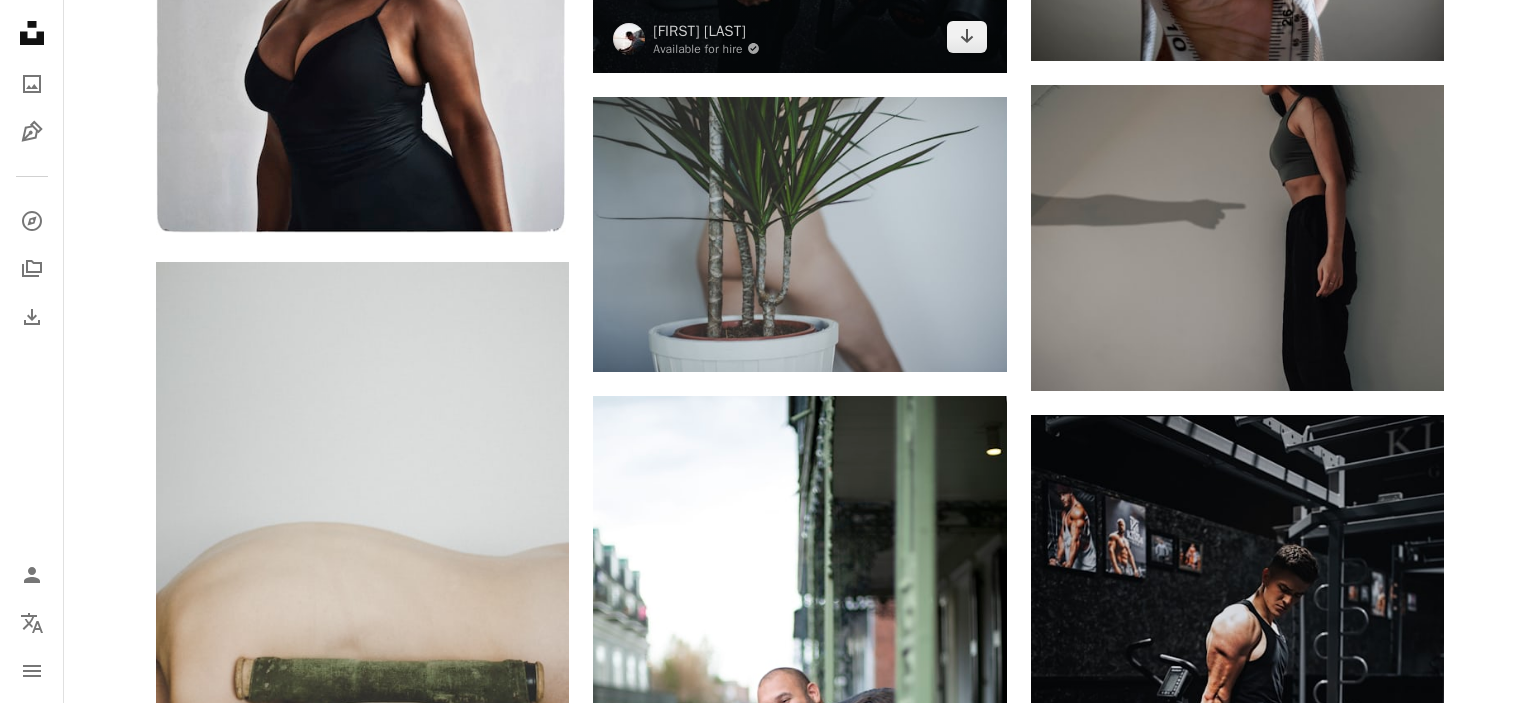 scroll, scrollTop: 2006, scrollLeft: 0, axis: vertical 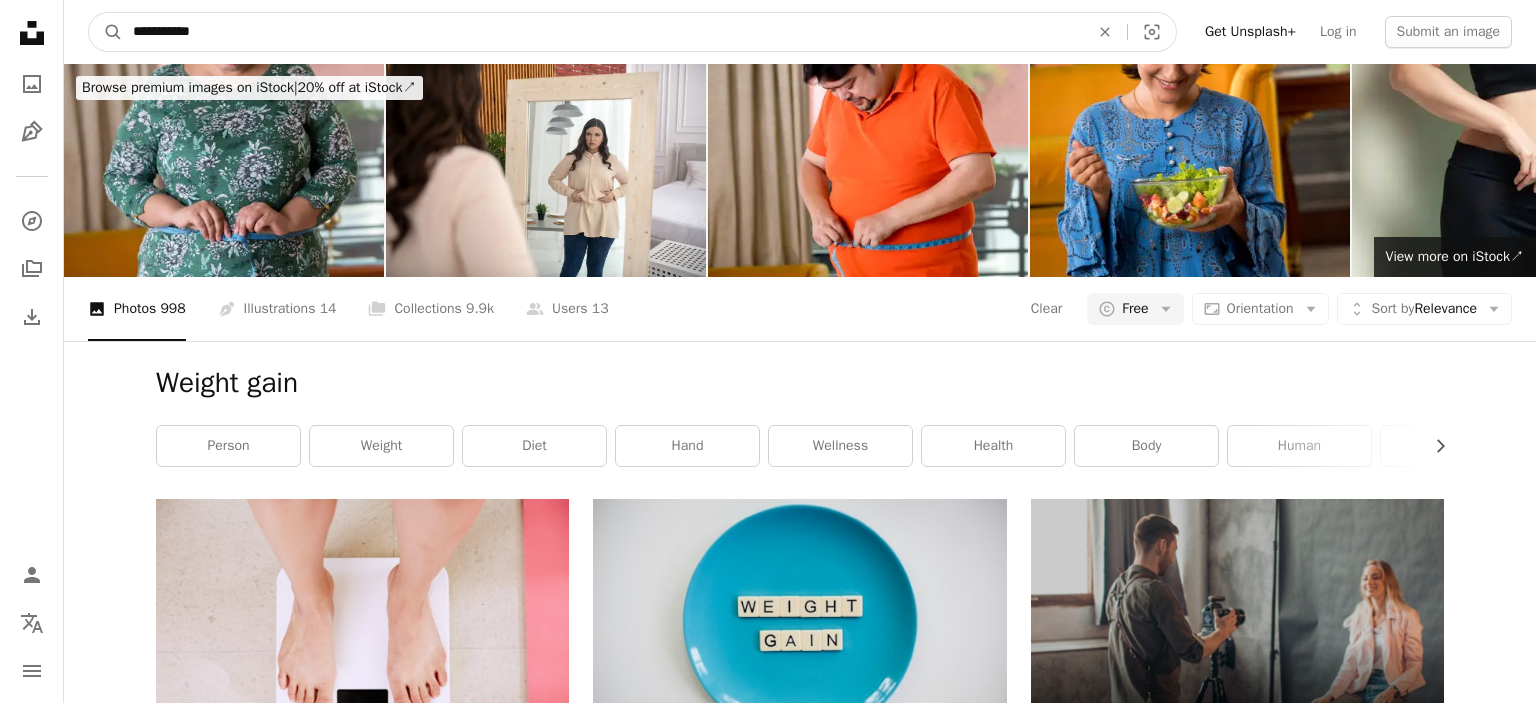 drag, startPoint x: 270, startPoint y: 39, endPoint x: 0, endPoint y: 38, distance: 270.00186 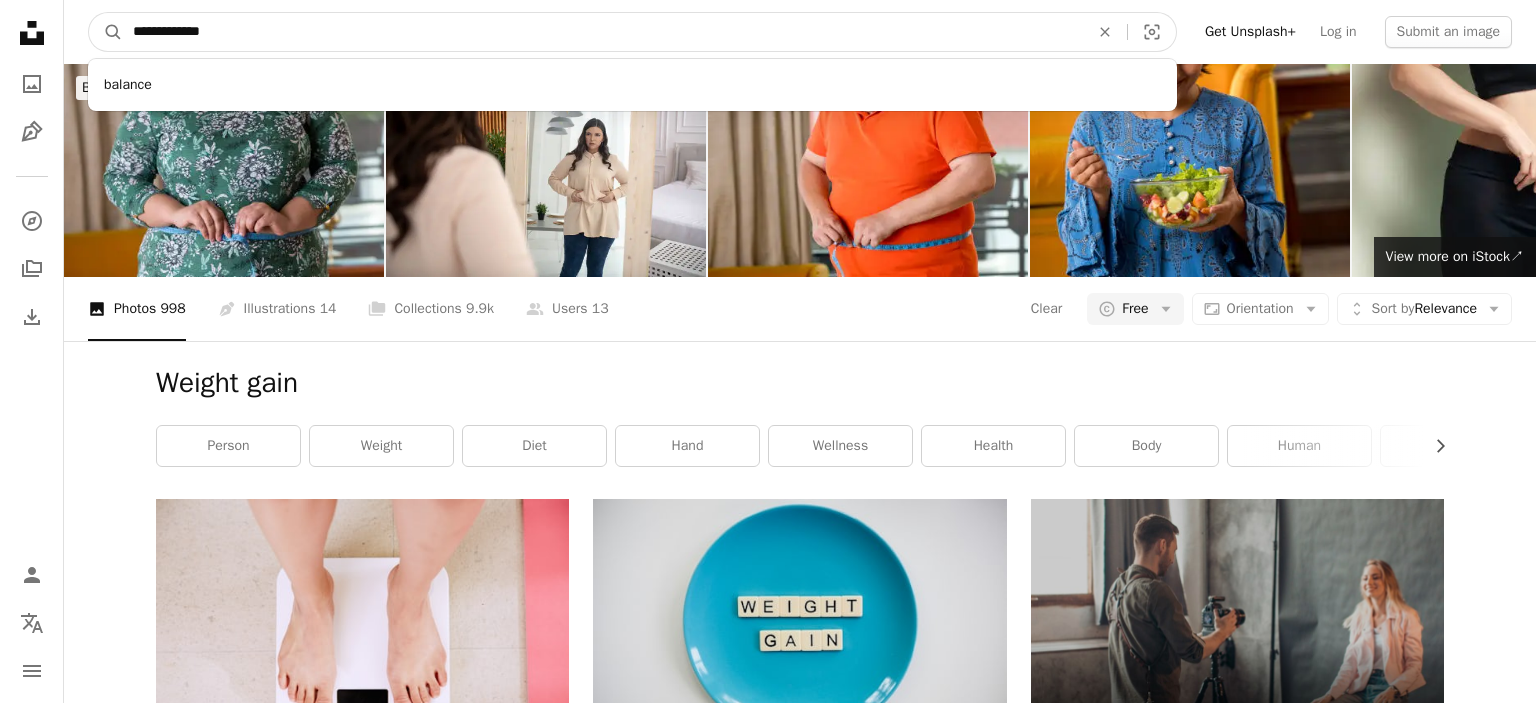 type on "**********" 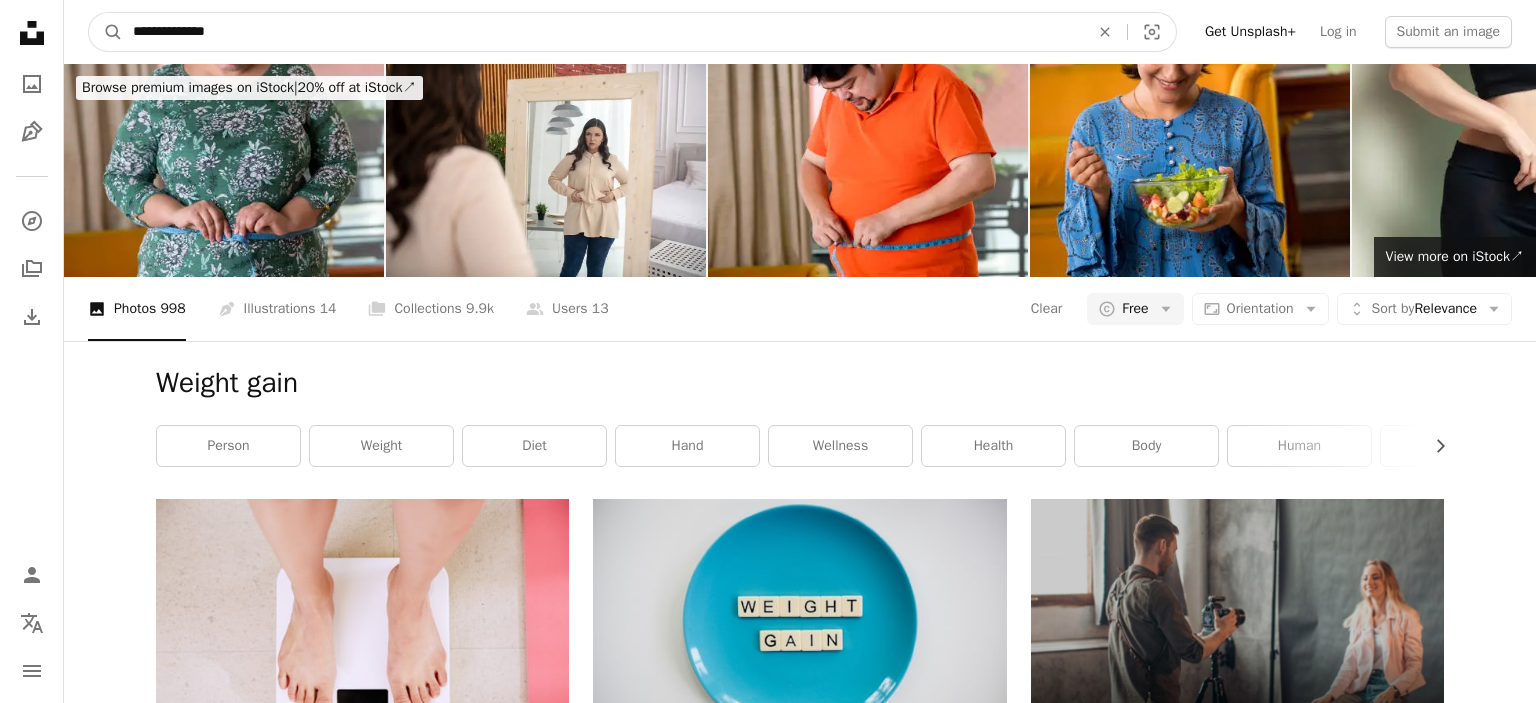 click on "A magnifying glass" at bounding box center [106, 32] 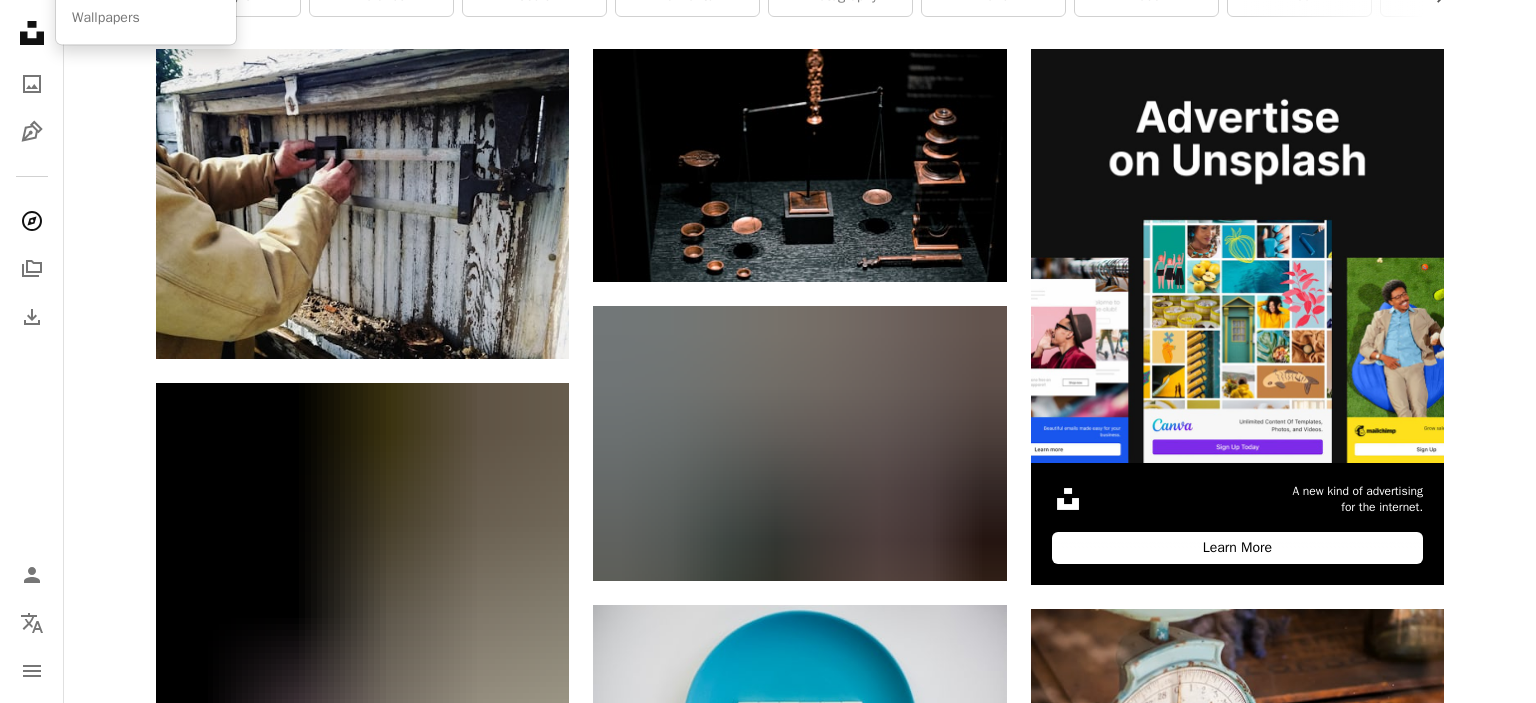 scroll, scrollTop: 528, scrollLeft: 0, axis: vertical 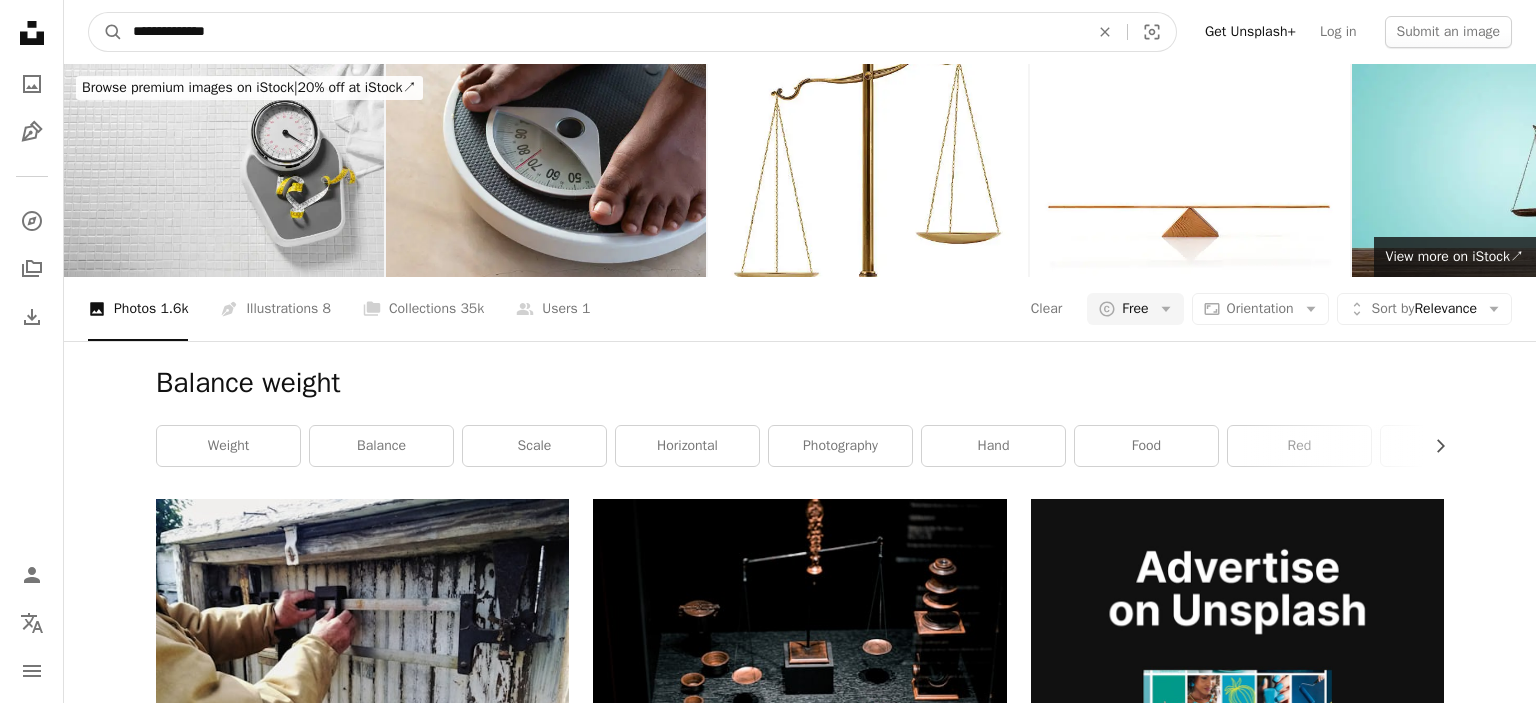 drag, startPoint x: 532, startPoint y: 37, endPoint x: 0, endPoint y: 42, distance: 532.0235 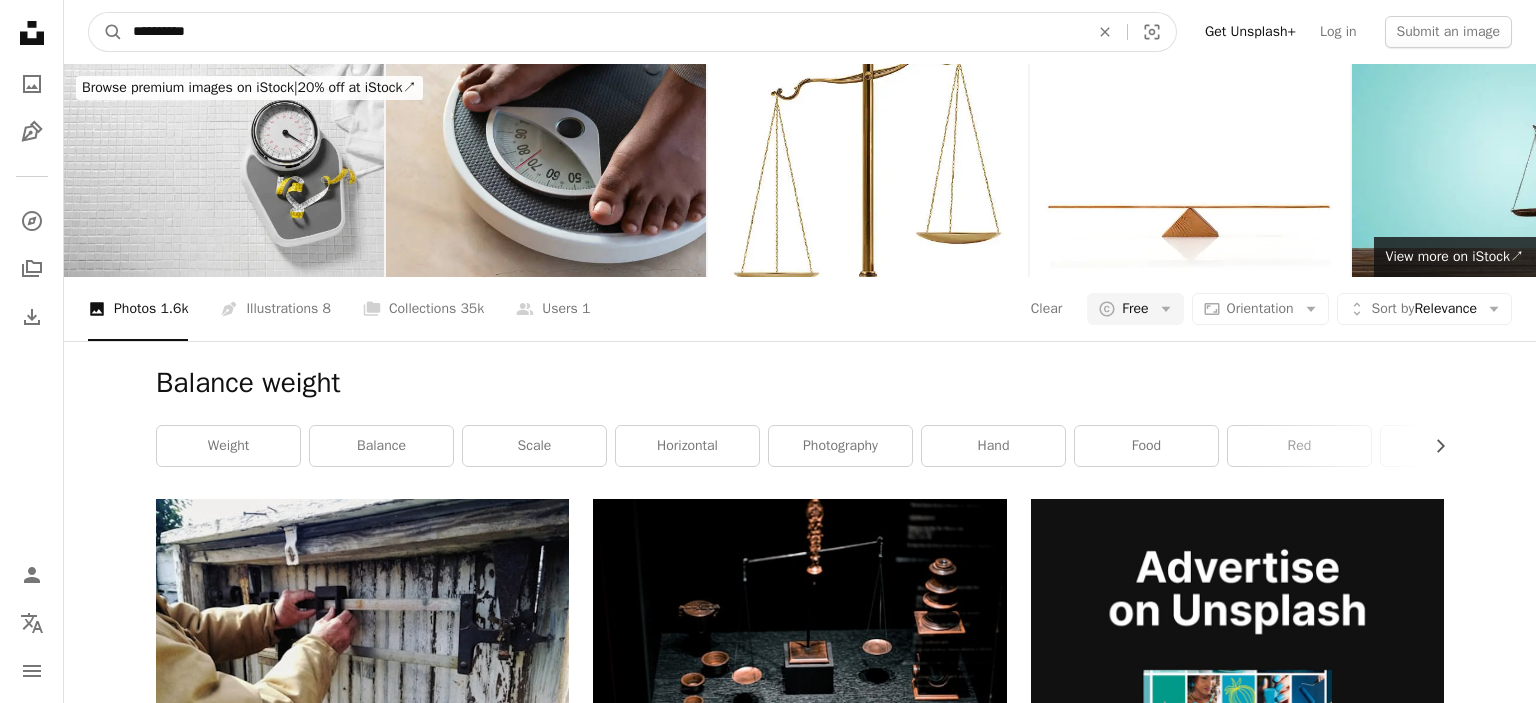 type on "**********" 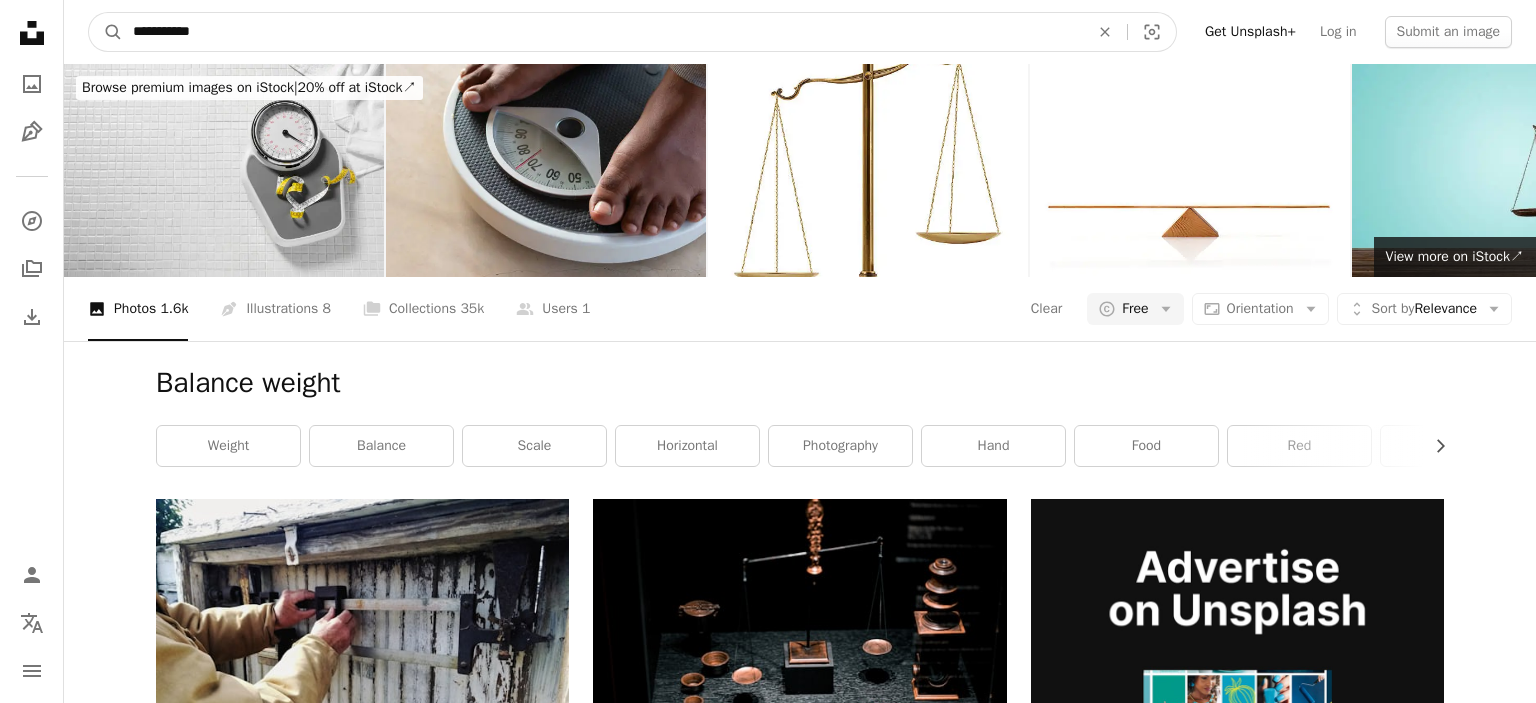 click on "A magnifying glass" at bounding box center (106, 32) 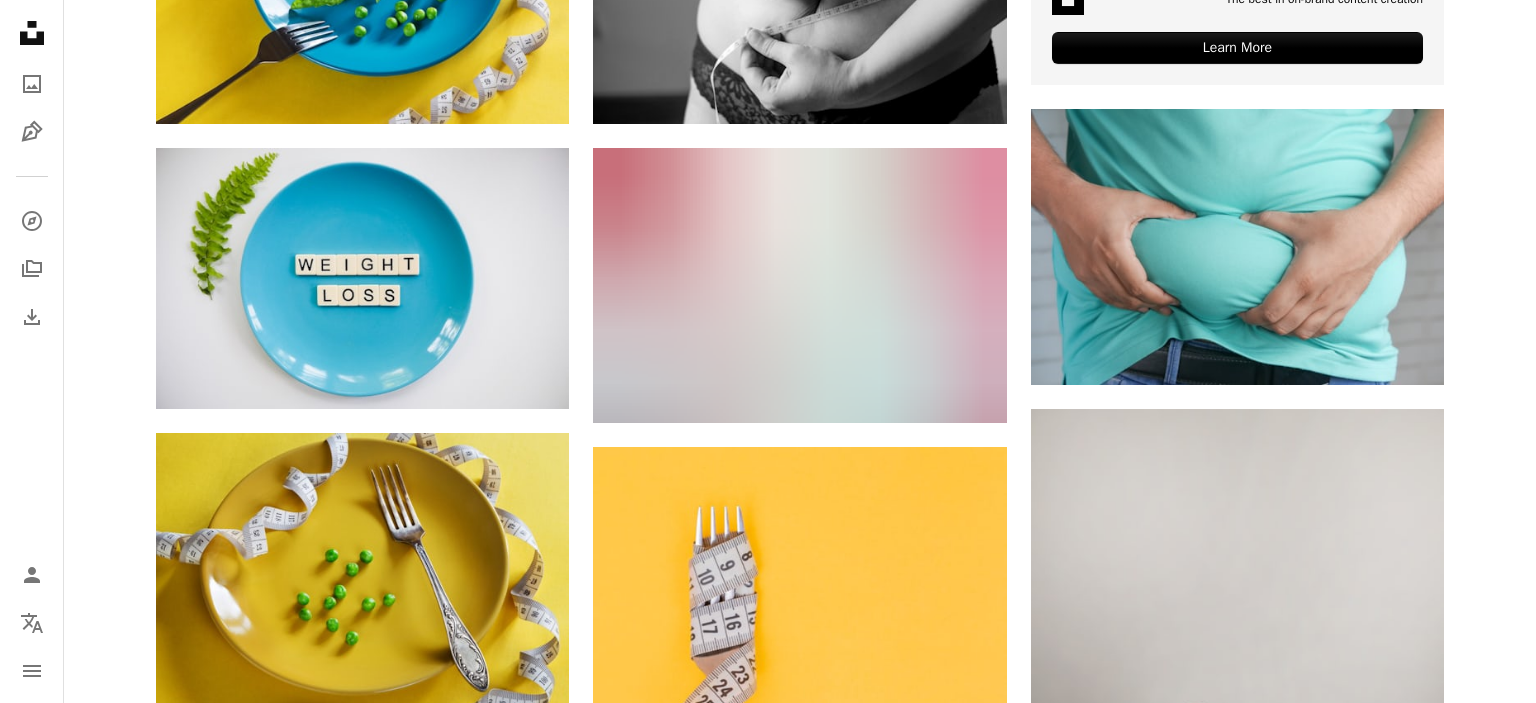 scroll, scrollTop: 1161, scrollLeft: 0, axis: vertical 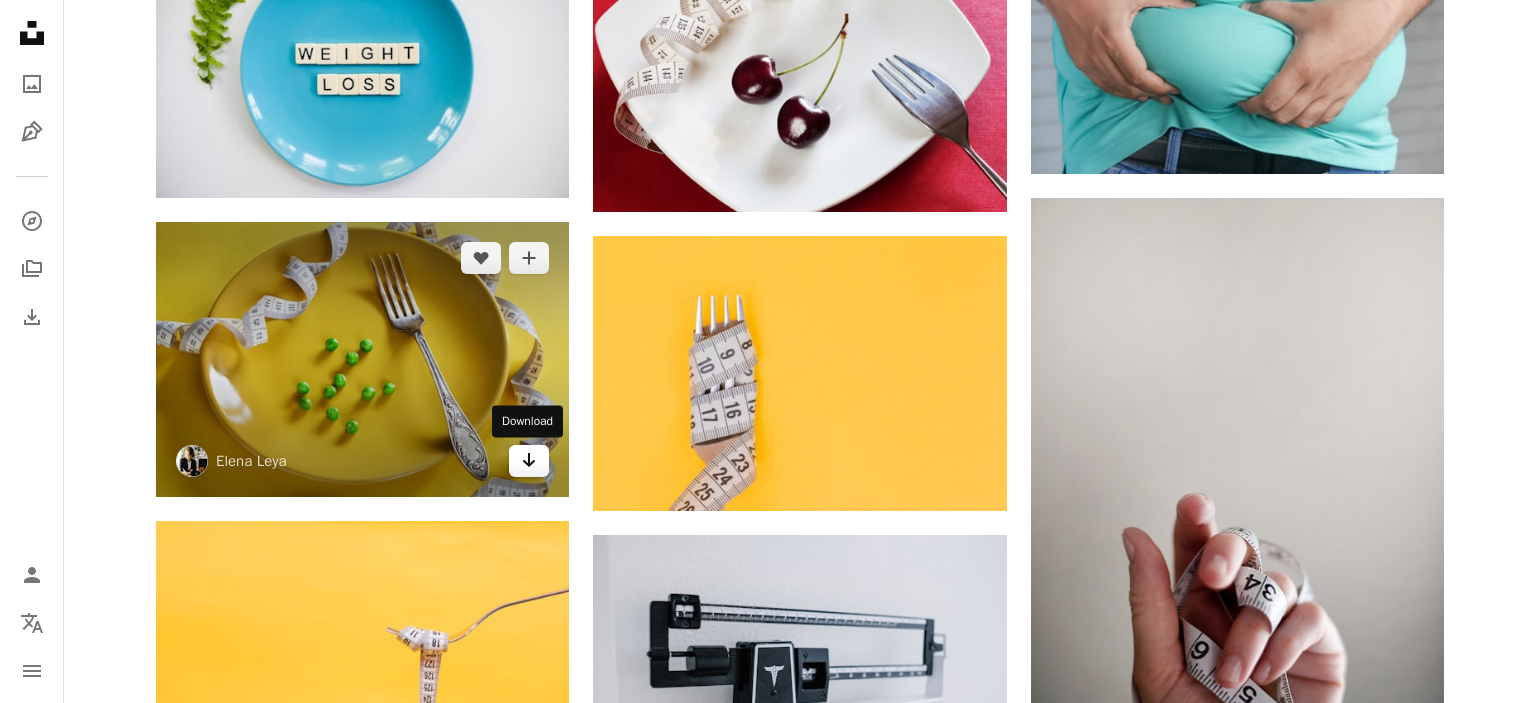click on "Arrow pointing down" 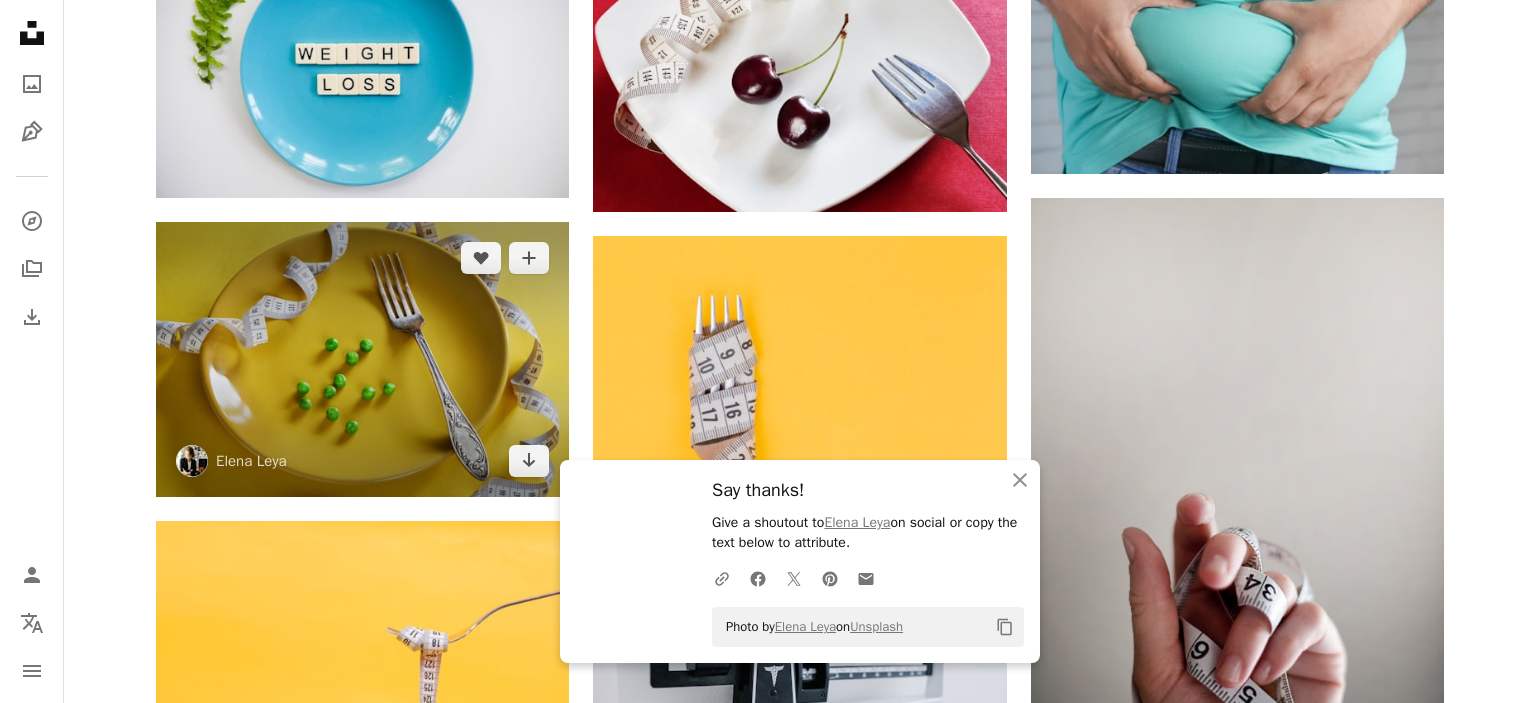 scroll, scrollTop: 1900, scrollLeft: 0, axis: vertical 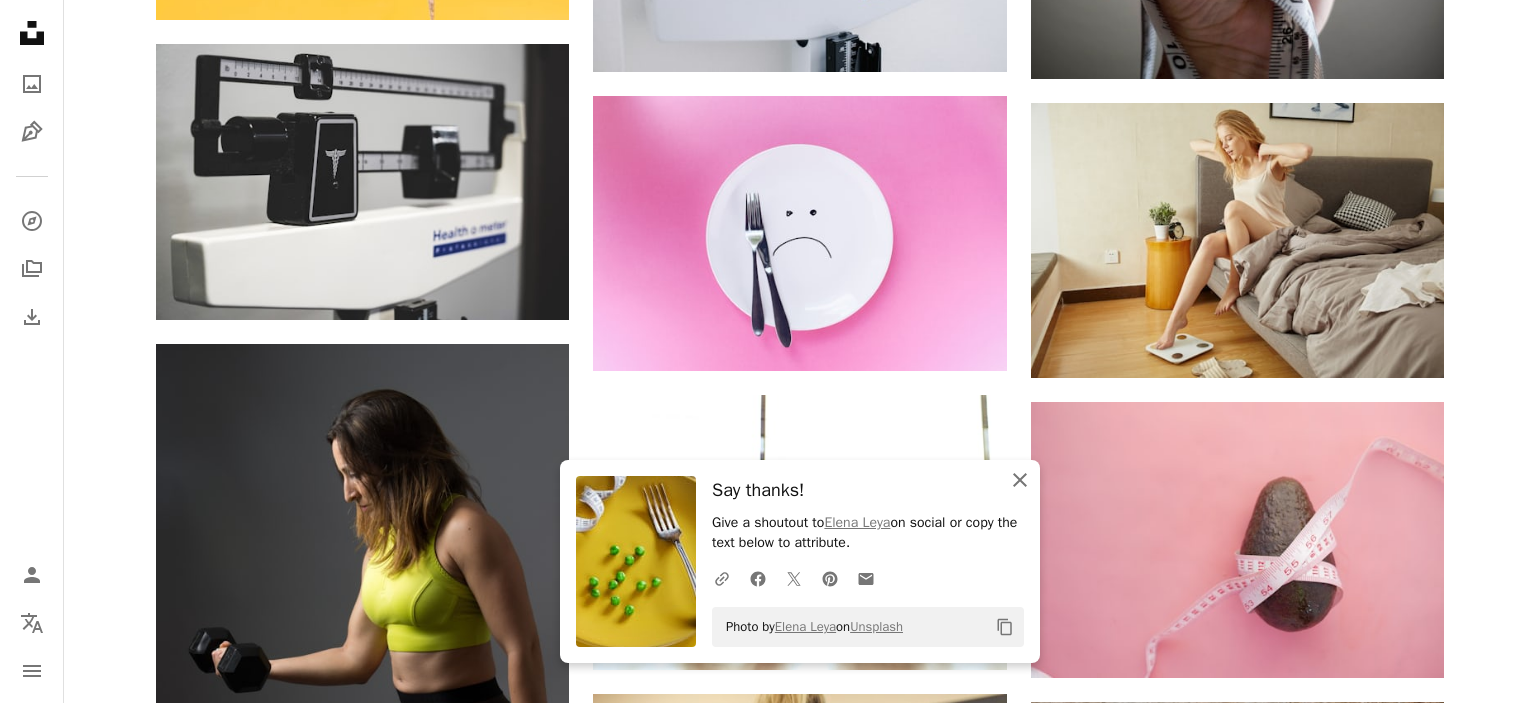 click 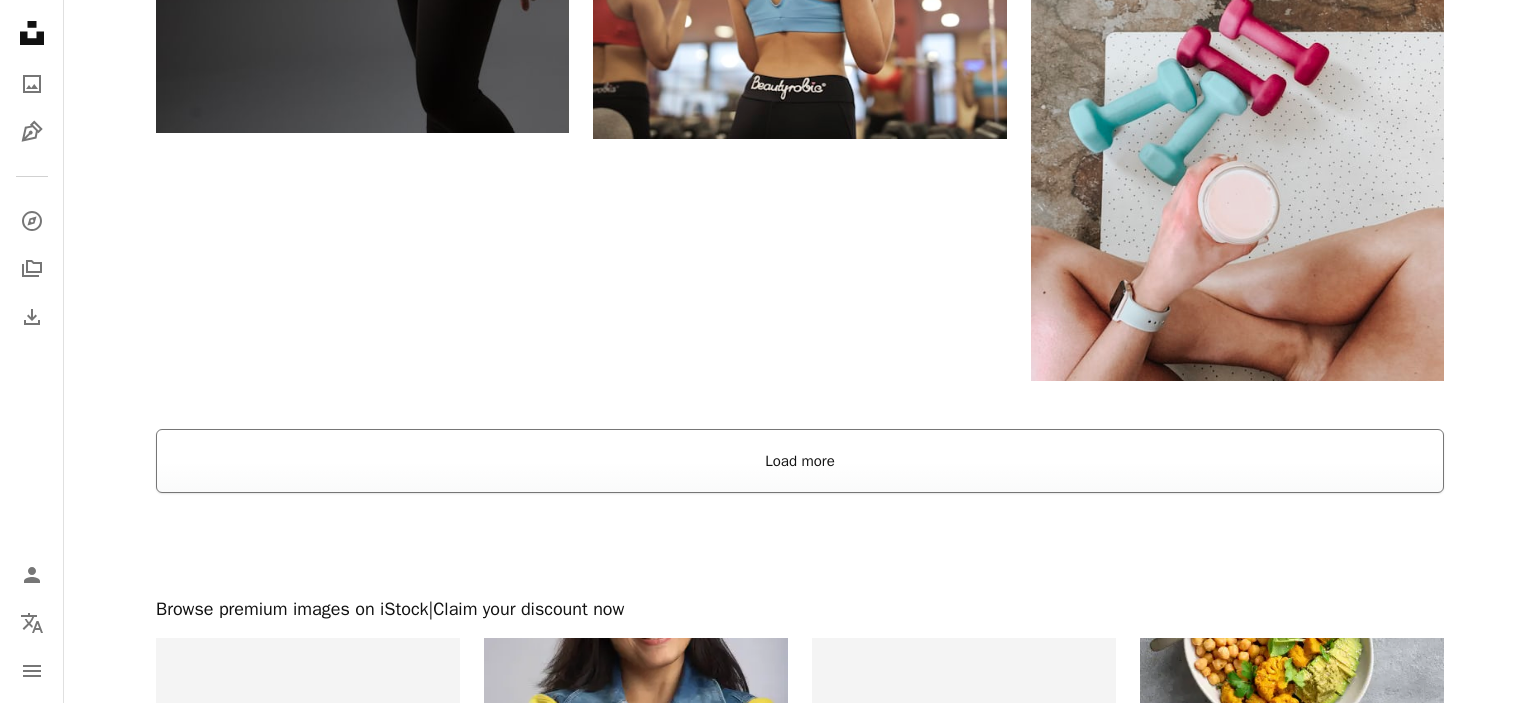 scroll, scrollTop: 2745, scrollLeft: 0, axis: vertical 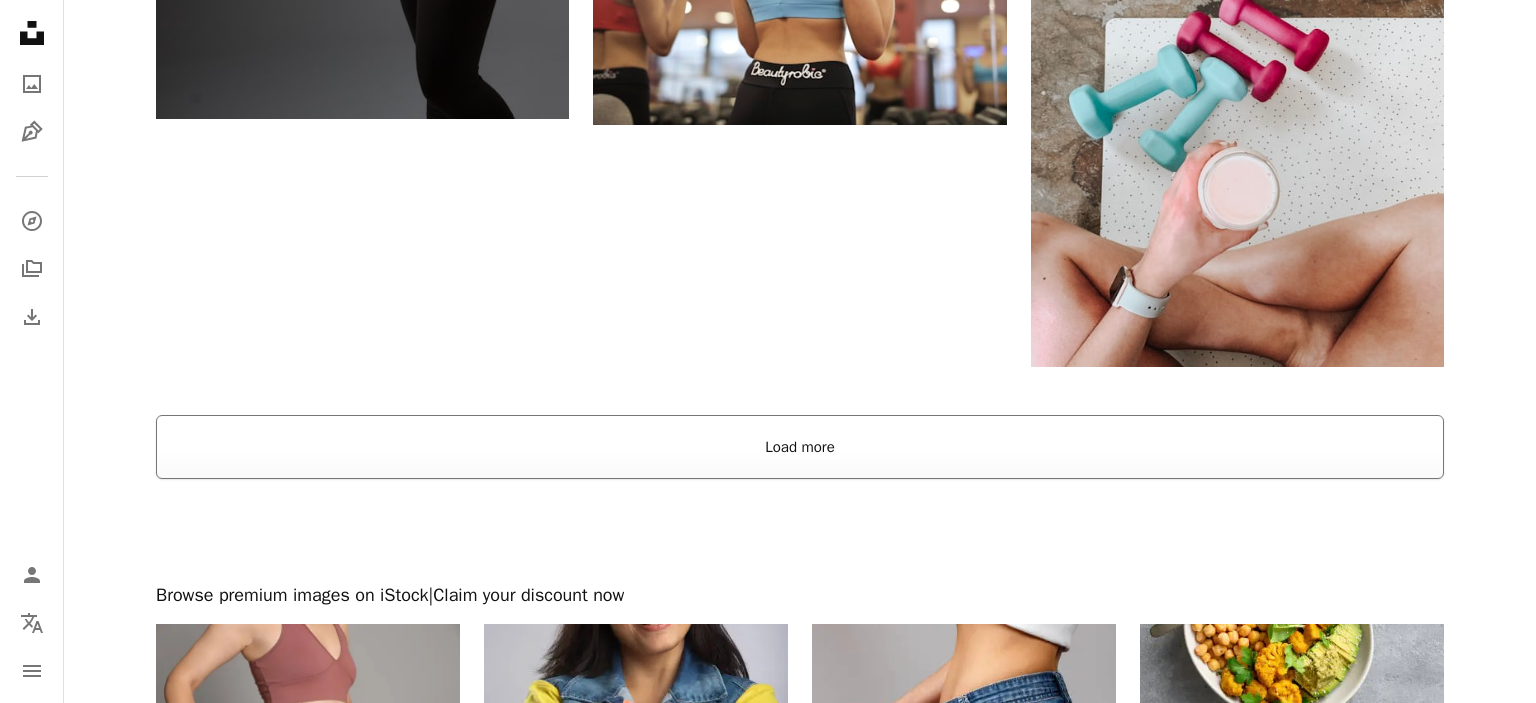 click on "Load more" at bounding box center [800, 447] 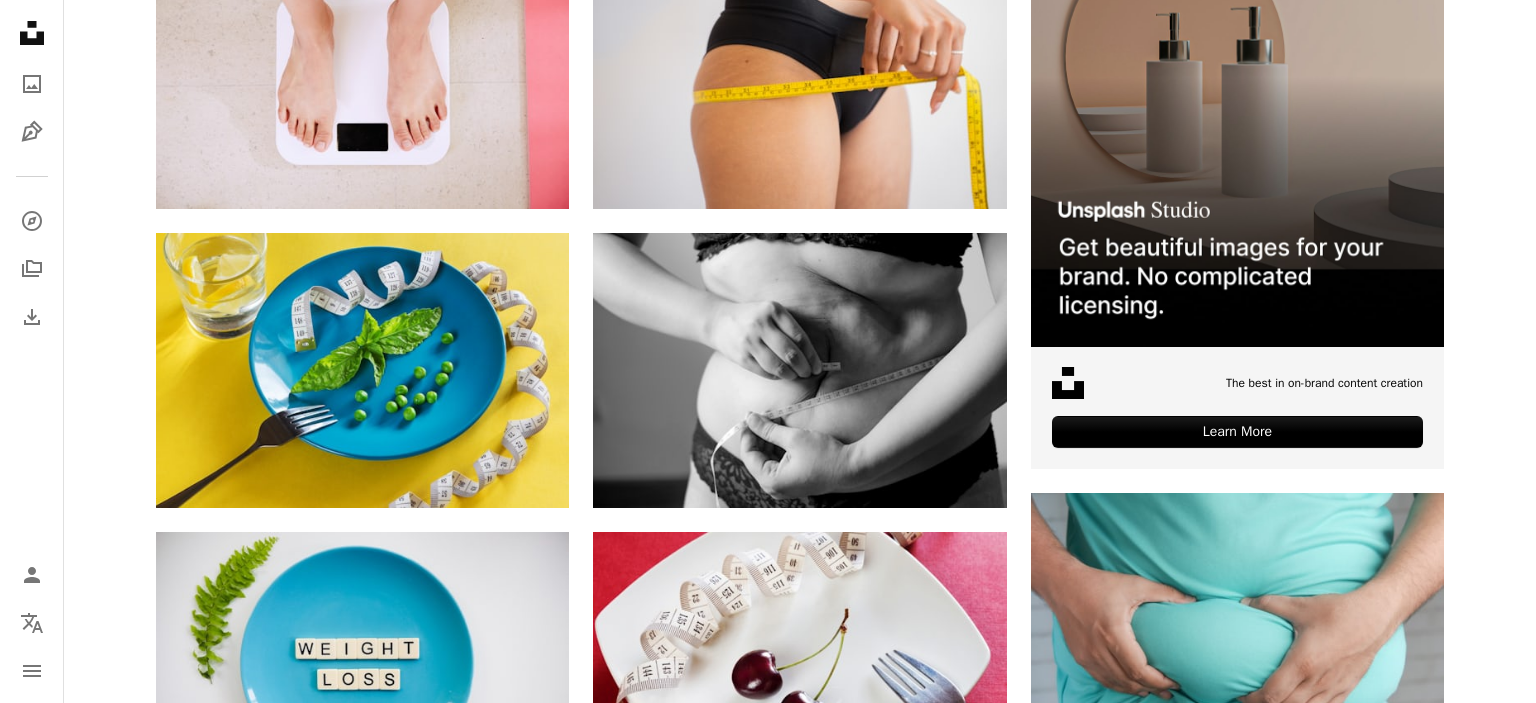 scroll, scrollTop: 0, scrollLeft: 0, axis: both 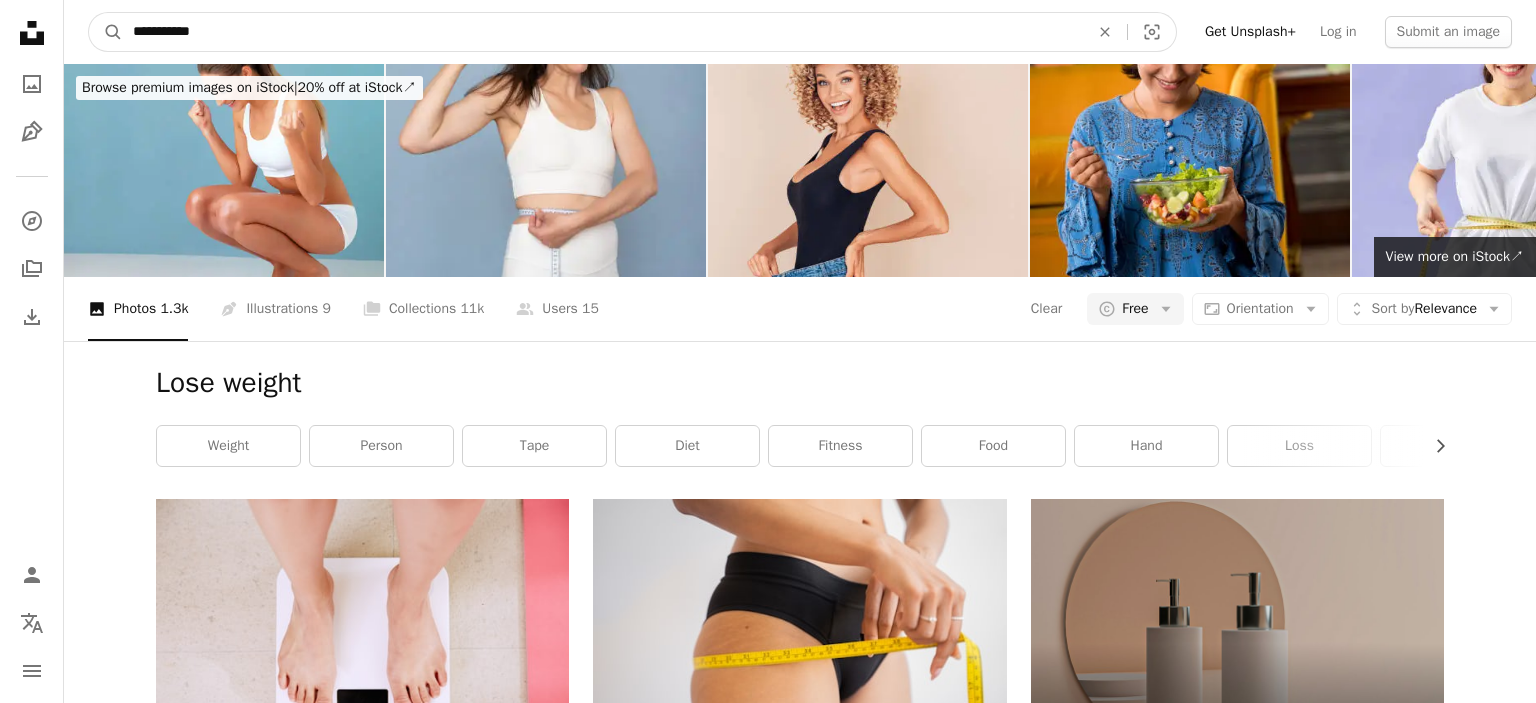 drag, startPoint x: 217, startPoint y: 34, endPoint x: 0, endPoint y: 61, distance: 218.67328 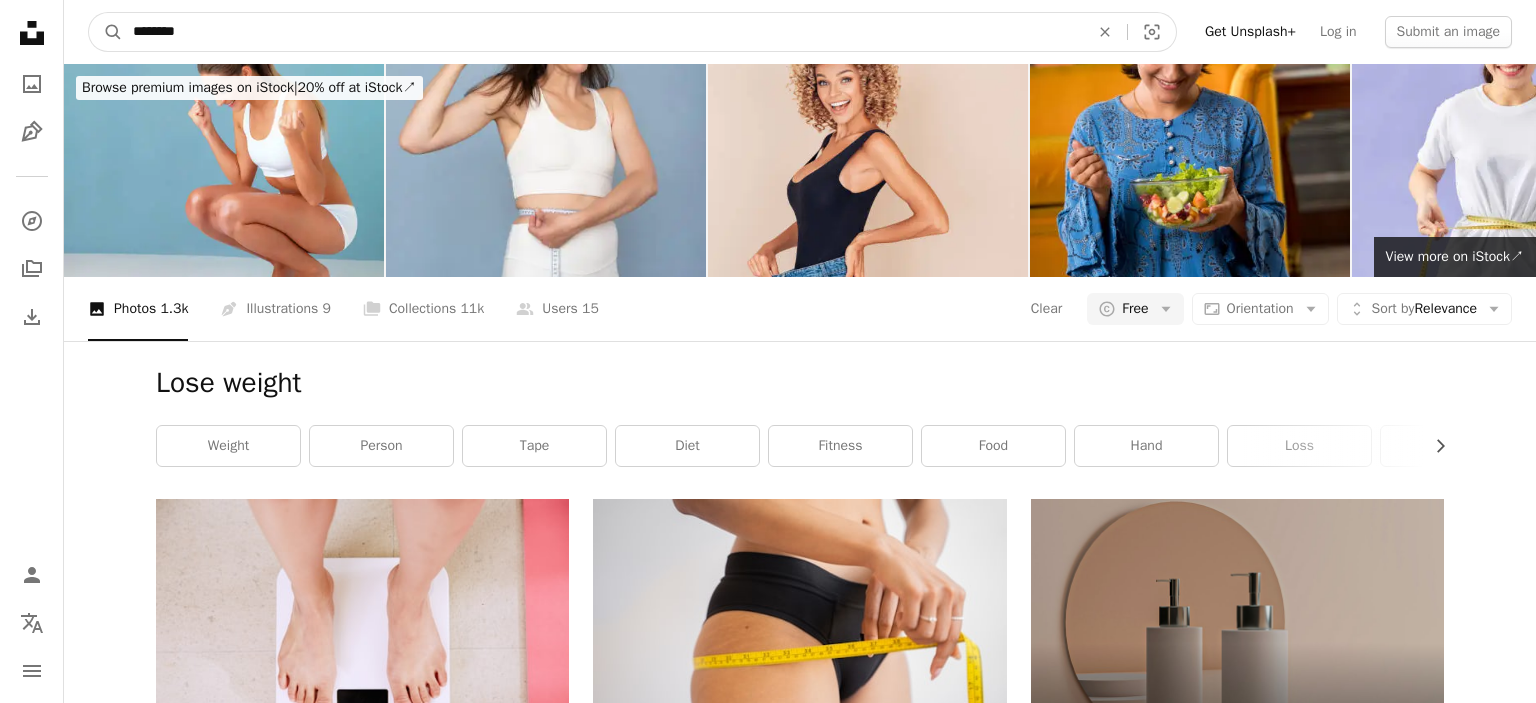 type on "*********" 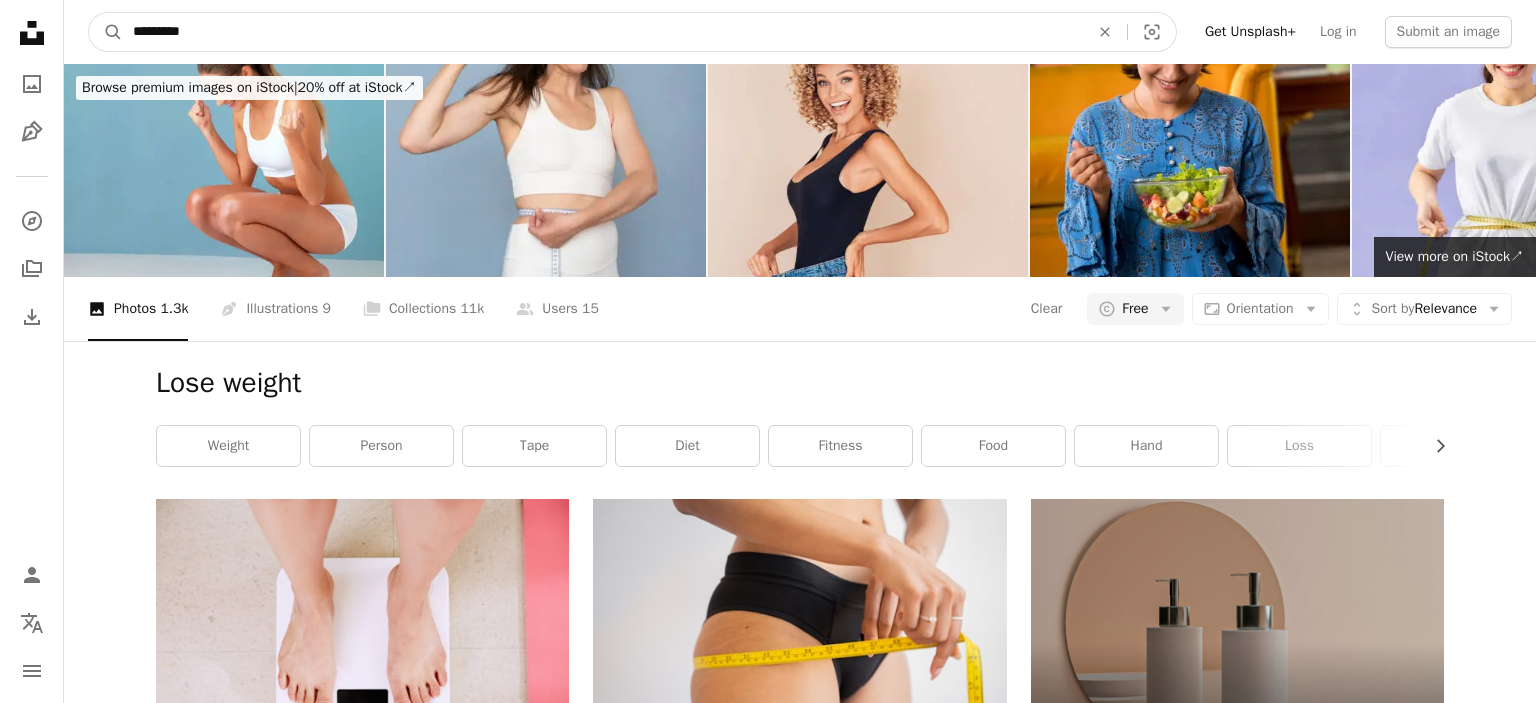 click on "A magnifying glass" at bounding box center [106, 32] 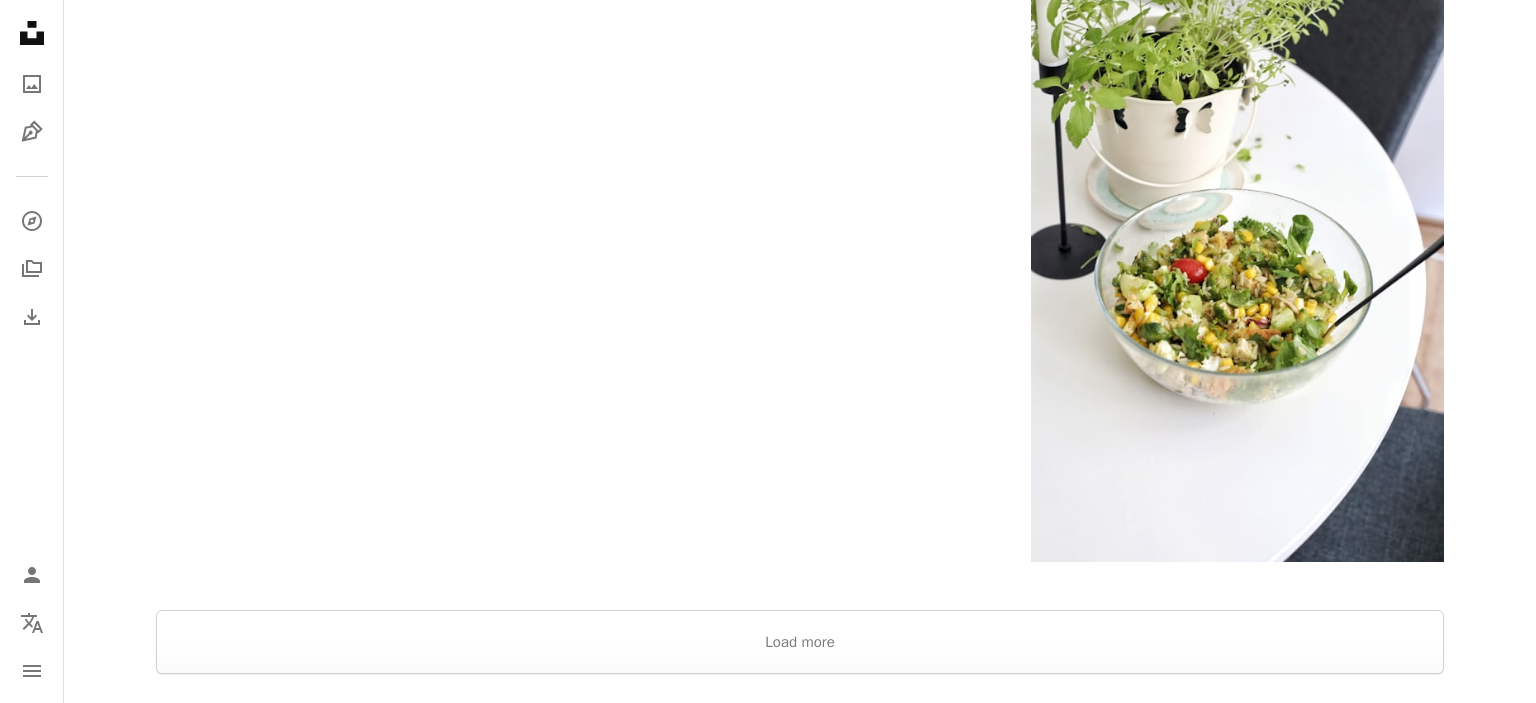 scroll, scrollTop: 3907, scrollLeft: 0, axis: vertical 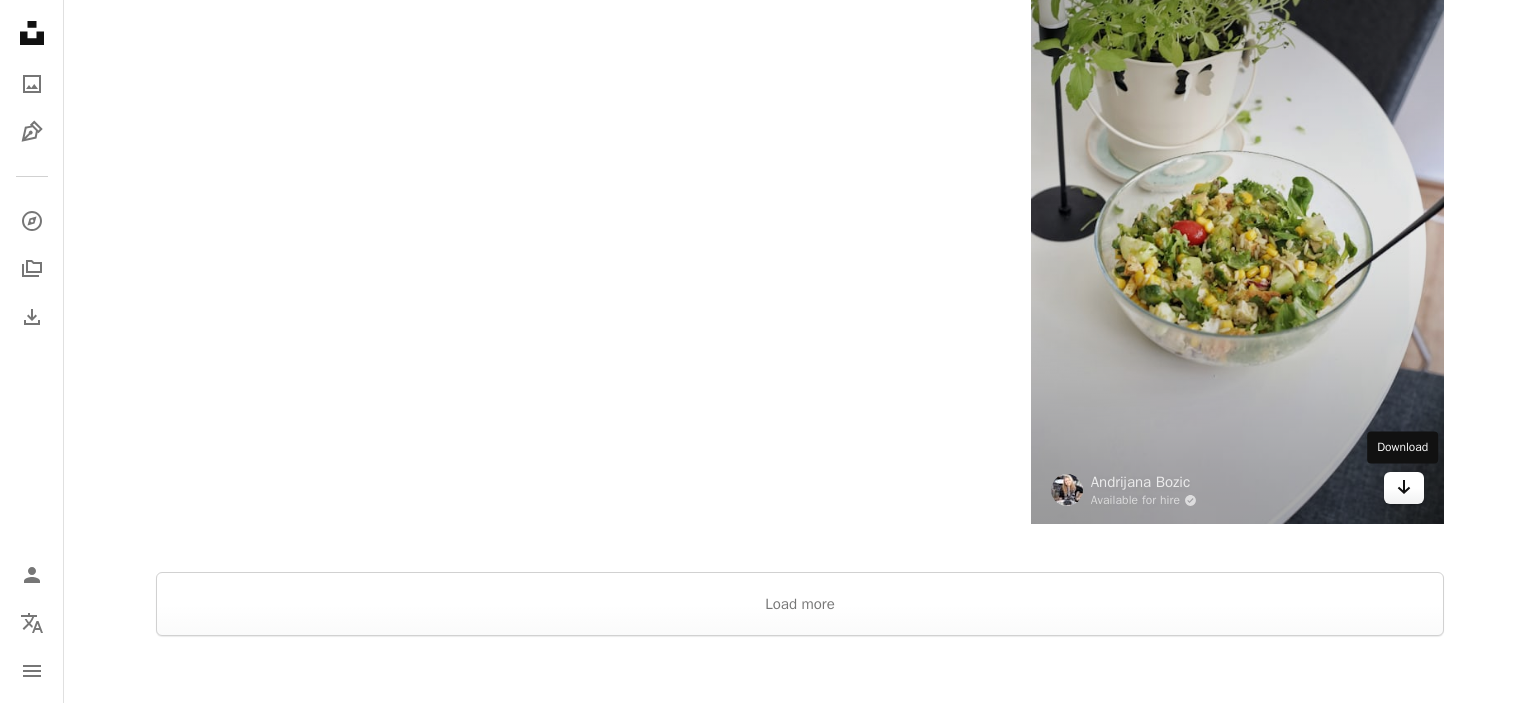 click on "Arrow pointing down" at bounding box center [1404, 488] 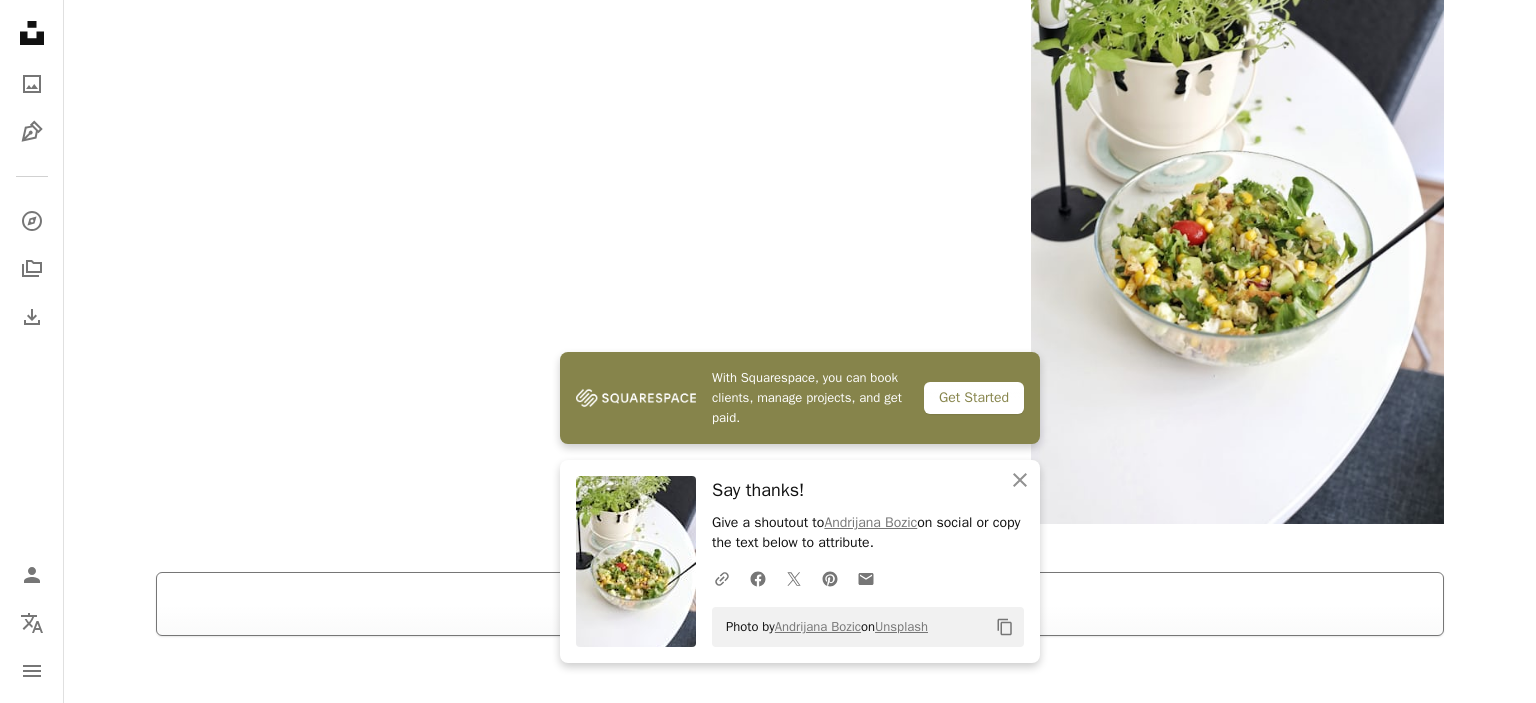 click on "Load more" at bounding box center (800, 604) 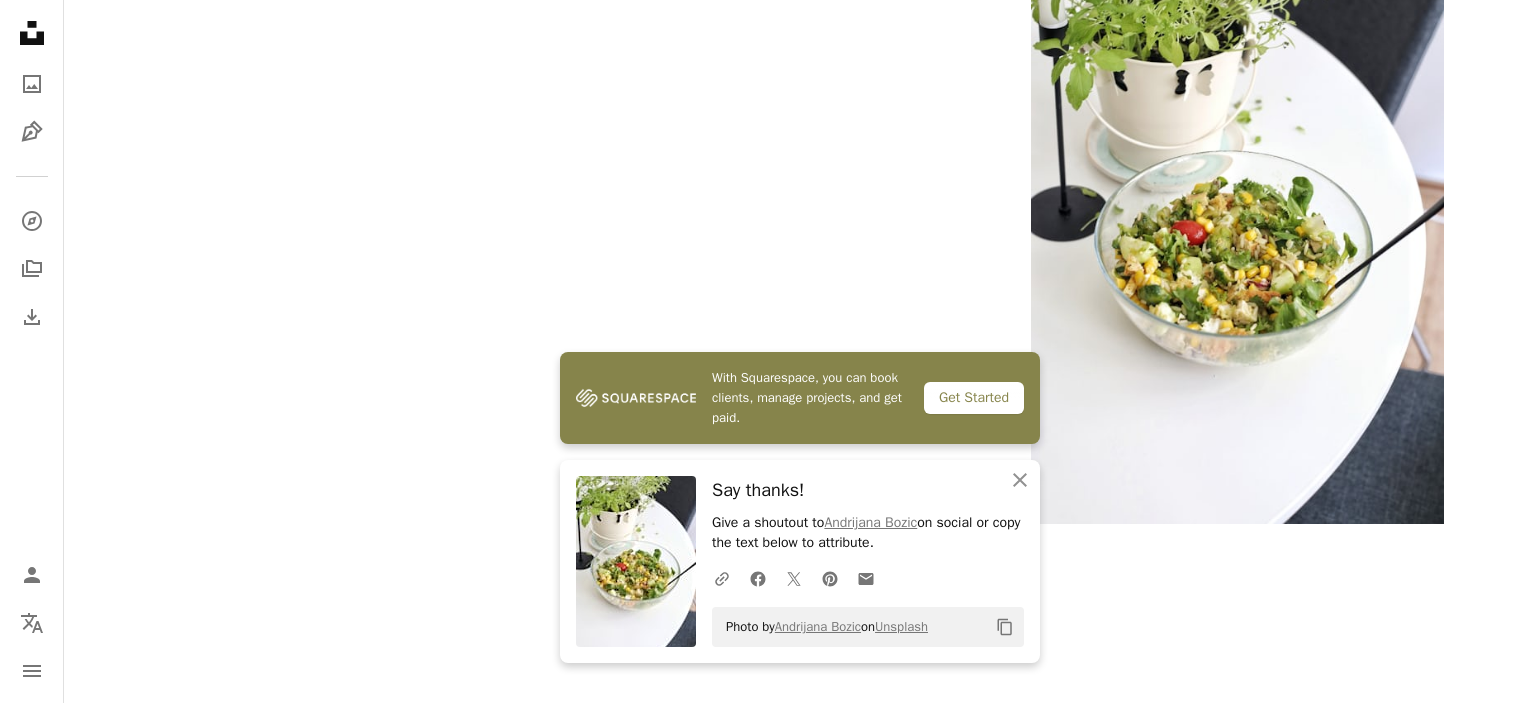 scroll, scrollTop: 3727, scrollLeft: 0, axis: vertical 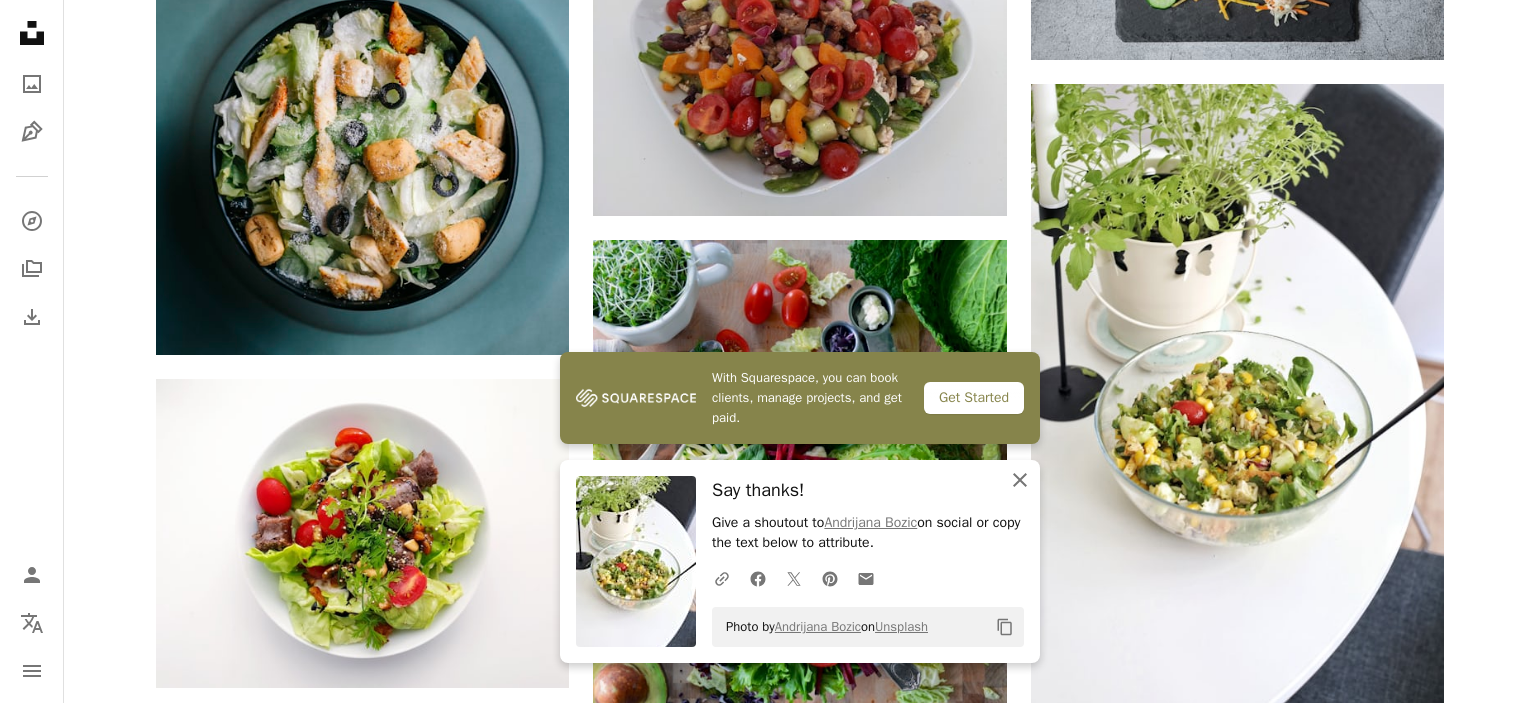 click on "An X shape" 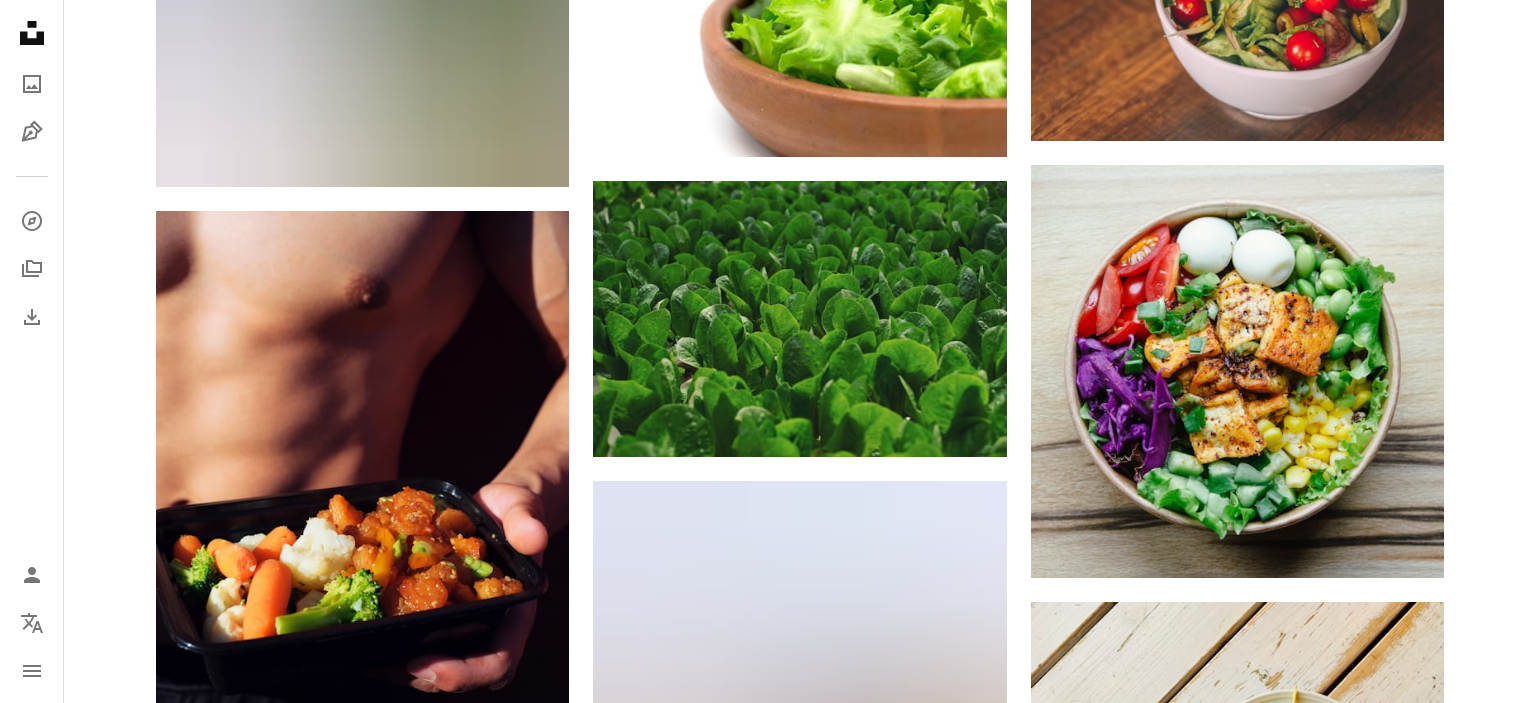 scroll, scrollTop: 6472, scrollLeft: 0, axis: vertical 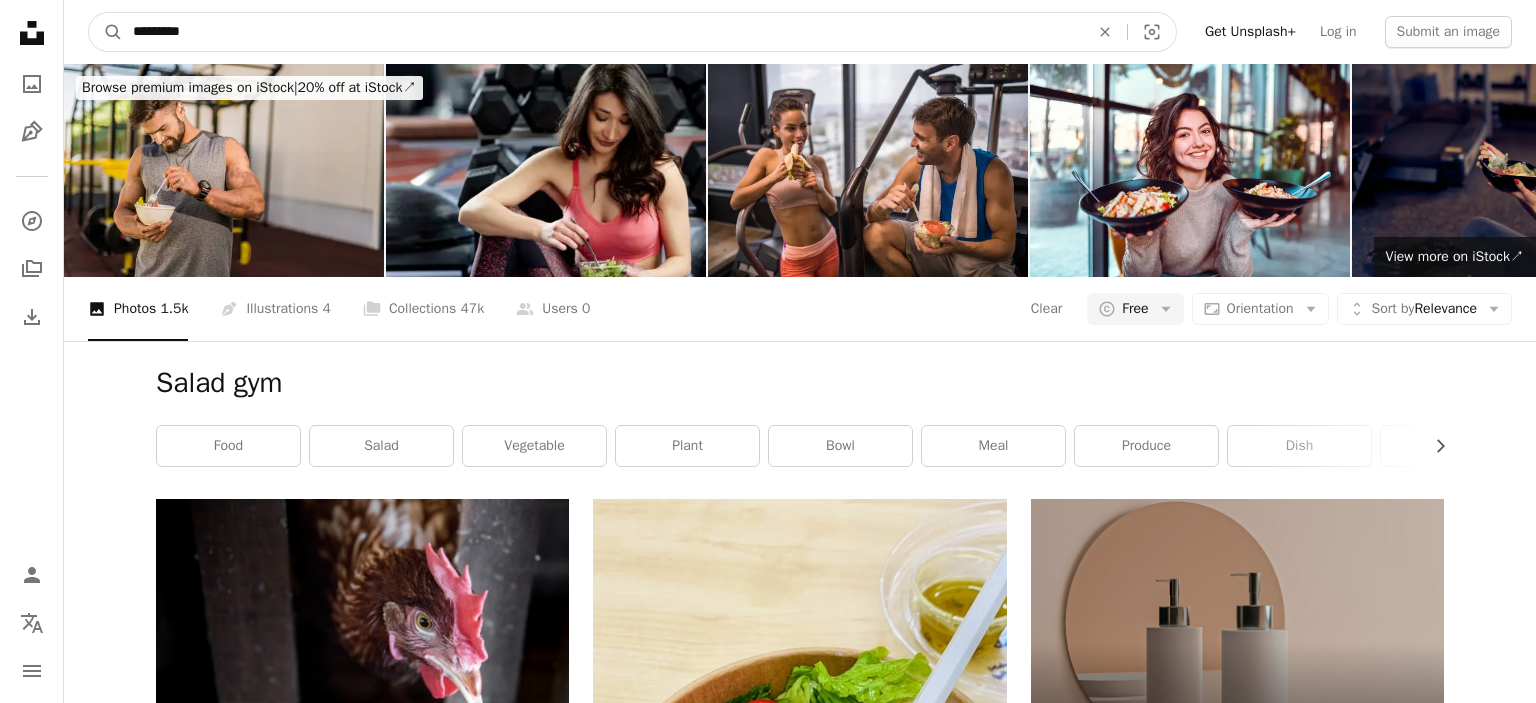 drag, startPoint x: 172, startPoint y: 41, endPoint x: 286, endPoint y: 56, distance: 114.982605 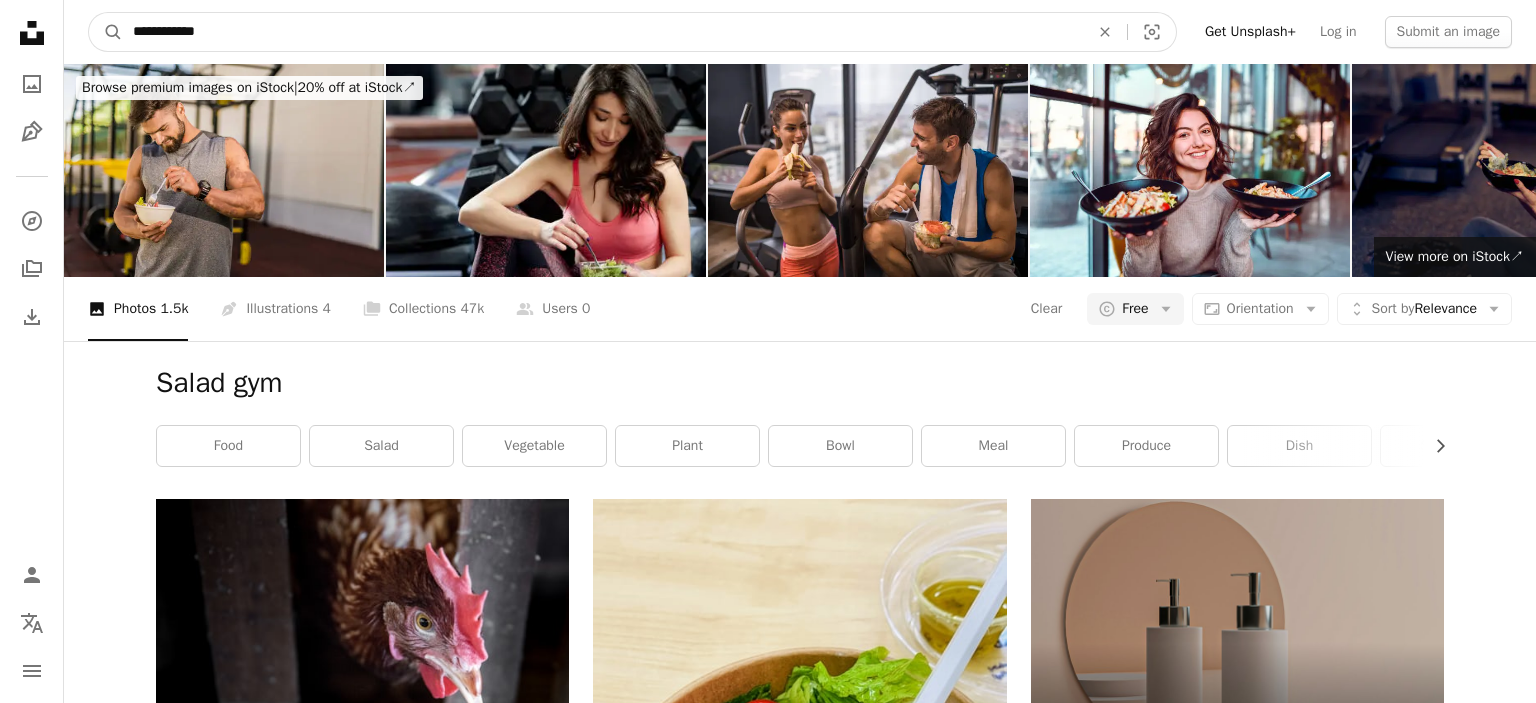 type on "**********" 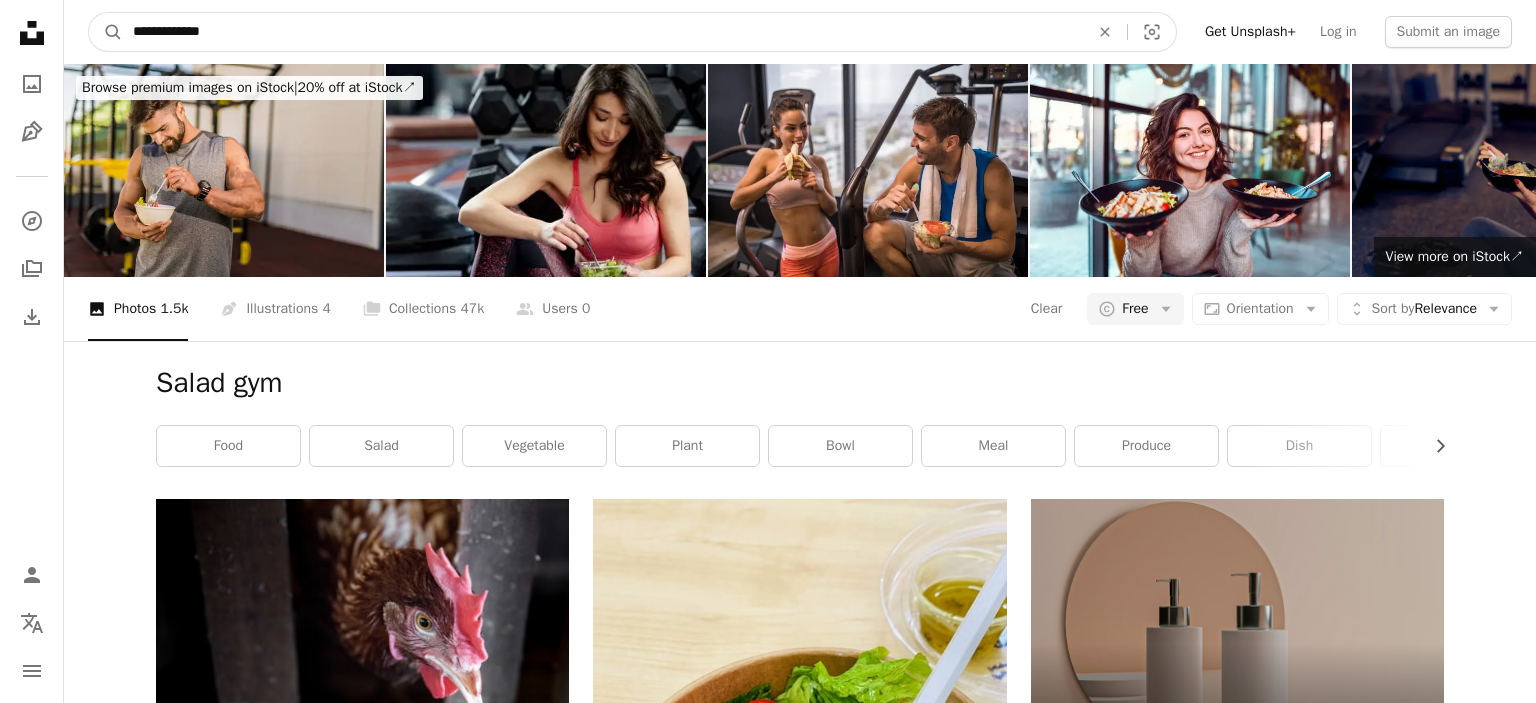 click on "A magnifying glass" at bounding box center [106, 32] 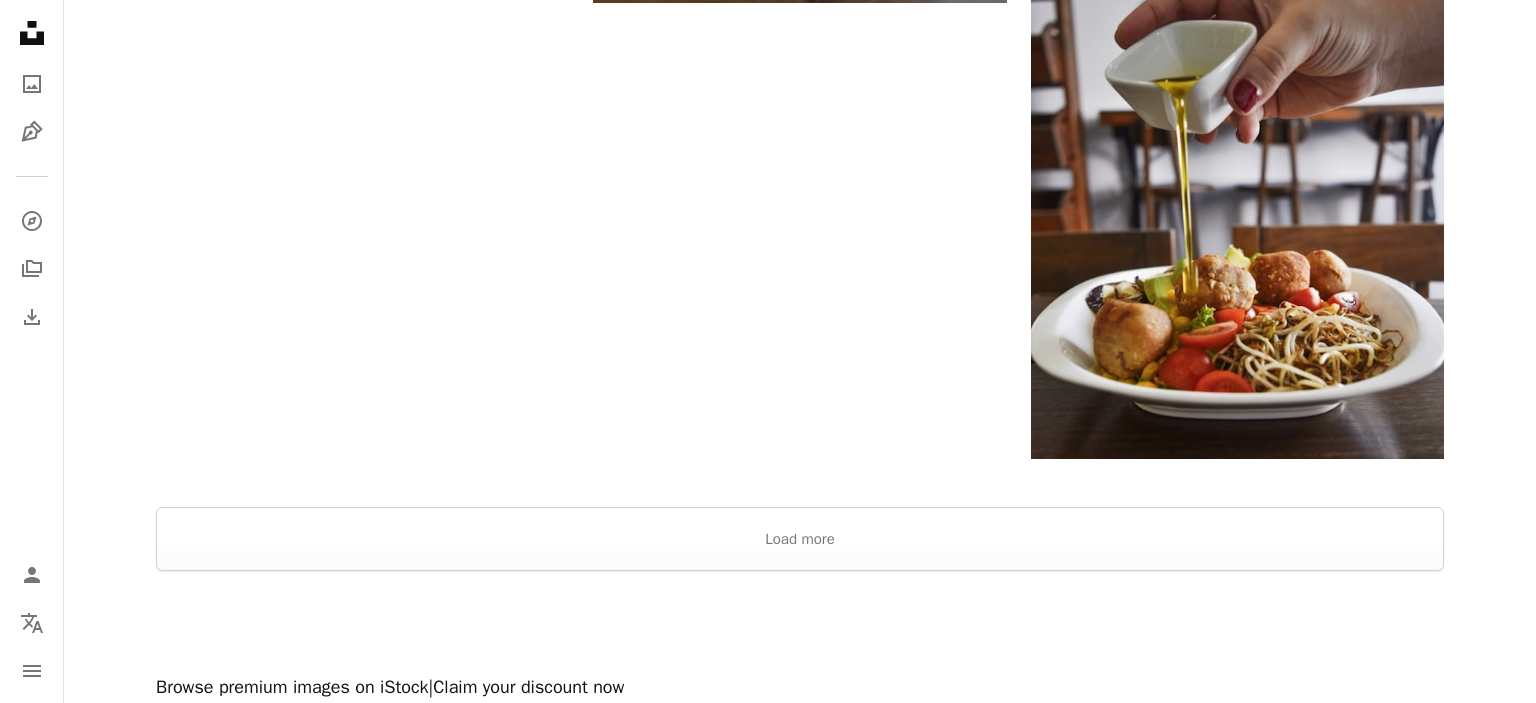 scroll, scrollTop: 4224, scrollLeft: 0, axis: vertical 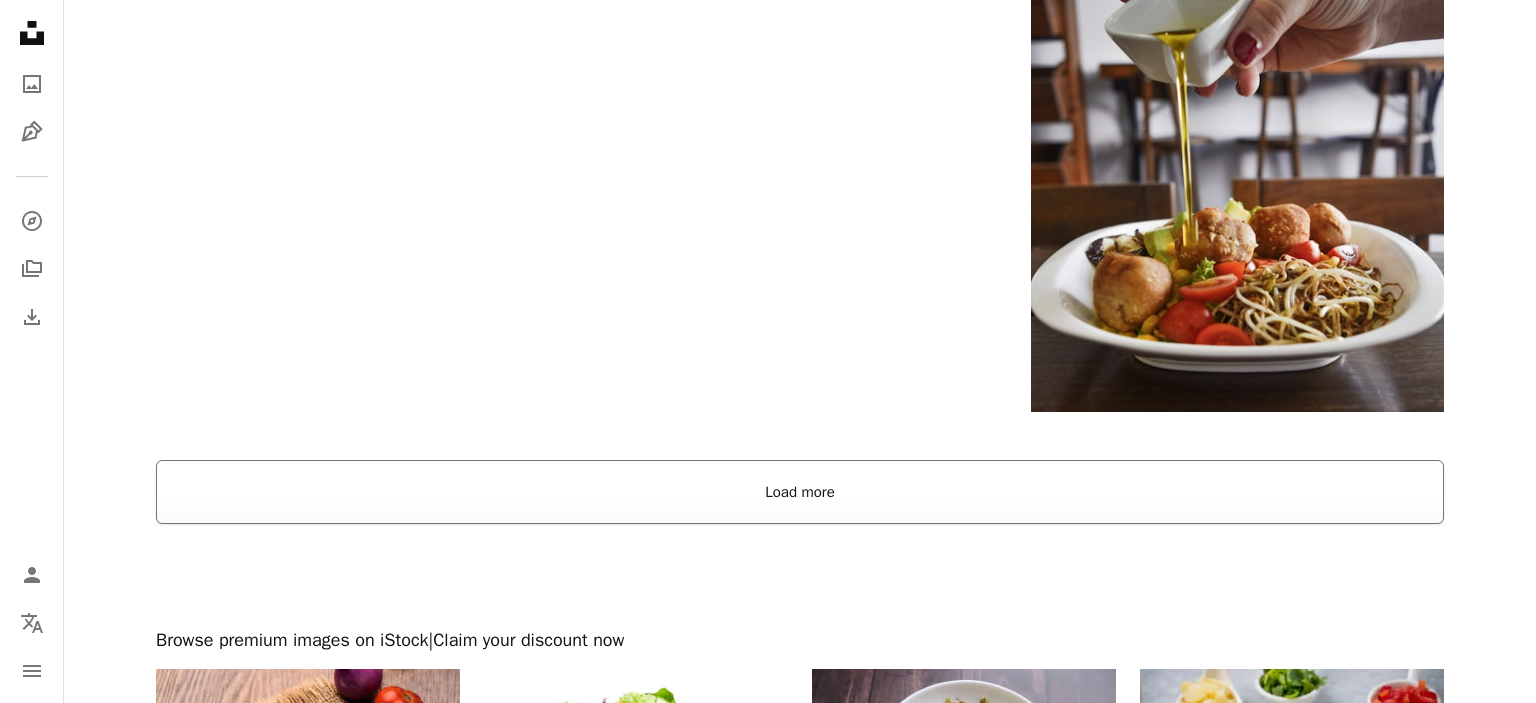 click on "Load more" at bounding box center (800, 492) 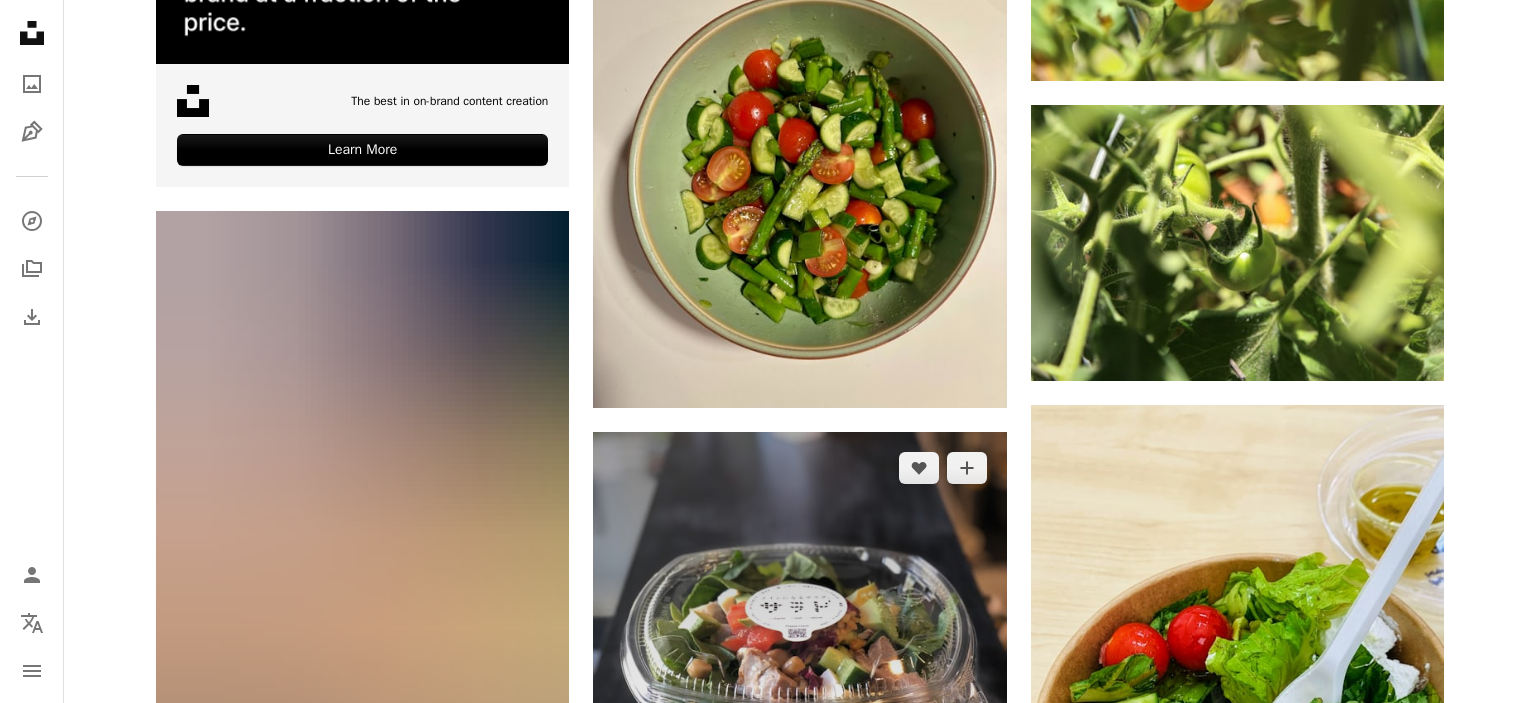 scroll, scrollTop: 5069, scrollLeft: 0, axis: vertical 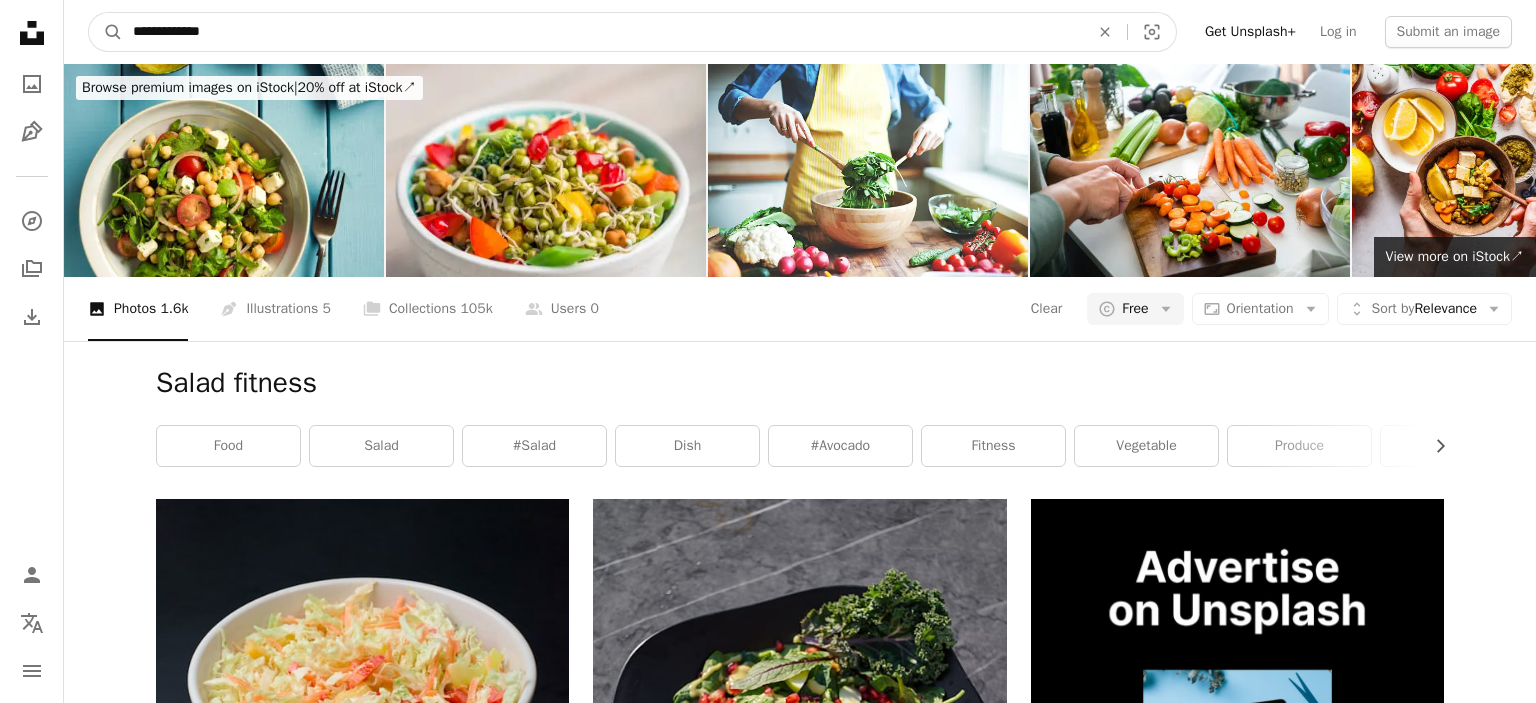 drag, startPoint x: 278, startPoint y: 23, endPoint x: 0, endPoint y: 30, distance: 278.0881 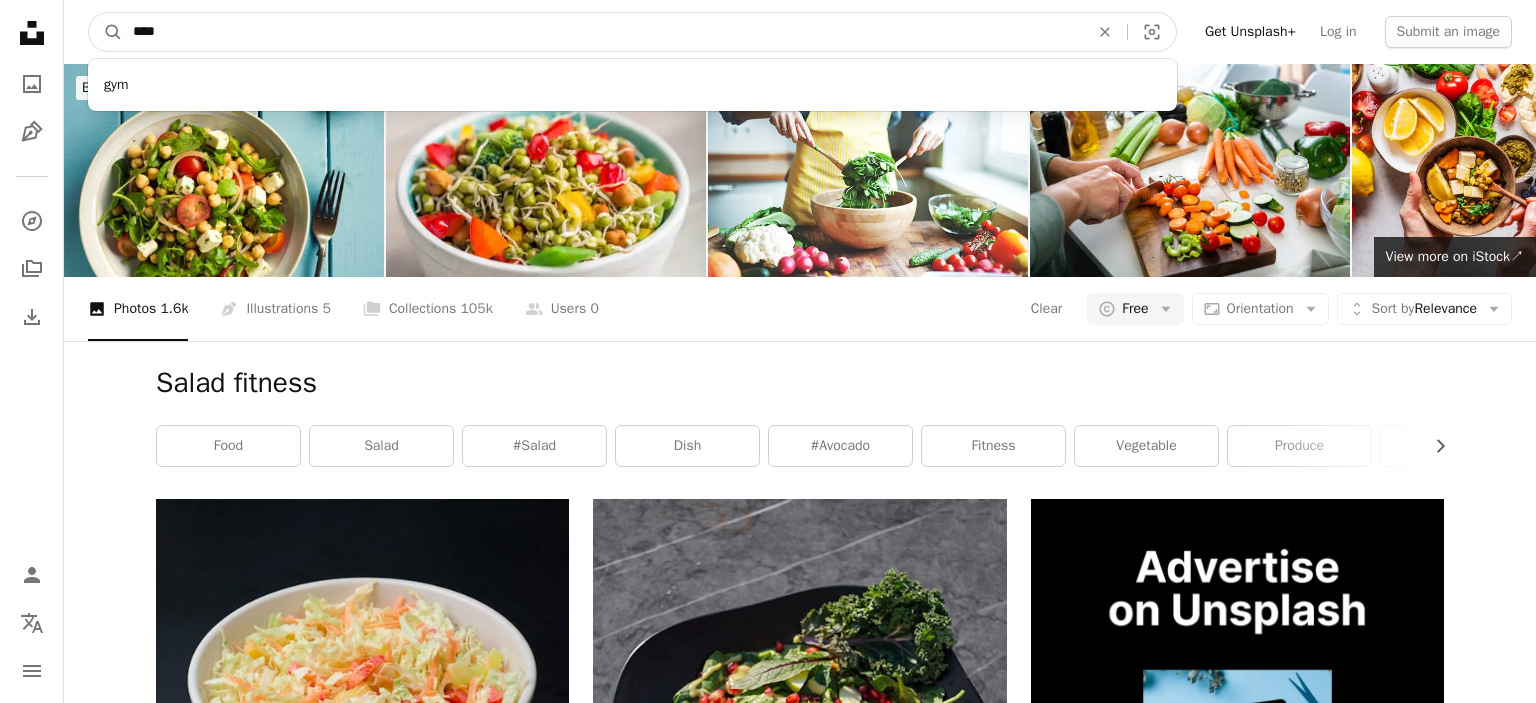 type on "***" 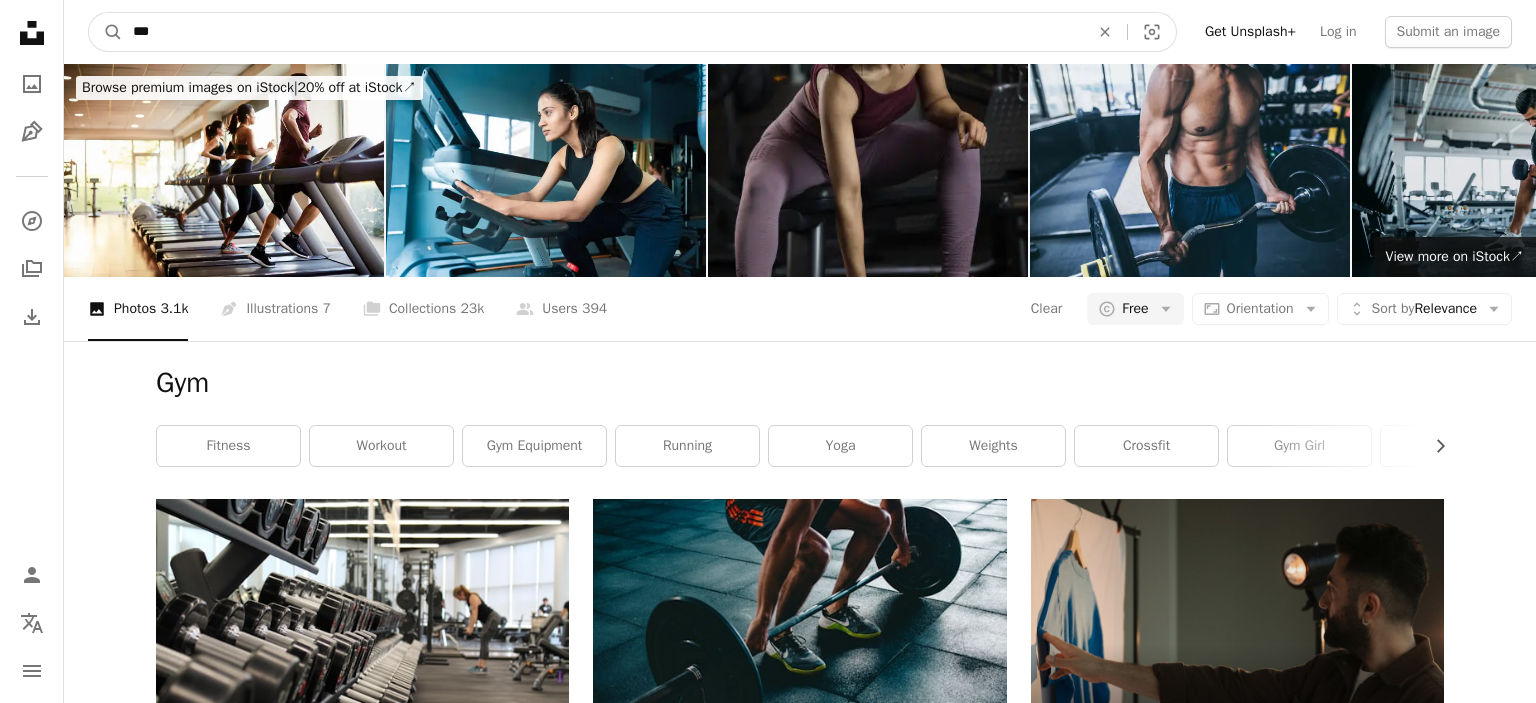 click on "***" at bounding box center [603, 32] 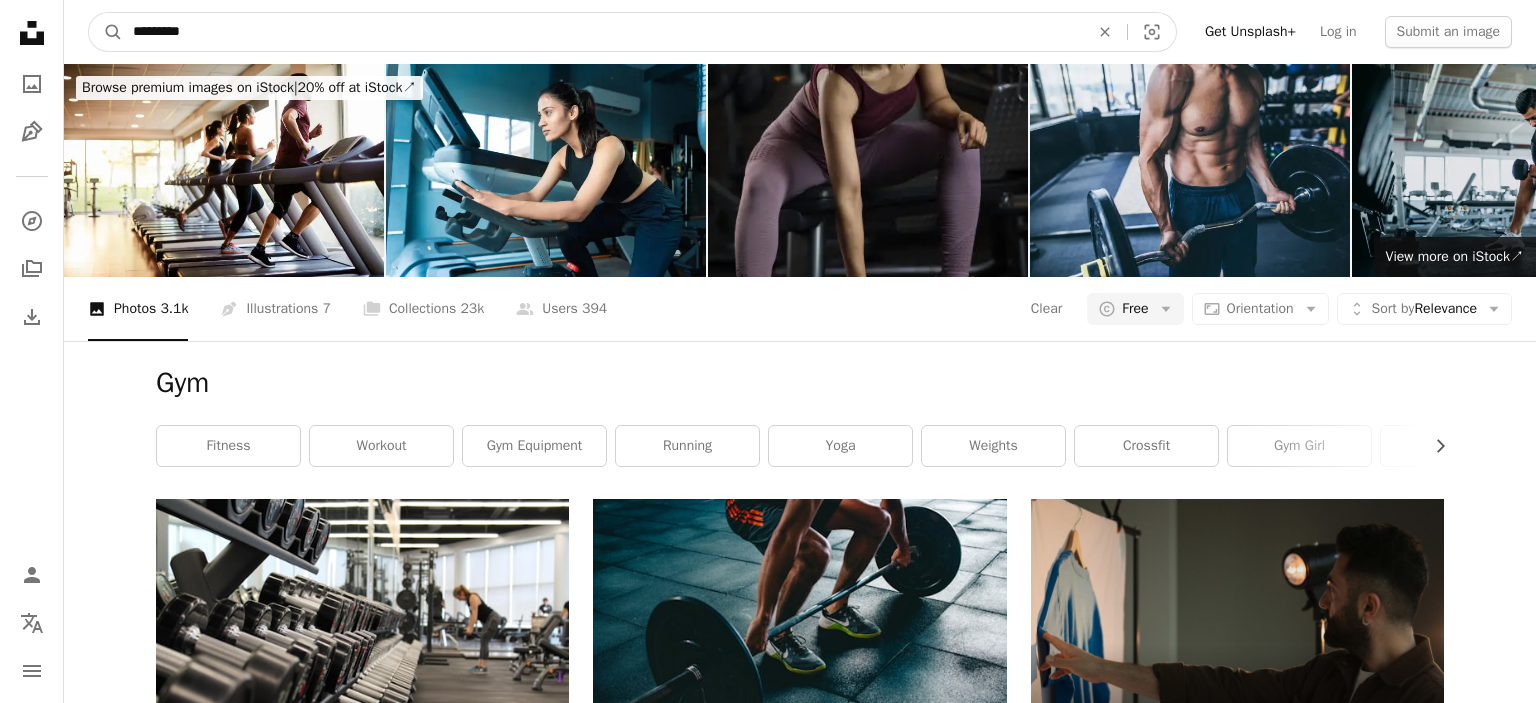 type on "**********" 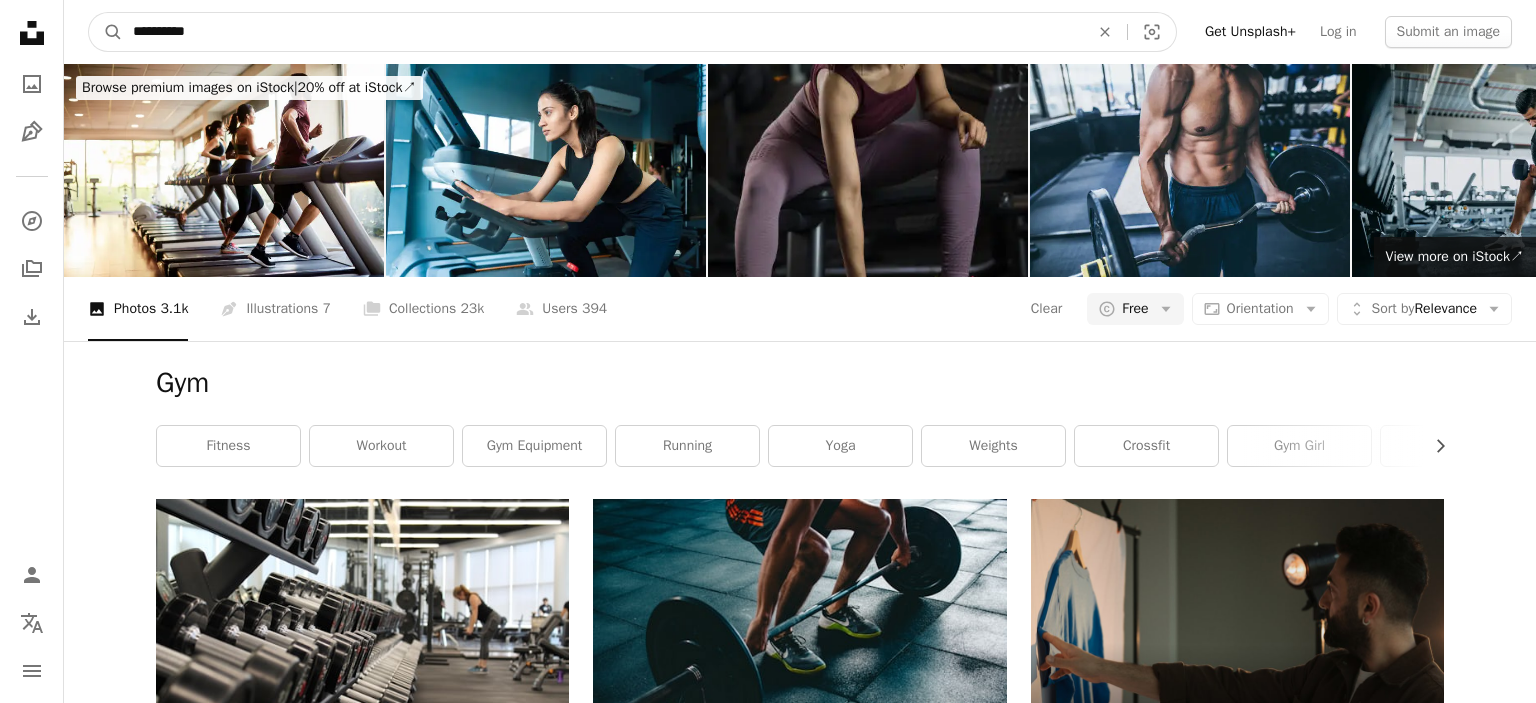 click on "A magnifying glass" at bounding box center [106, 32] 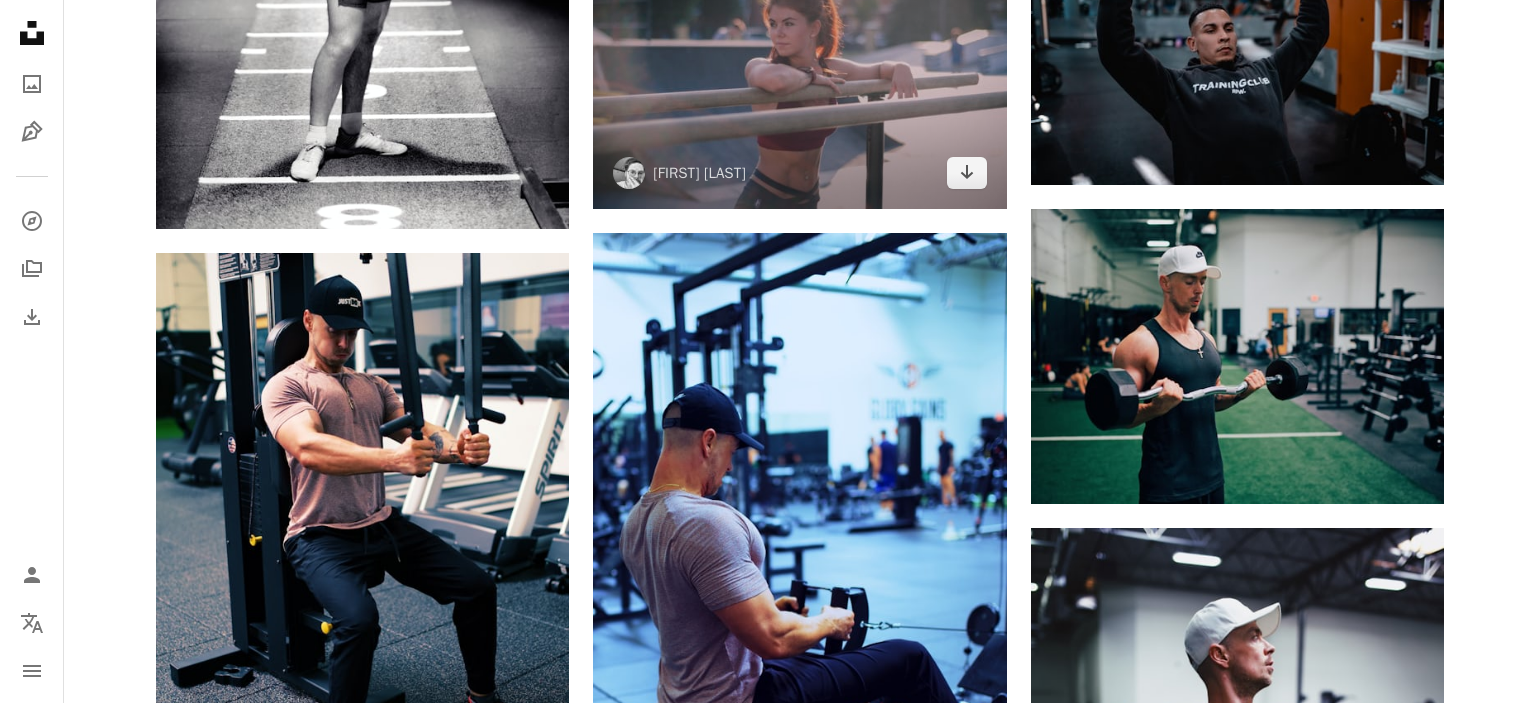 scroll, scrollTop: 2428, scrollLeft: 0, axis: vertical 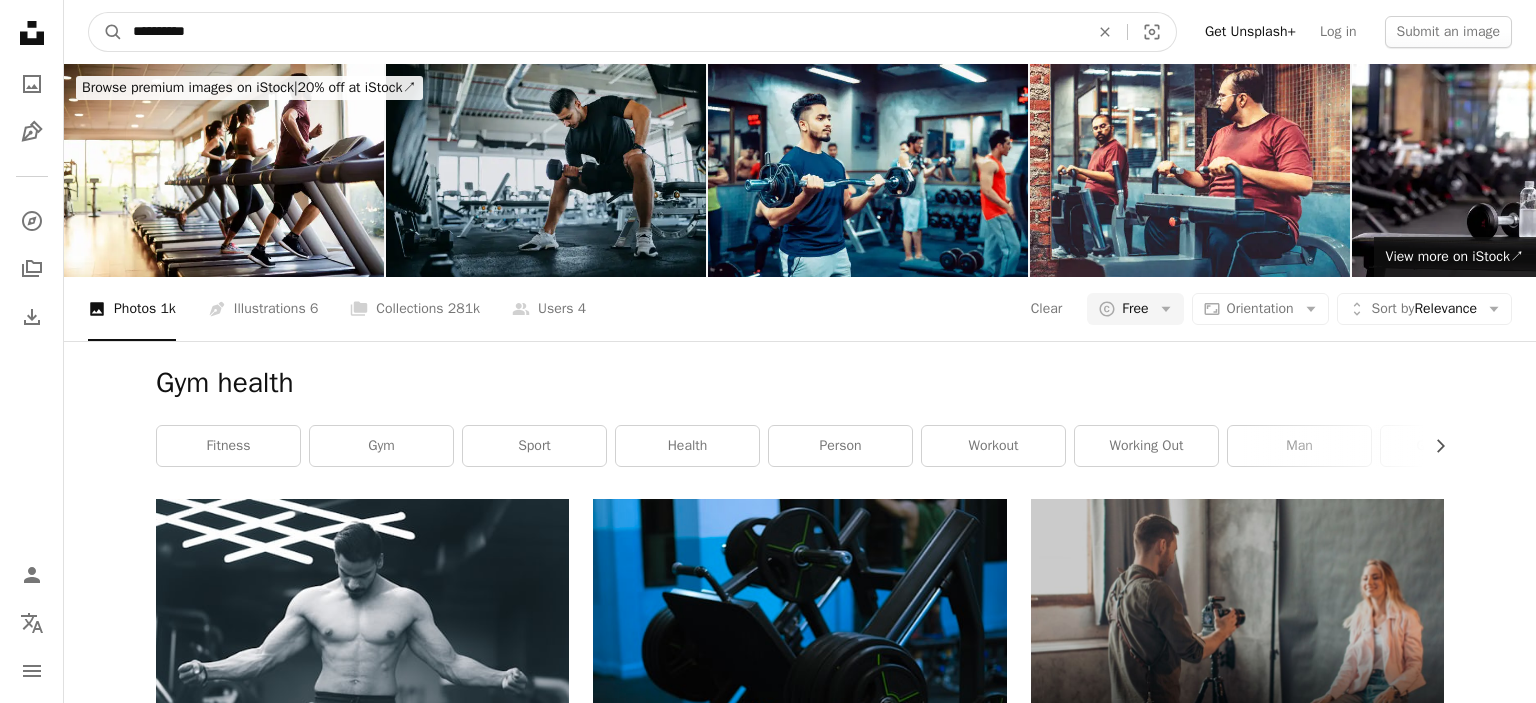drag, startPoint x: 261, startPoint y: 30, endPoint x: 0, endPoint y: 19, distance: 261.2317 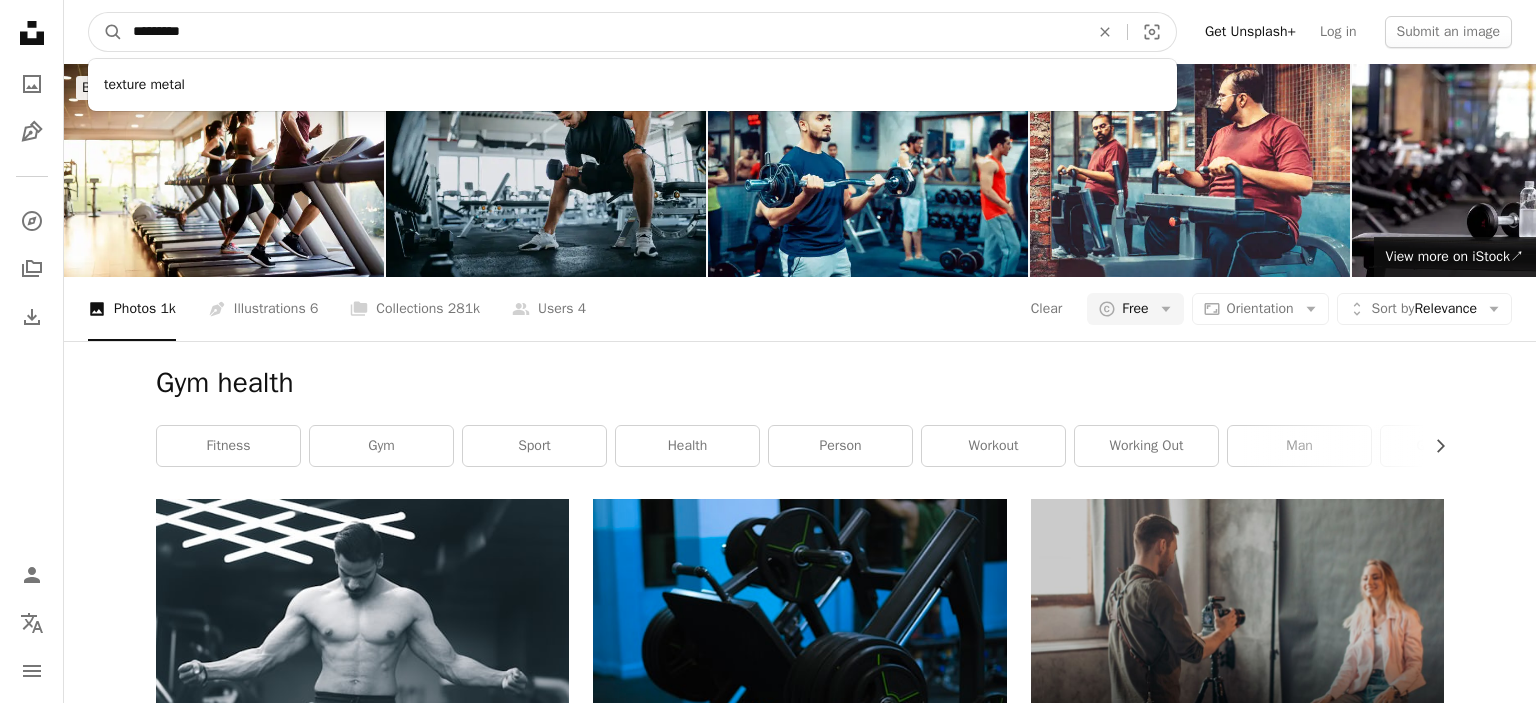 type on "**********" 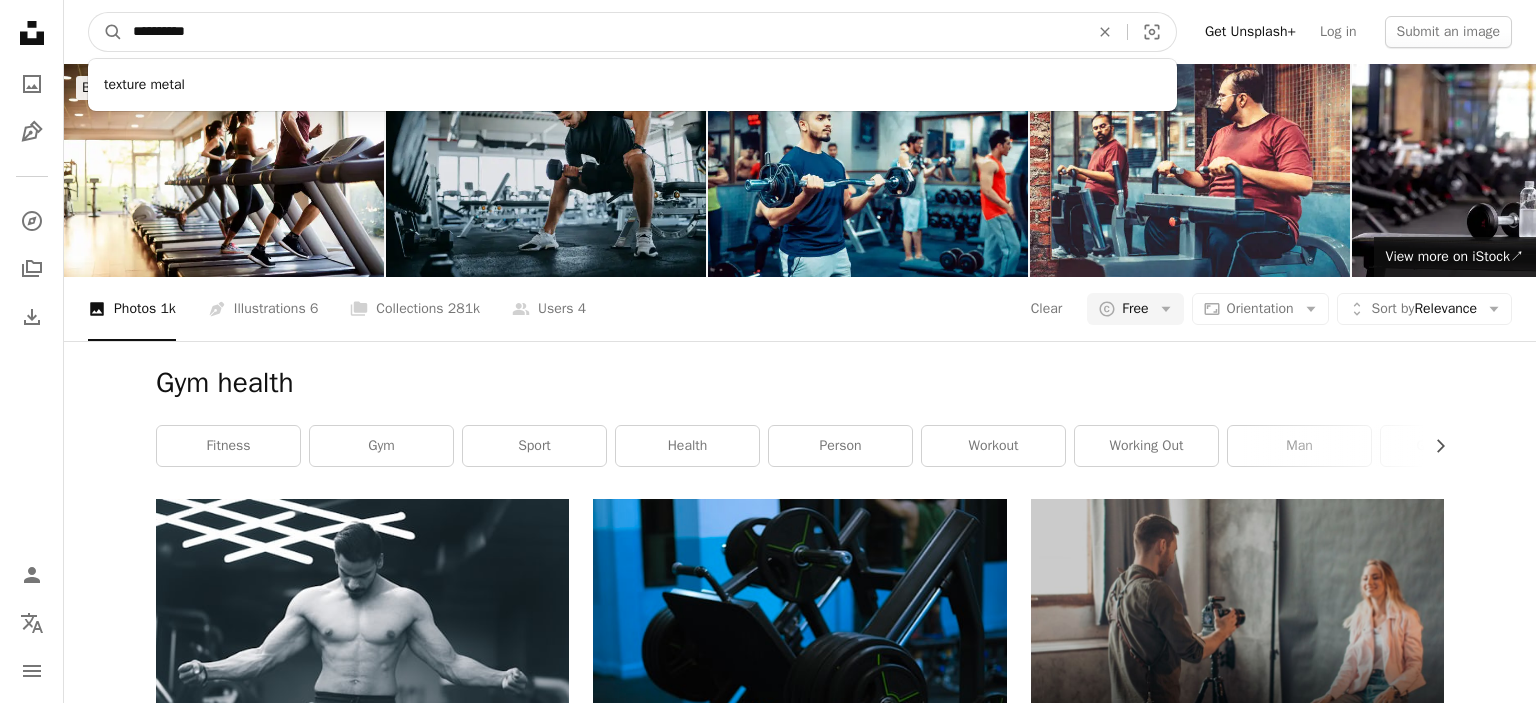 click on "A magnifying glass" at bounding box center [106, 32] 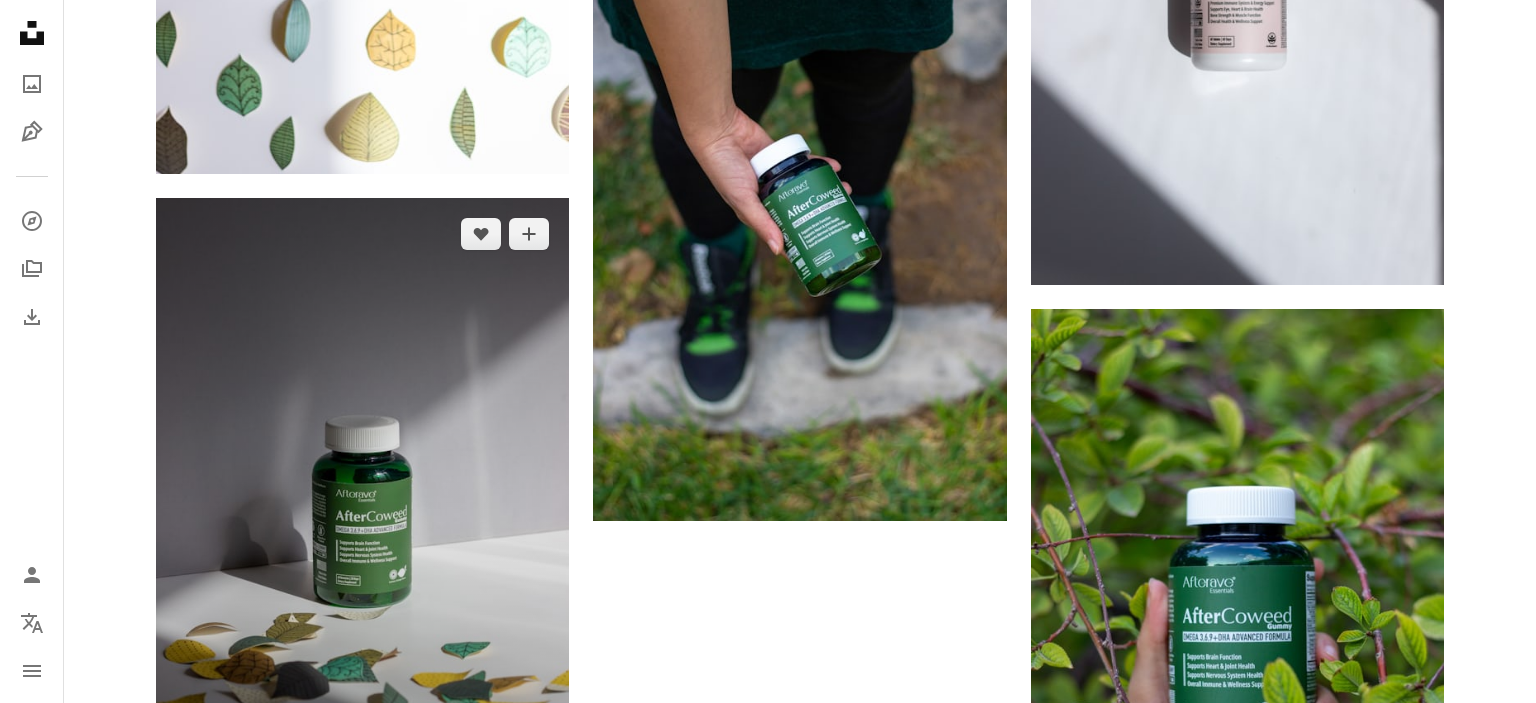scroll, scrollTop: 4540, scrollLeft: 0, axis: vertical 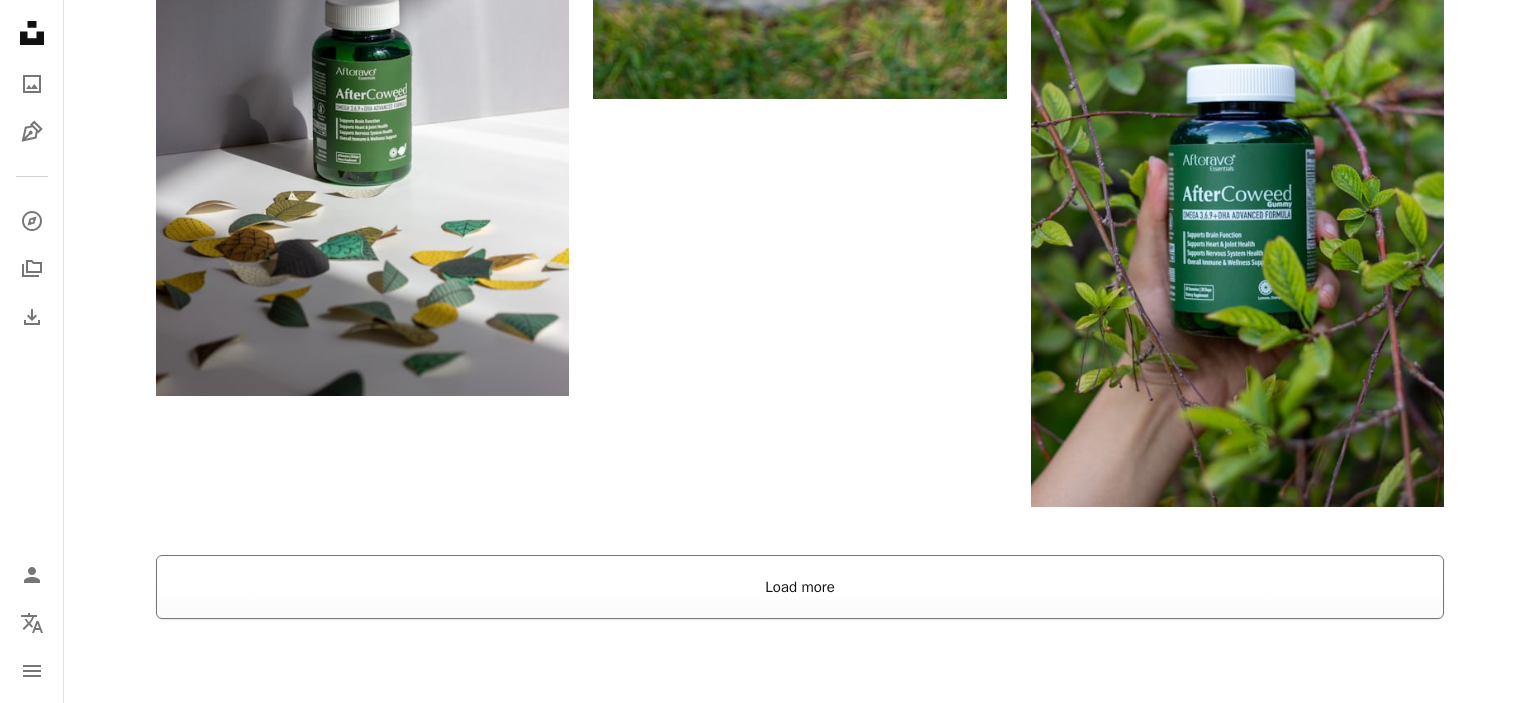 click on "Load more" at bounding box center [800, 587] 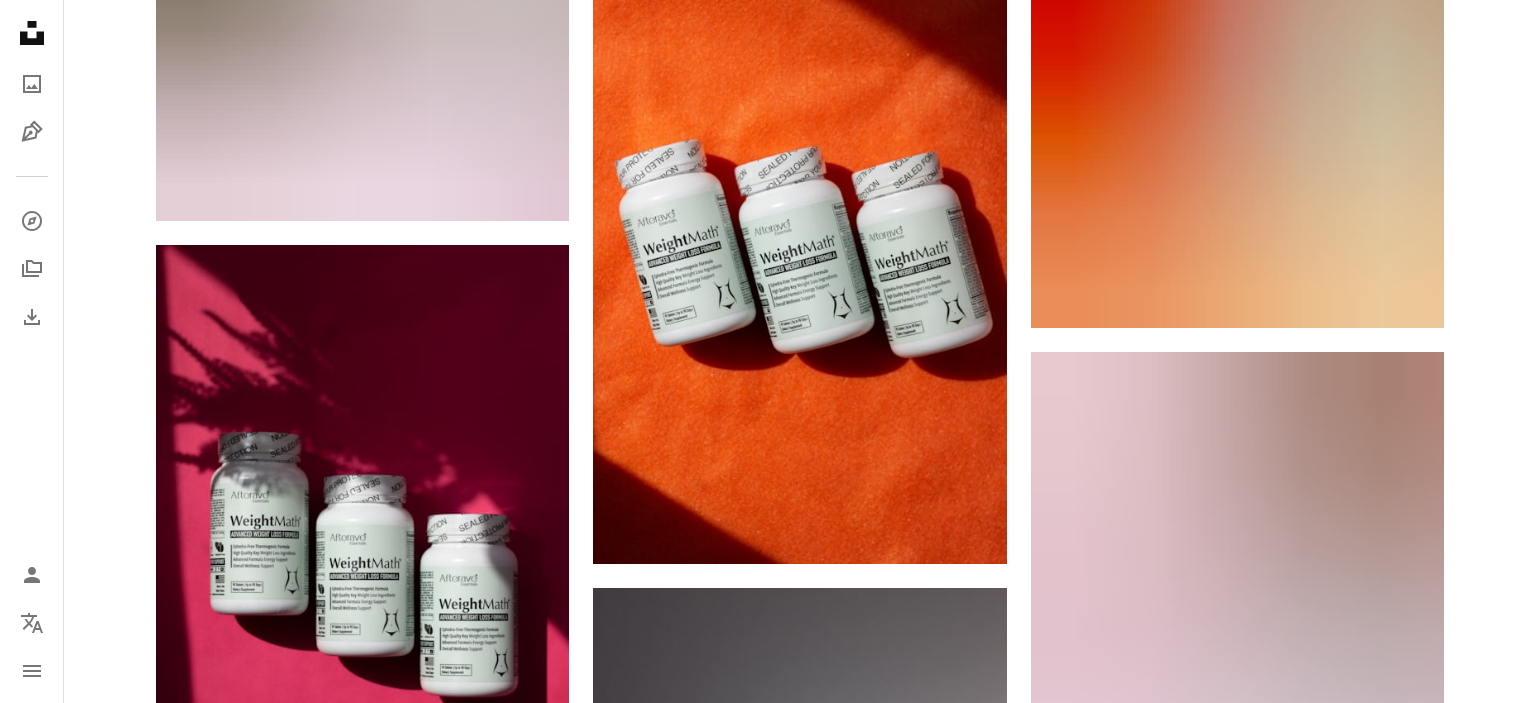 scroll, scrollTop: 2112, scrollLeft: 0, axis: vertical 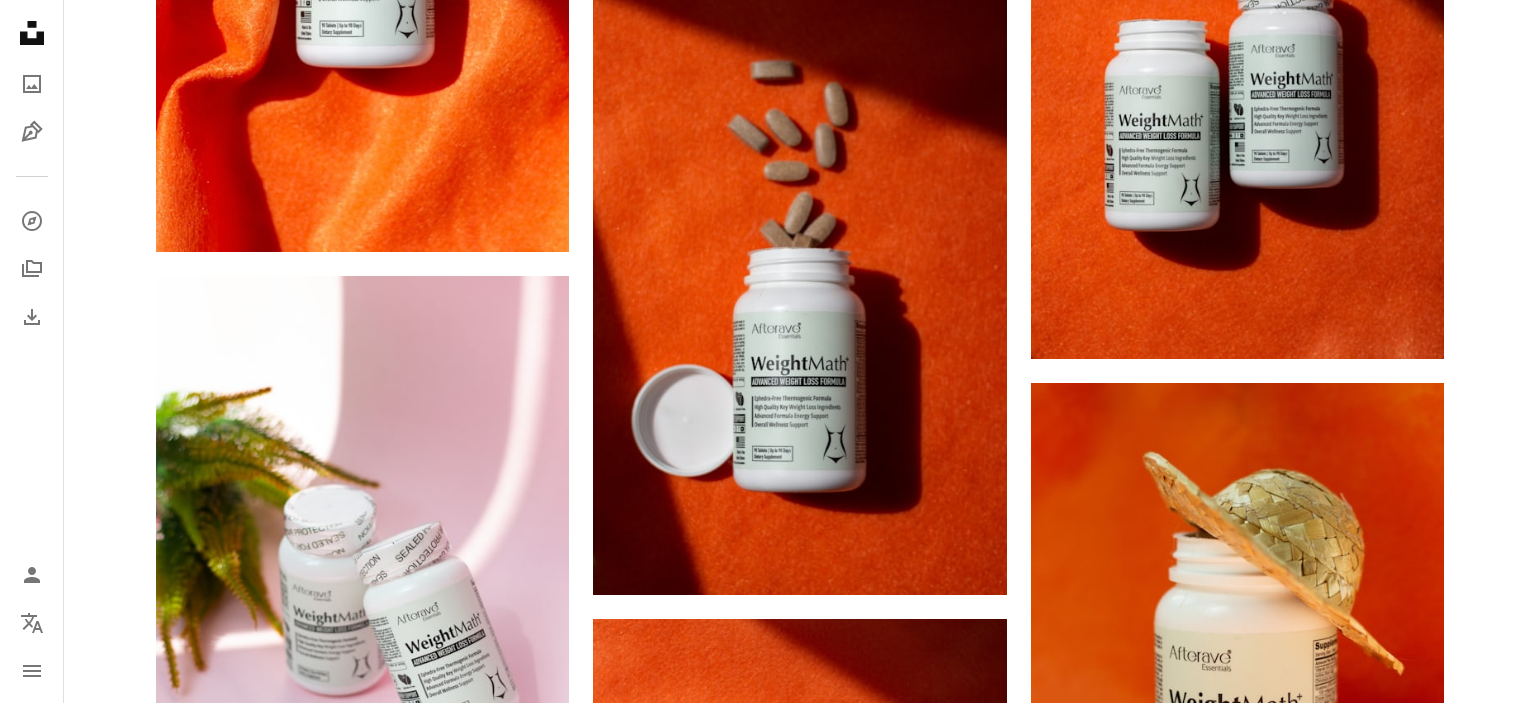 click on "A heart A plus sign [FIRST] [LAST] Available for hire A checkmark inside of a circle Arrow pointing down A heart A plus sign [FIRST] [LAST] Available for hire A checkmark inside of a circle Arrow pointing down A heart A plus sign [FIRST] [LAST] Available for hire A checkmark inside of a circle Arrow pointing down A heart A plus sign –– ––– –––  –– ––– –  ––– –––  ––––  –   – –– –––  – – ––– –– –– –––– –– A new kind of advertising  for the internet. Learn More A heart A plus sign [FIRST] [LAST] Available for hire A checkmark inside of a circle Arrow pointing down A heart A plus sign" at bounding box center [800, 2840] 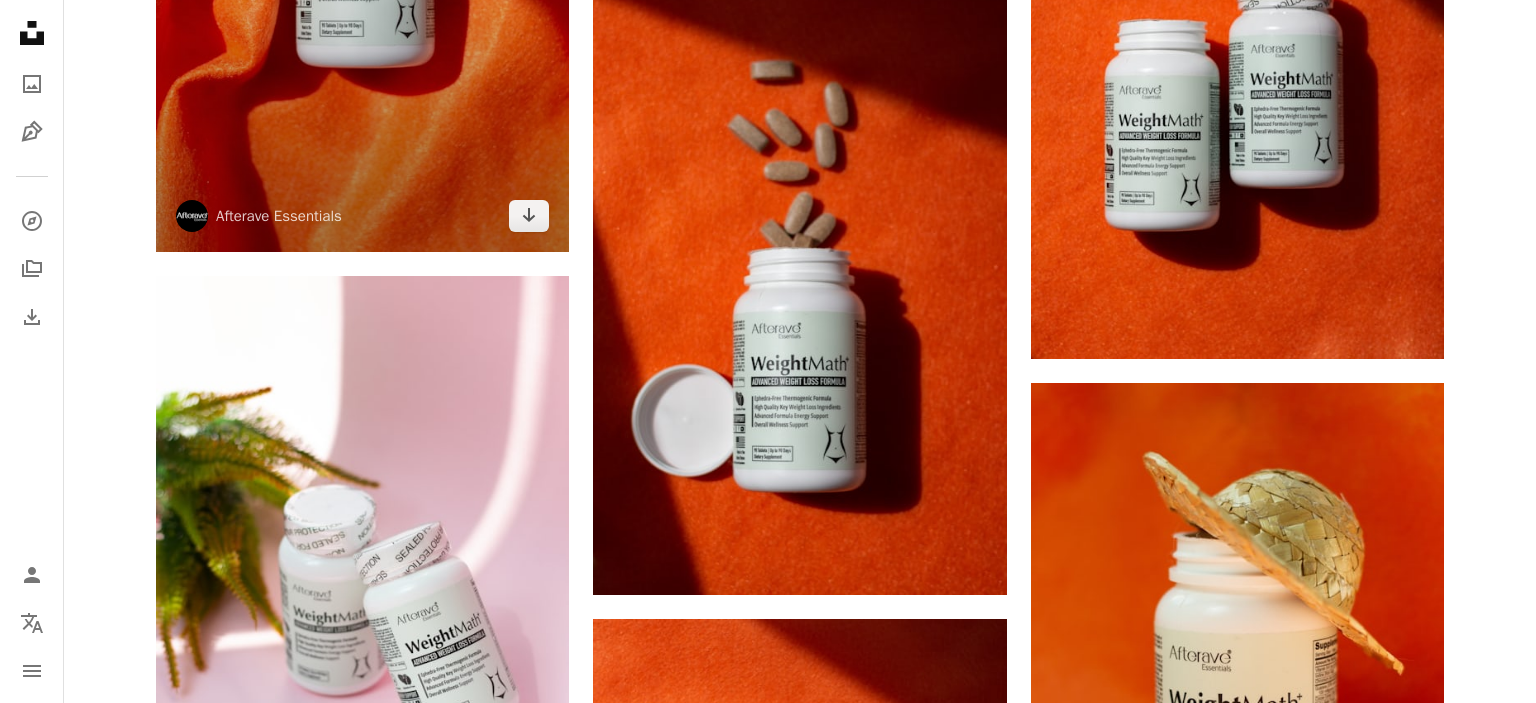 scroll, scrollTop: 2112, scrollLeft: 0, axis: vertical 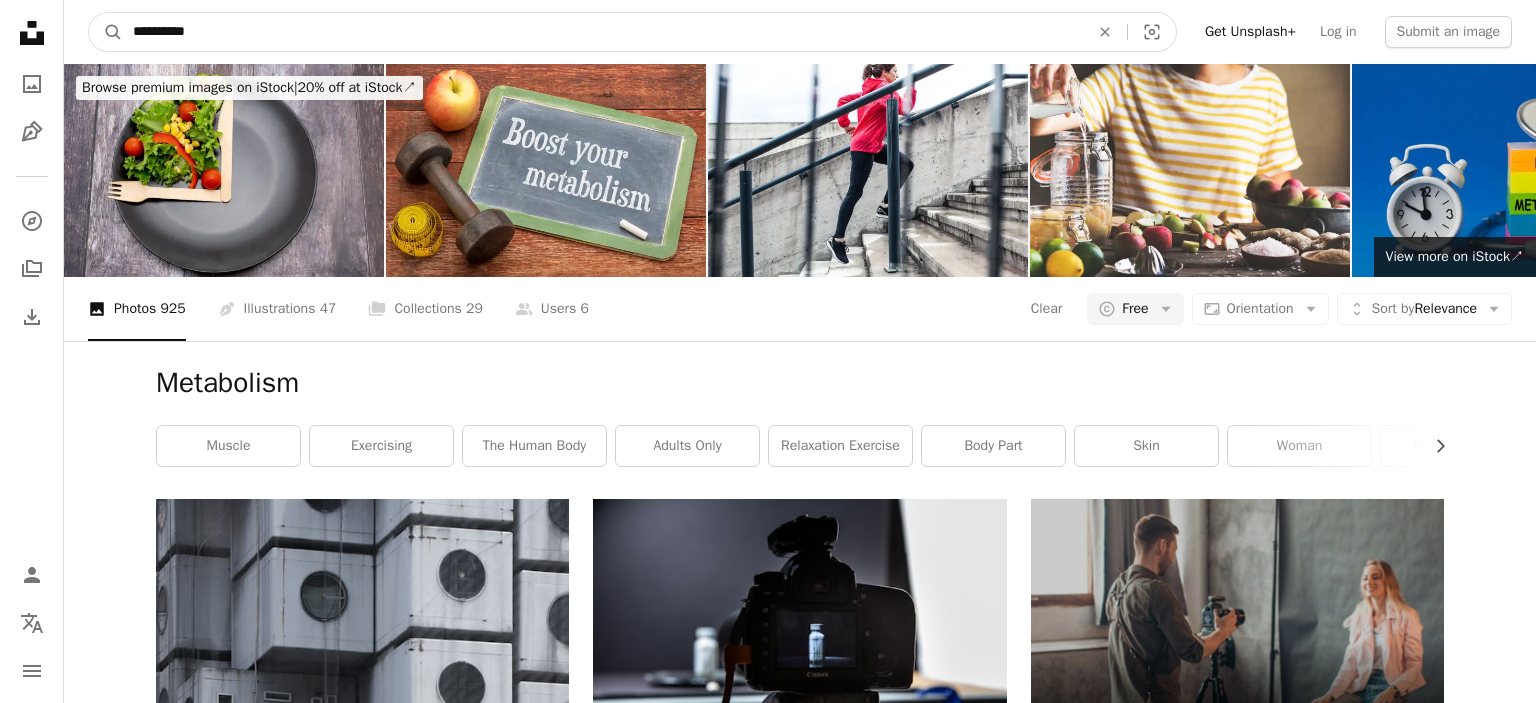 drag, startPoint x: 275, startPoint y: 25, endPoint x: 87, endPoint y: 28, distance: 188.02394 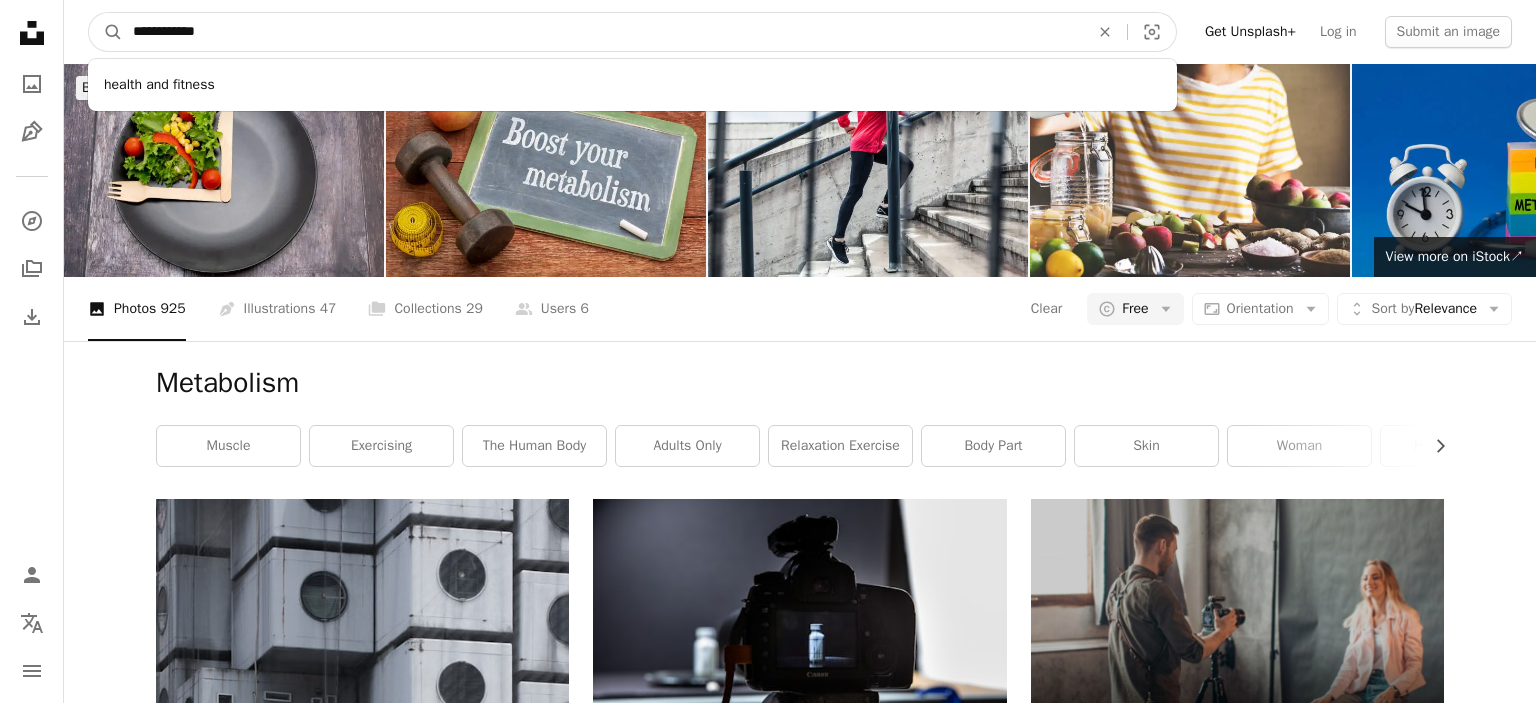 type on "**********" 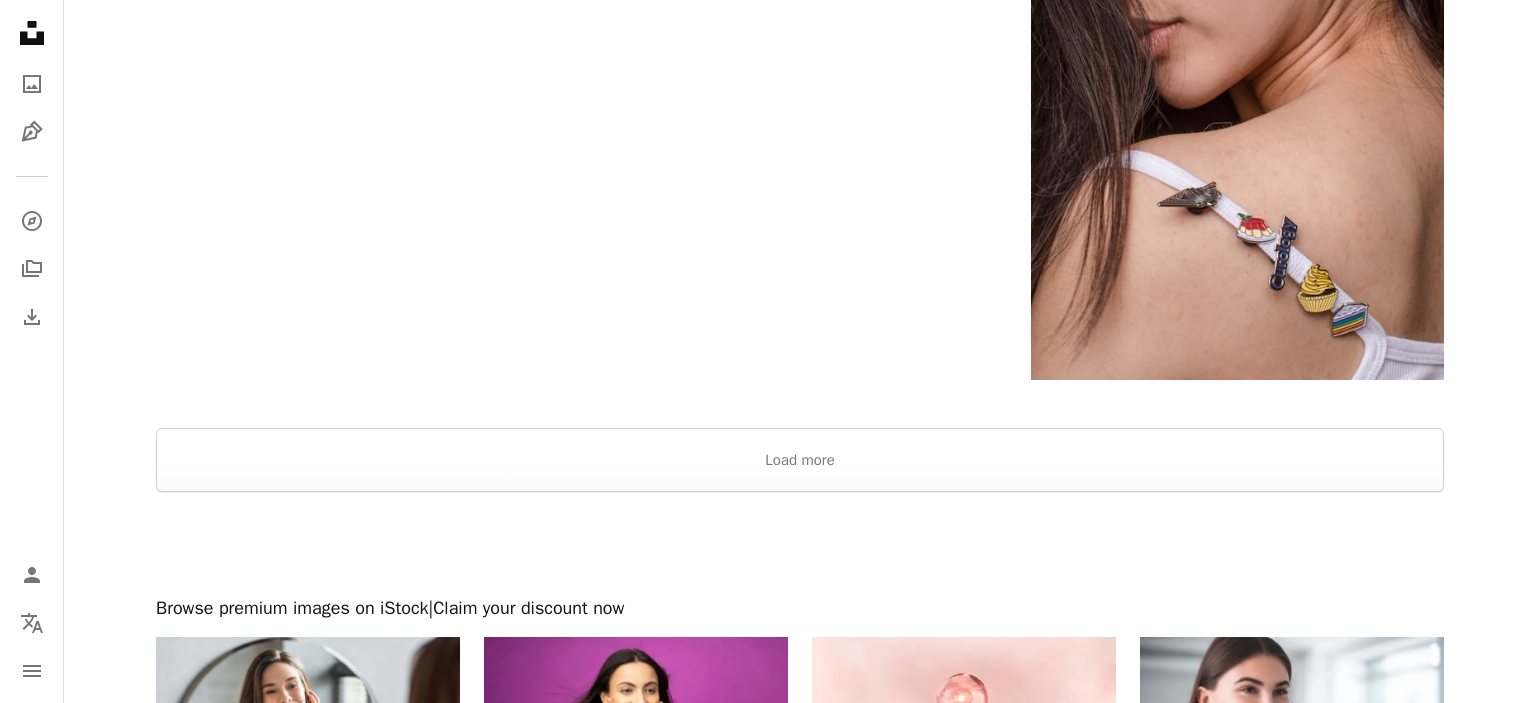 scroll, scrollTop: 4435, scrollLeft: 0, axis: vertical 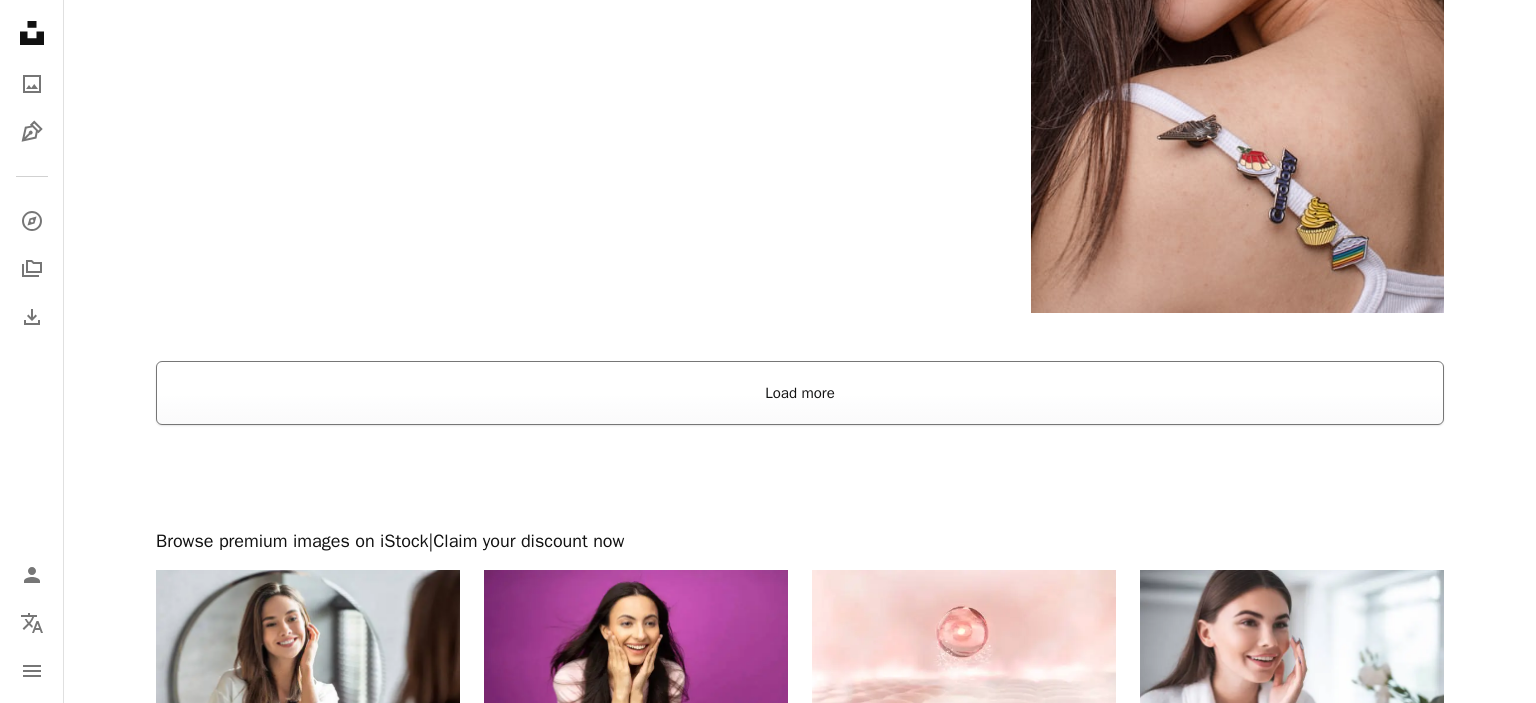 click on "Load more" at bounding box center (800, 393) 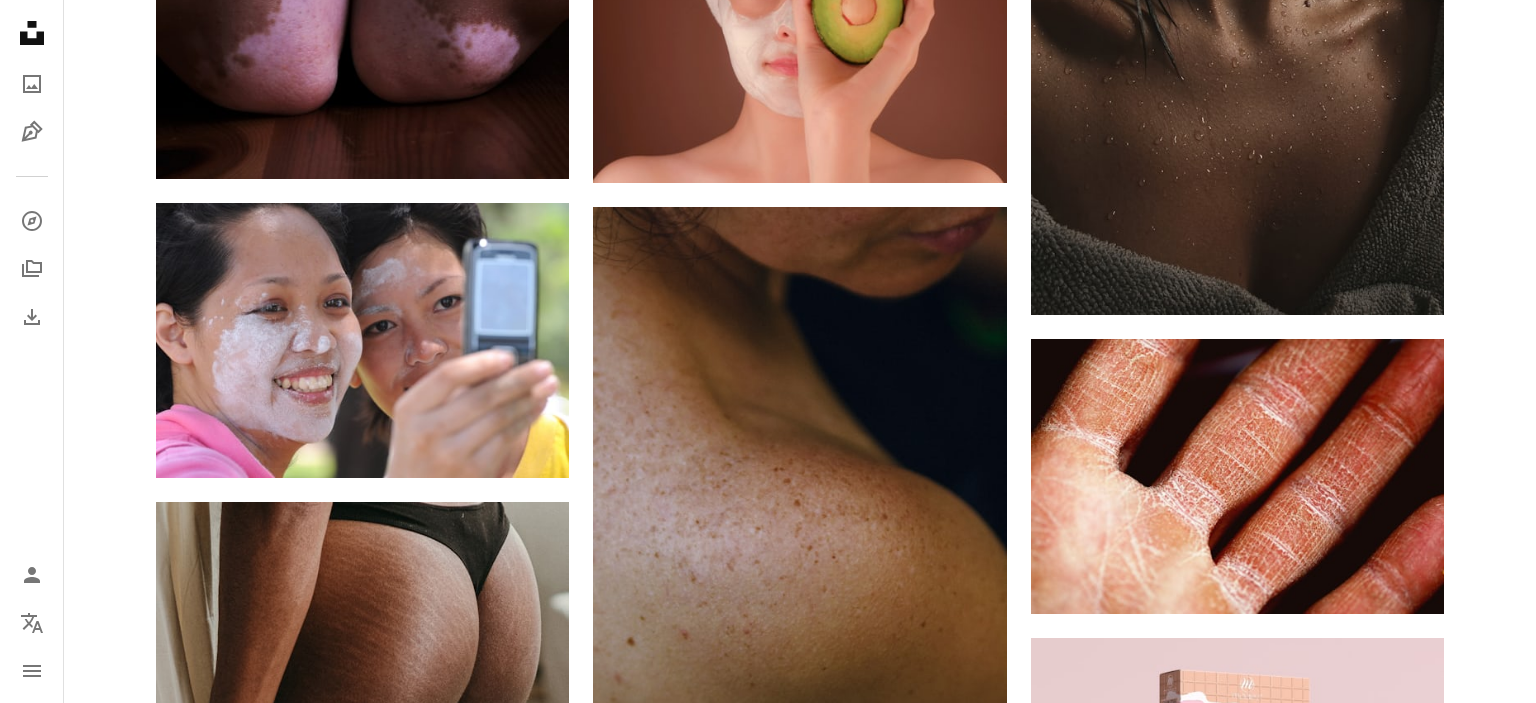 scroll, scrollTop: 12883, scrollLeft: 0, axis: vertical 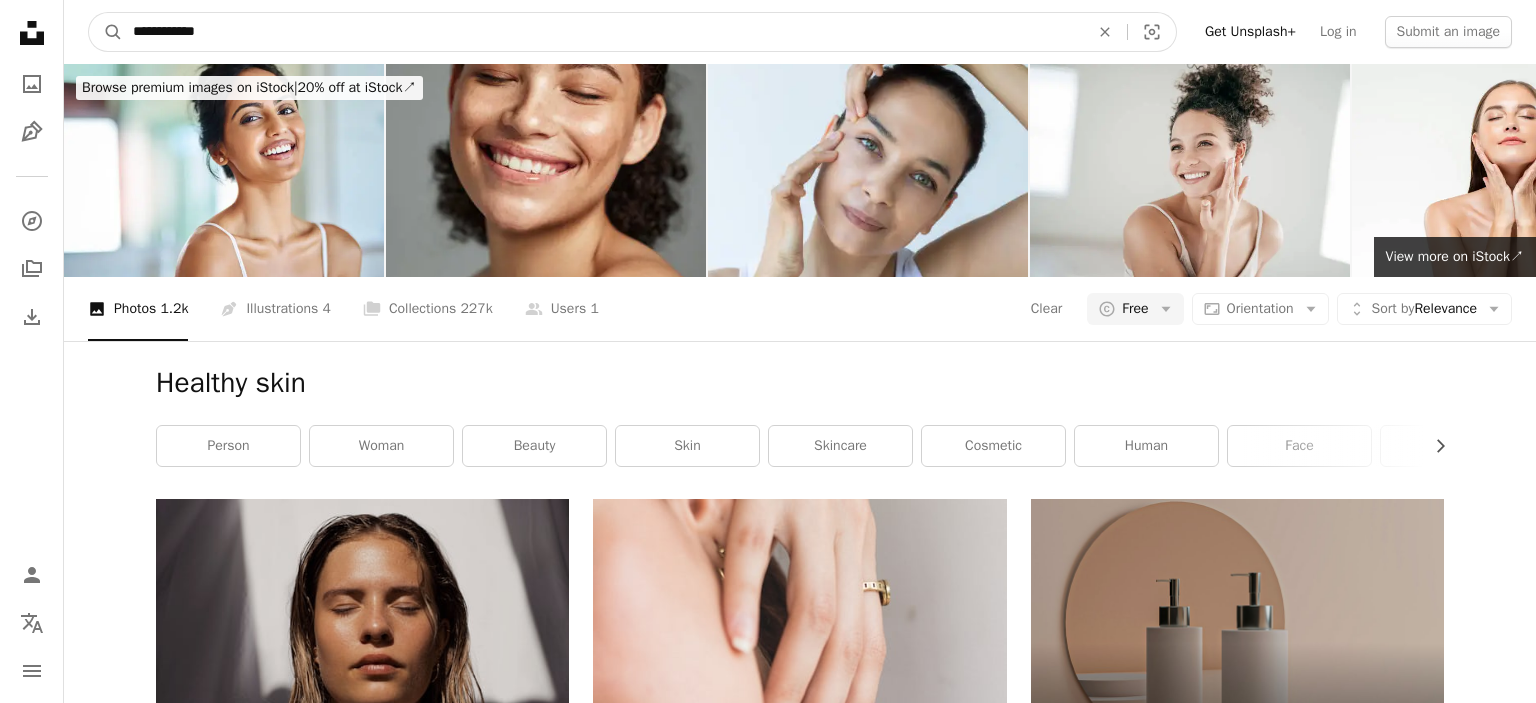 drag, startPoint x: 214, startPoint y: 27, endPoint x: 31, endPoint y: 32, distance: 183.0683 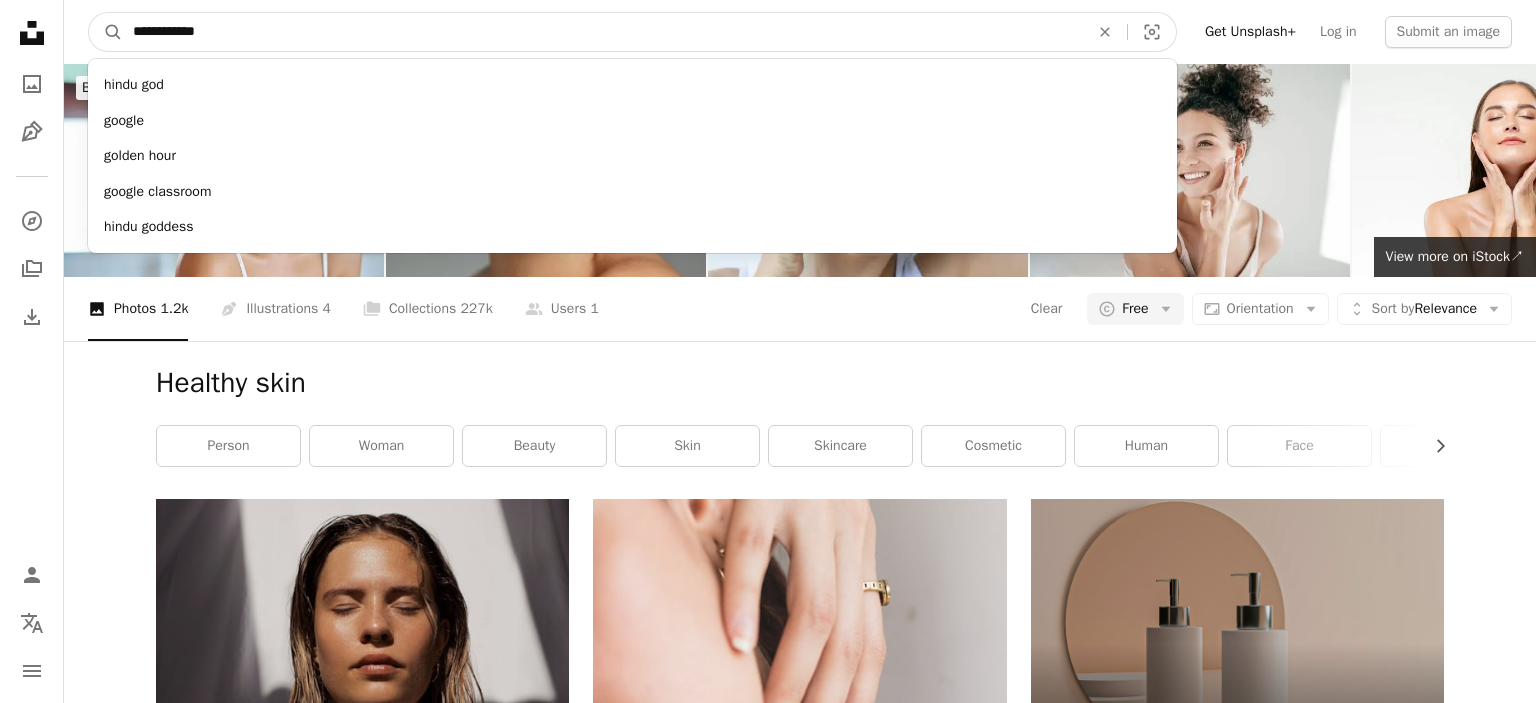 type on "**********" 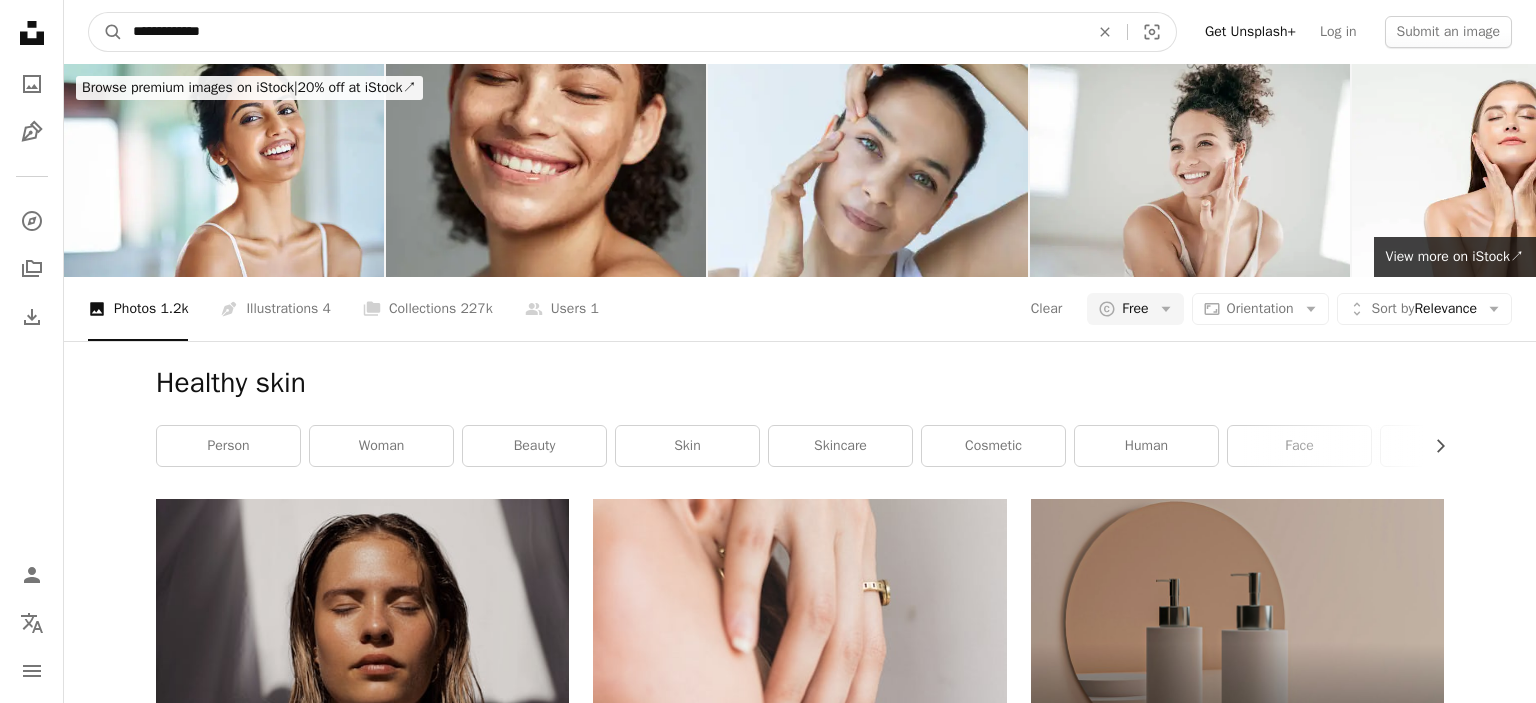 click on "A magnifying glass" at bounding box center (106, 32) 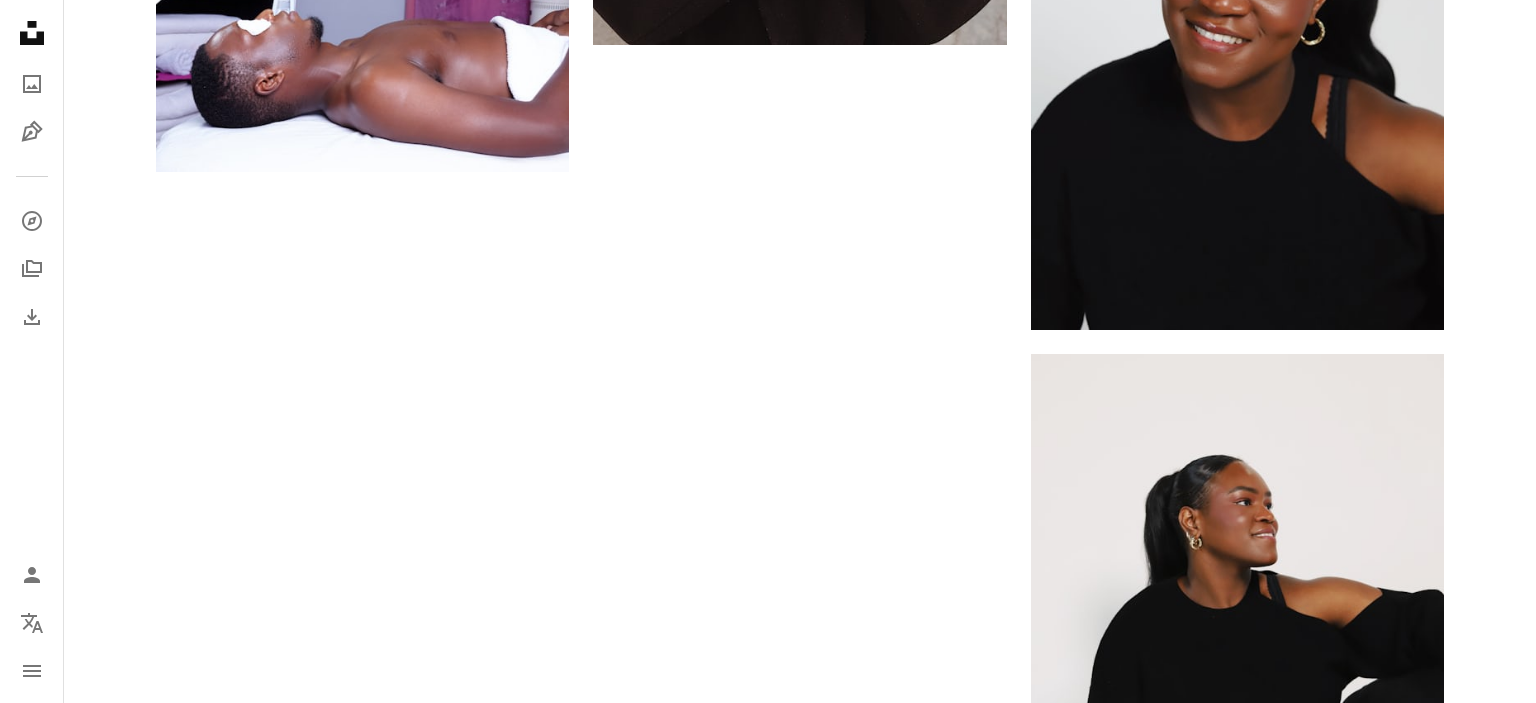 scroll, scrollTop: 4435, scrollLeft: 0, axis: vertical 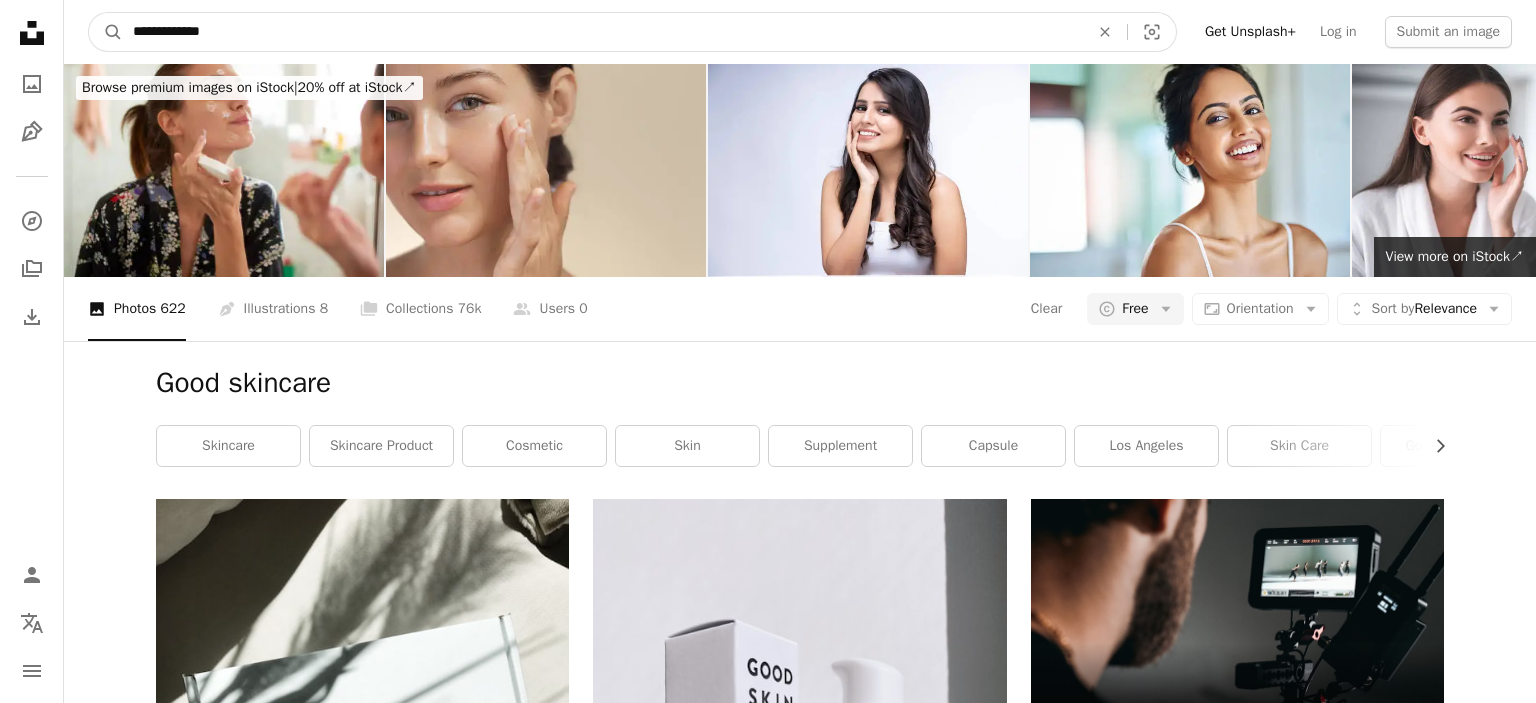 drag, startPoint x: 173, startPoint y: 34, endPoint x: 0, endPoint y: 41, distance: 173.14156 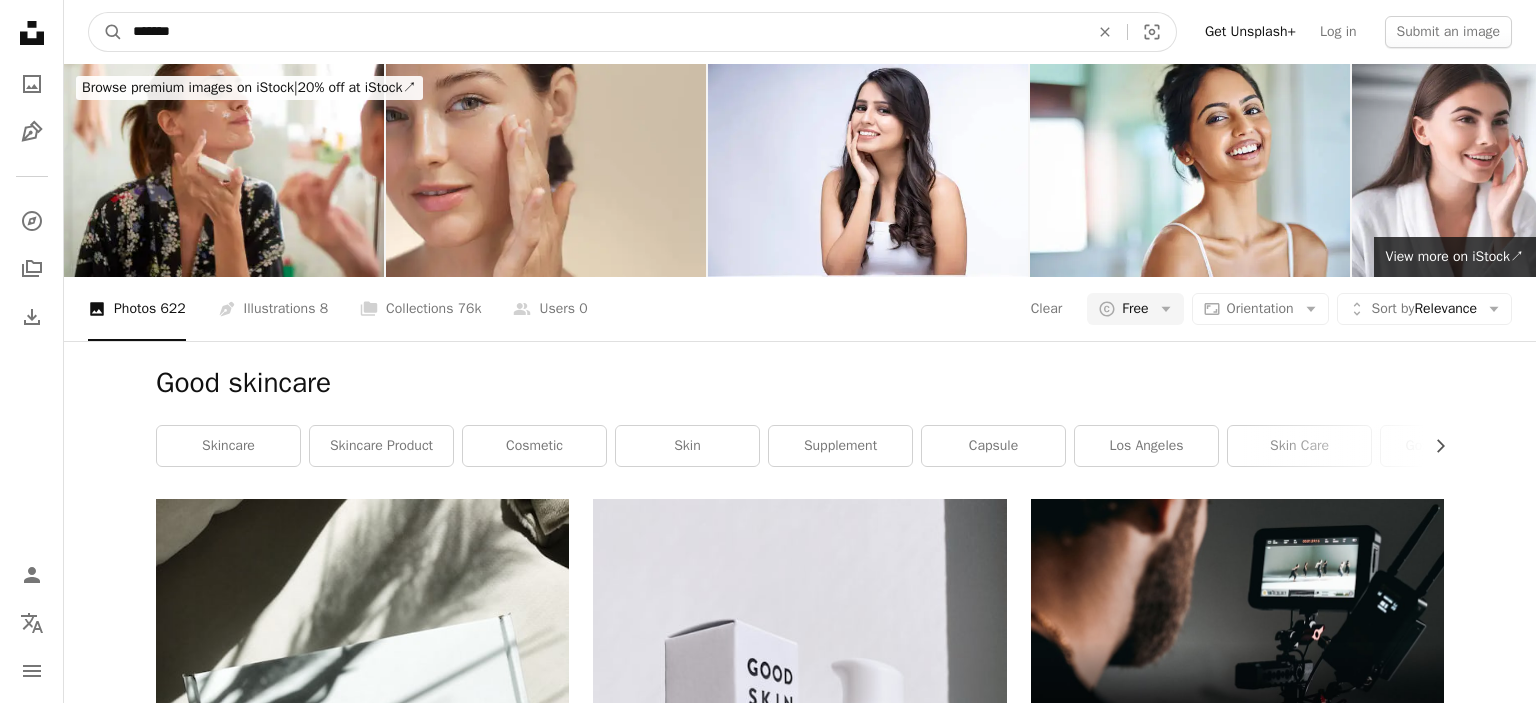 type on "********" 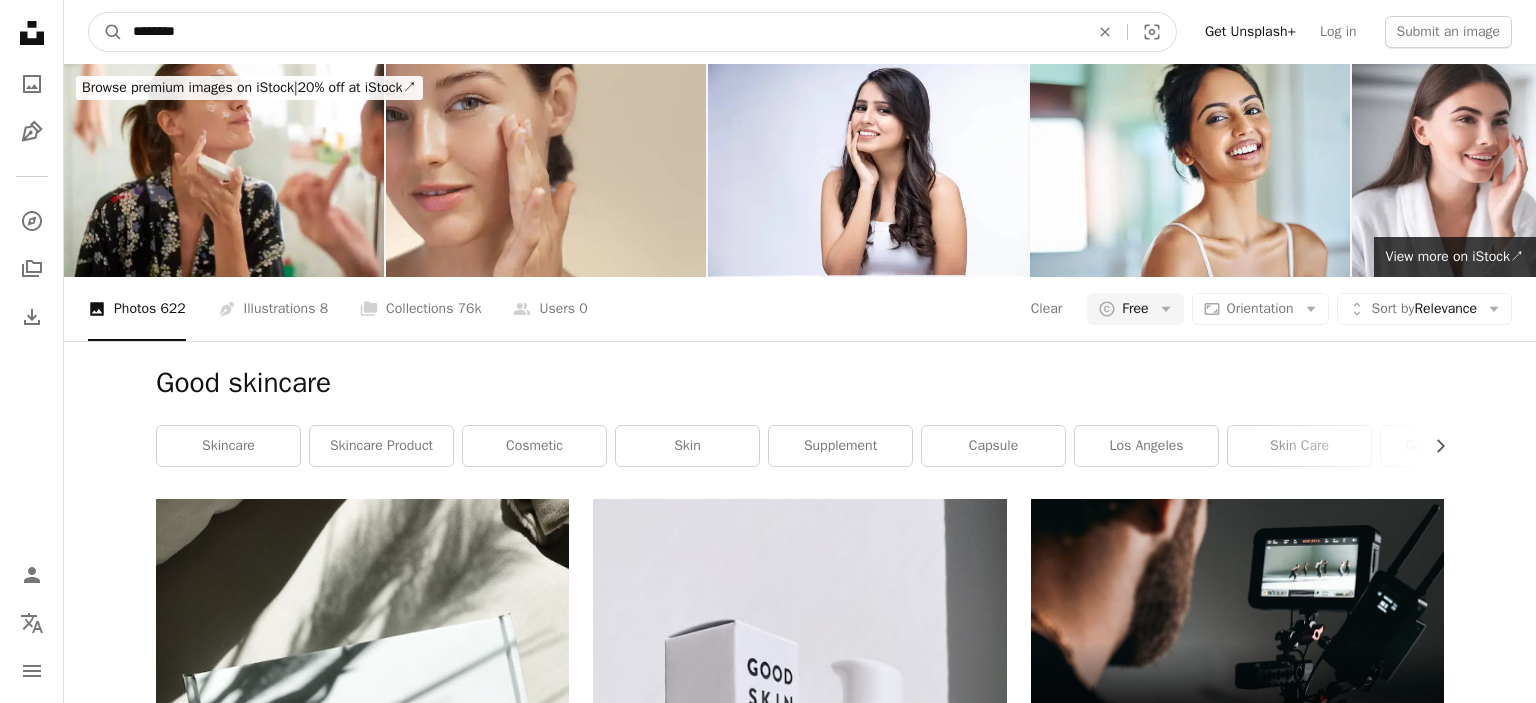 click on "A magnifying glass" at bounding box center (106, 32) 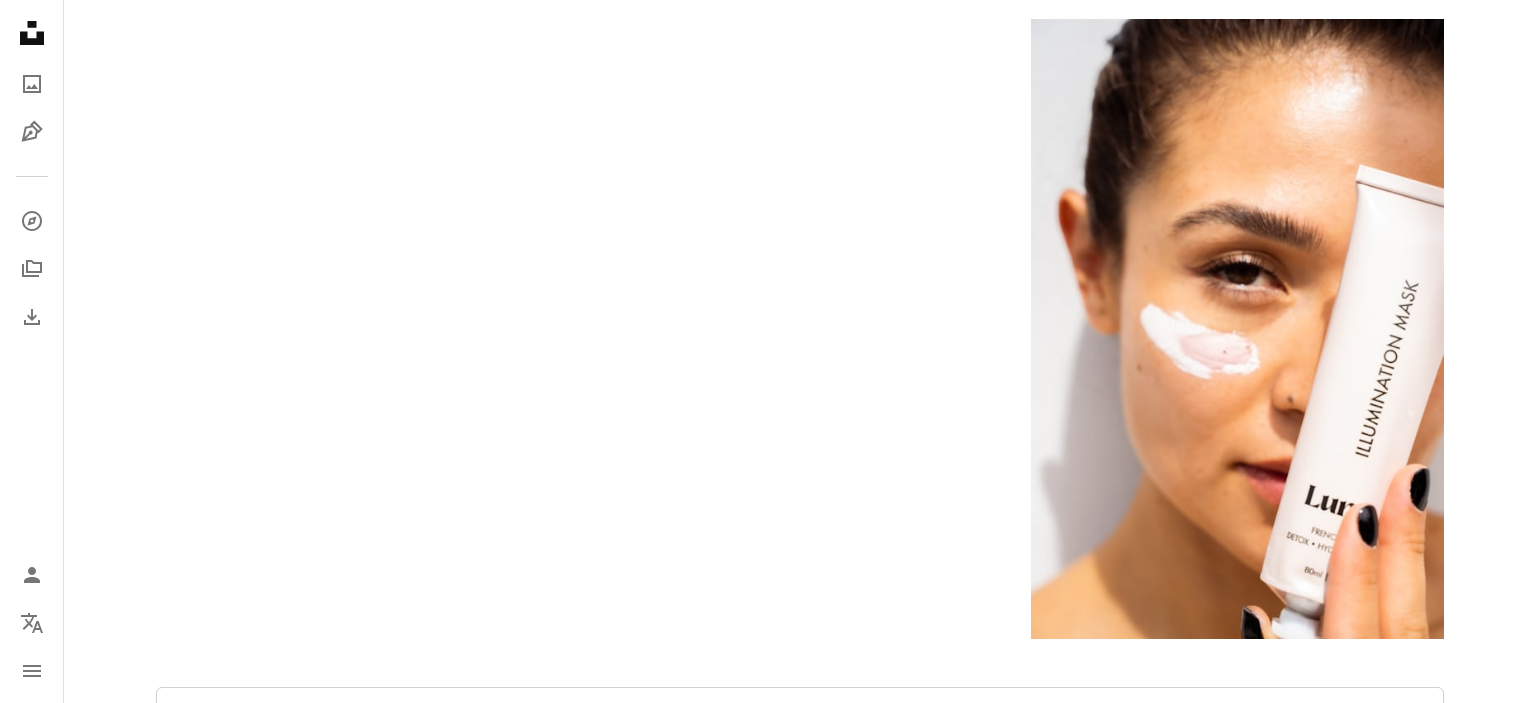 scroll, scrollTop: 4329, scrollLeft: 0, axis: vertical 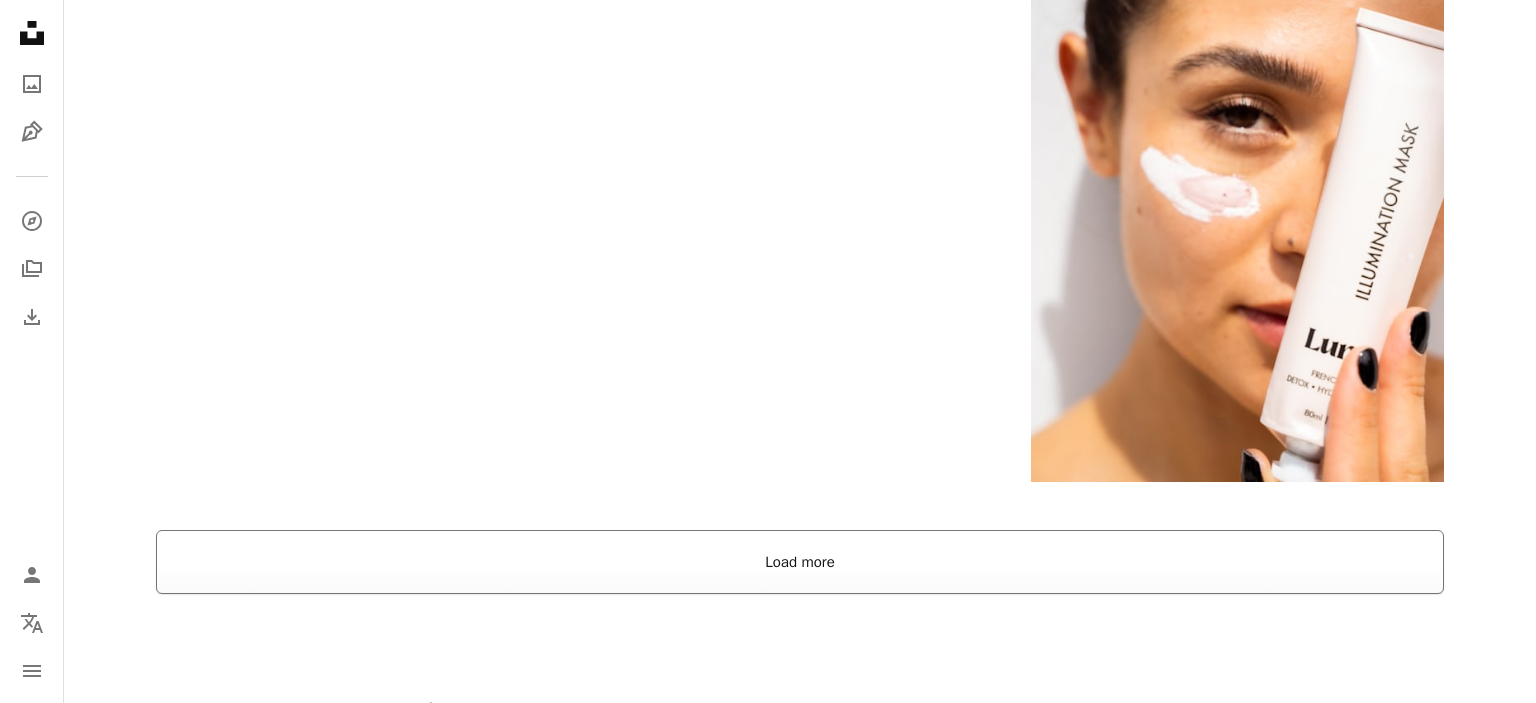 click on "Load more" at bounding box center (800, 562) 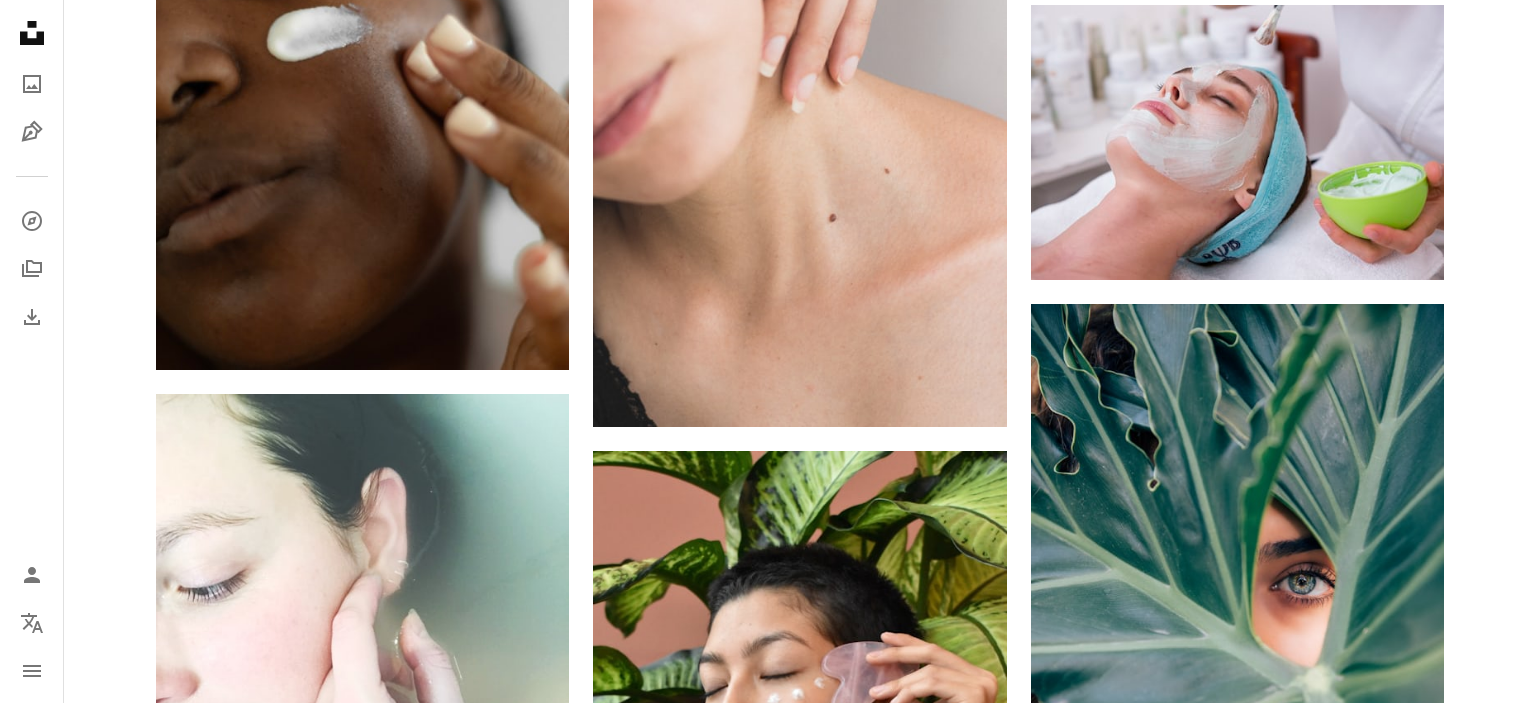scroll, scrollTop: 14150, scrollLeft: 0, axis: vertical 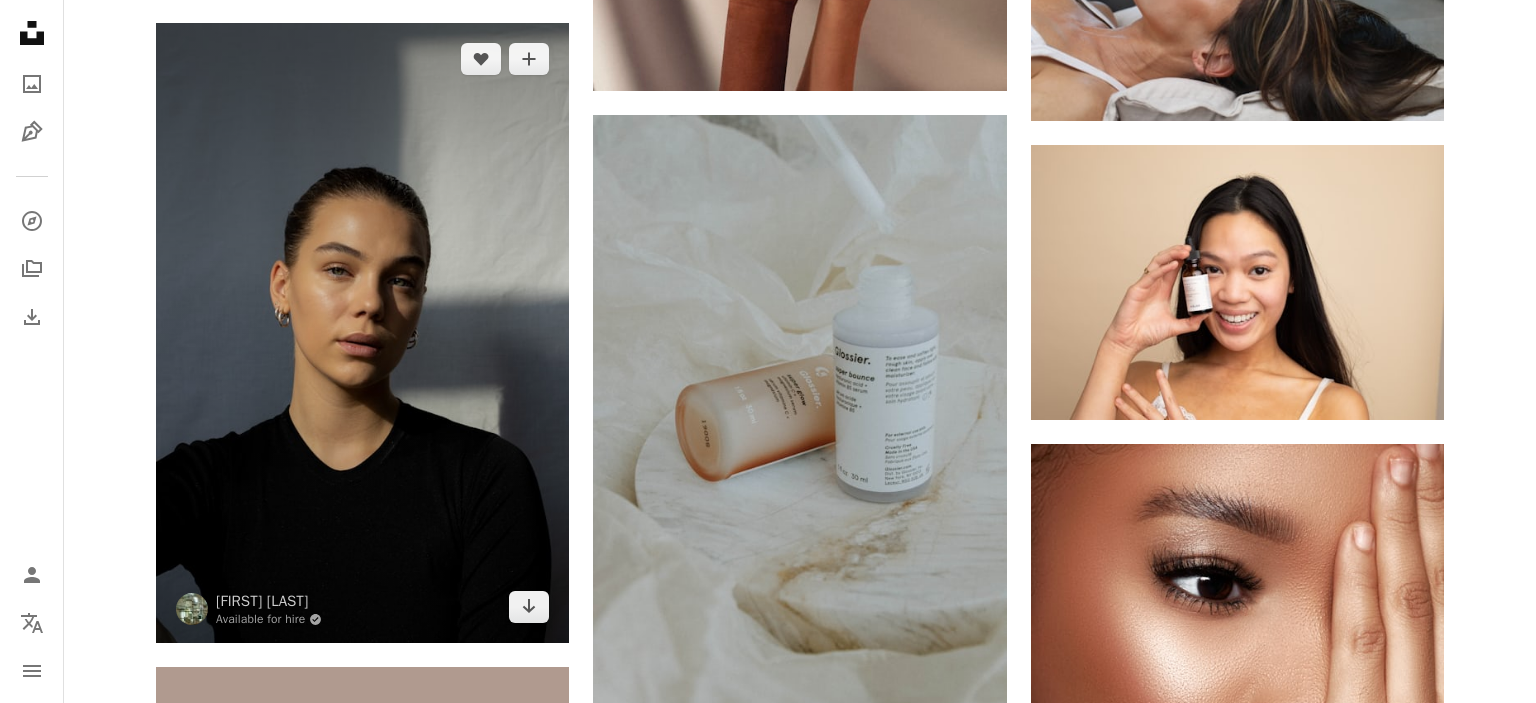 click at bounding box center [362, 333] 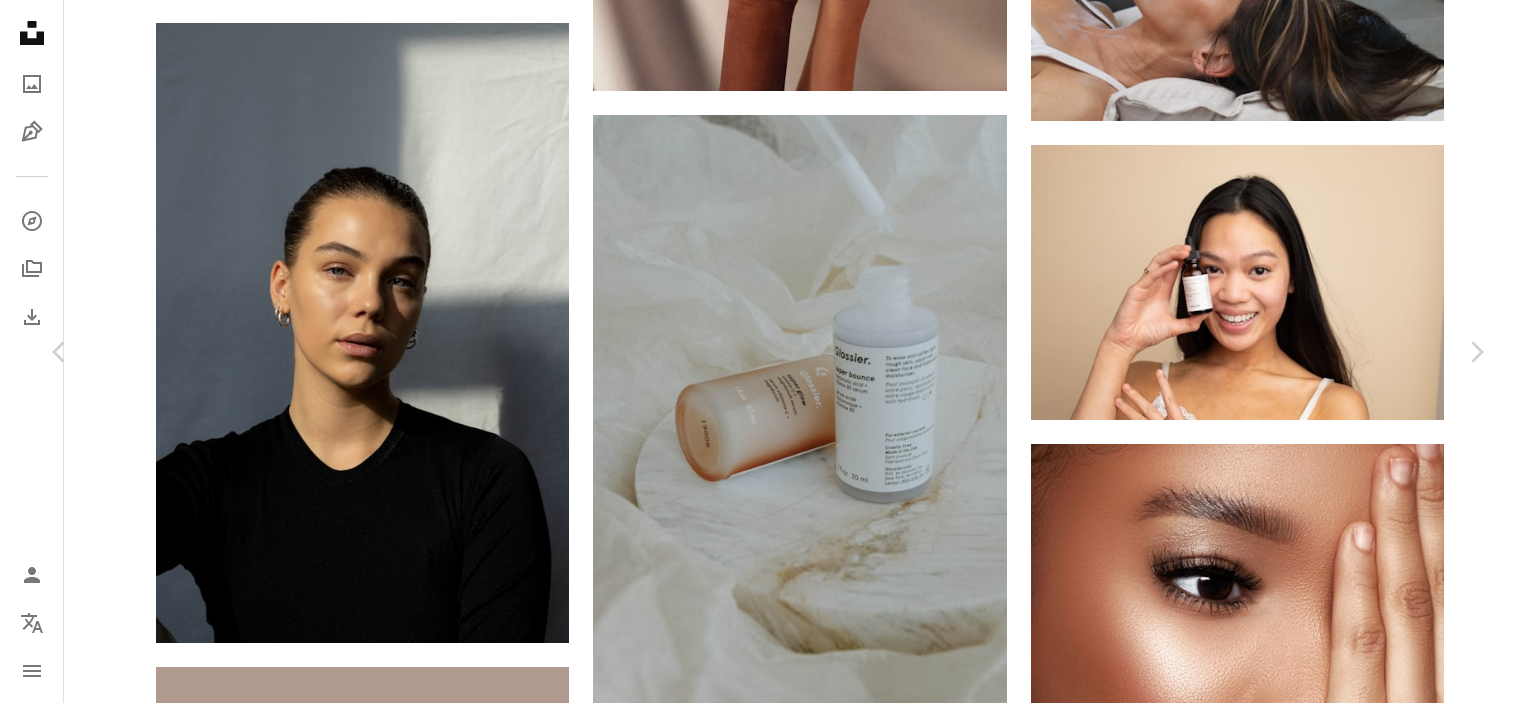 scroll, scrollTop: 3600, scrollLeft: 0, axis: vertical 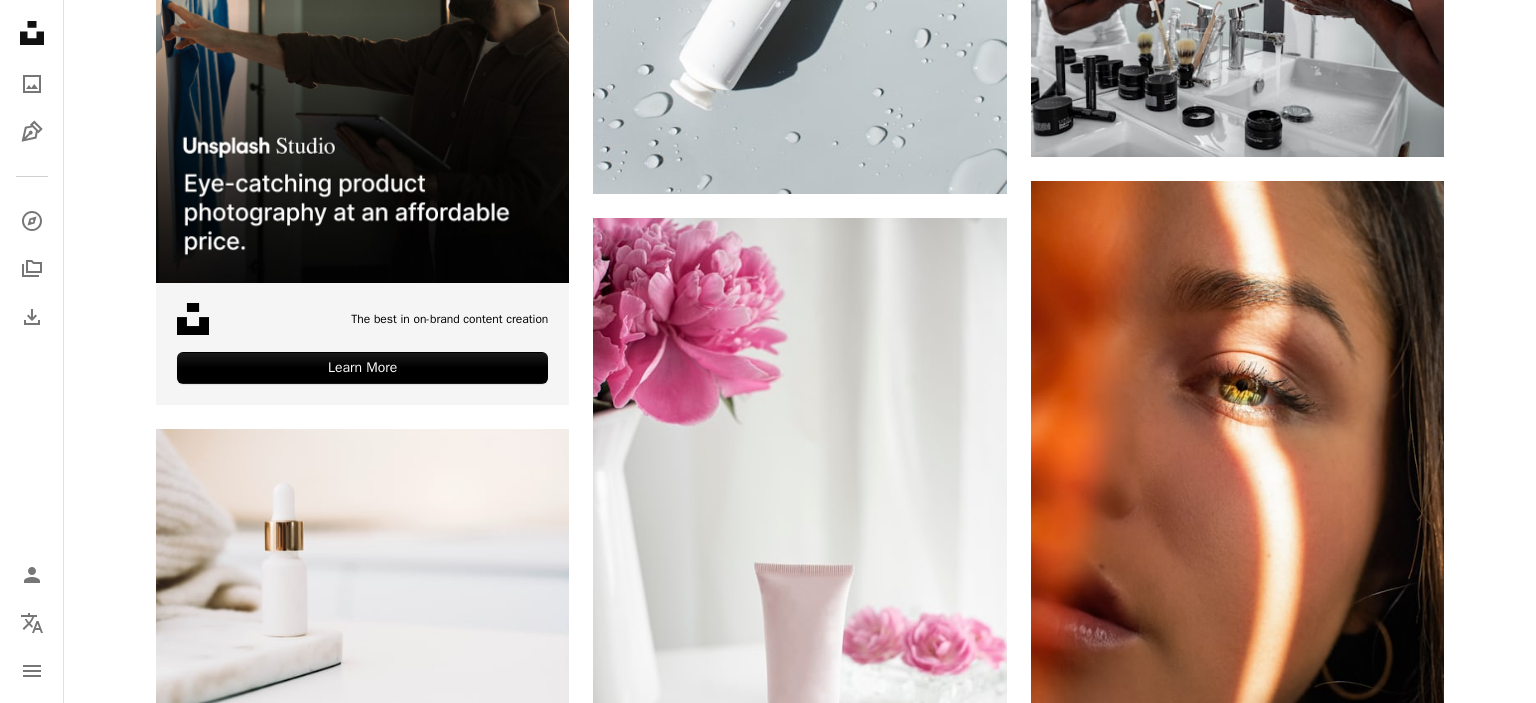 drag, startPoint x: 1485, startPoint y: 21, endPoint x: 1490, endPoint y: -3, distance: 24.5153 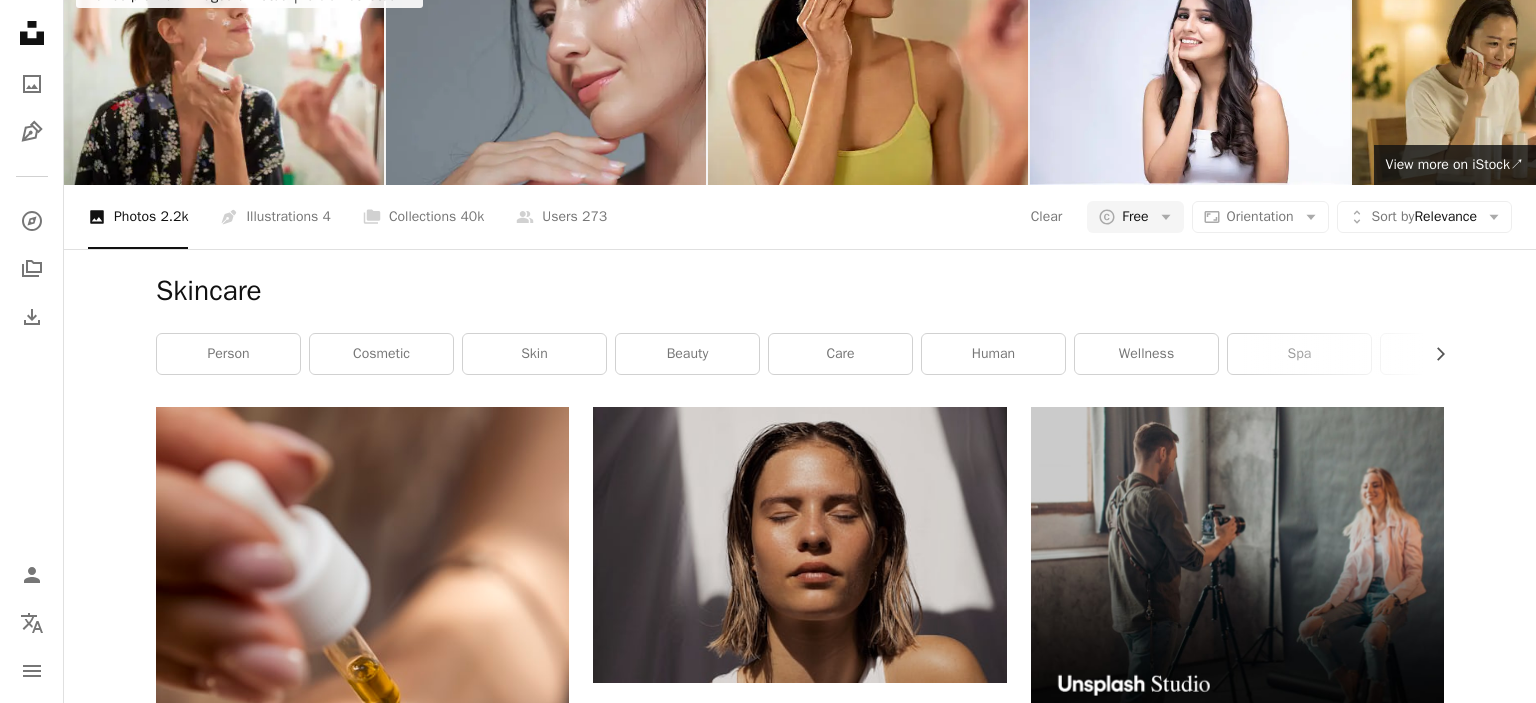 scroll, scrollTop: 0, scrollLeft: 0, axis: both 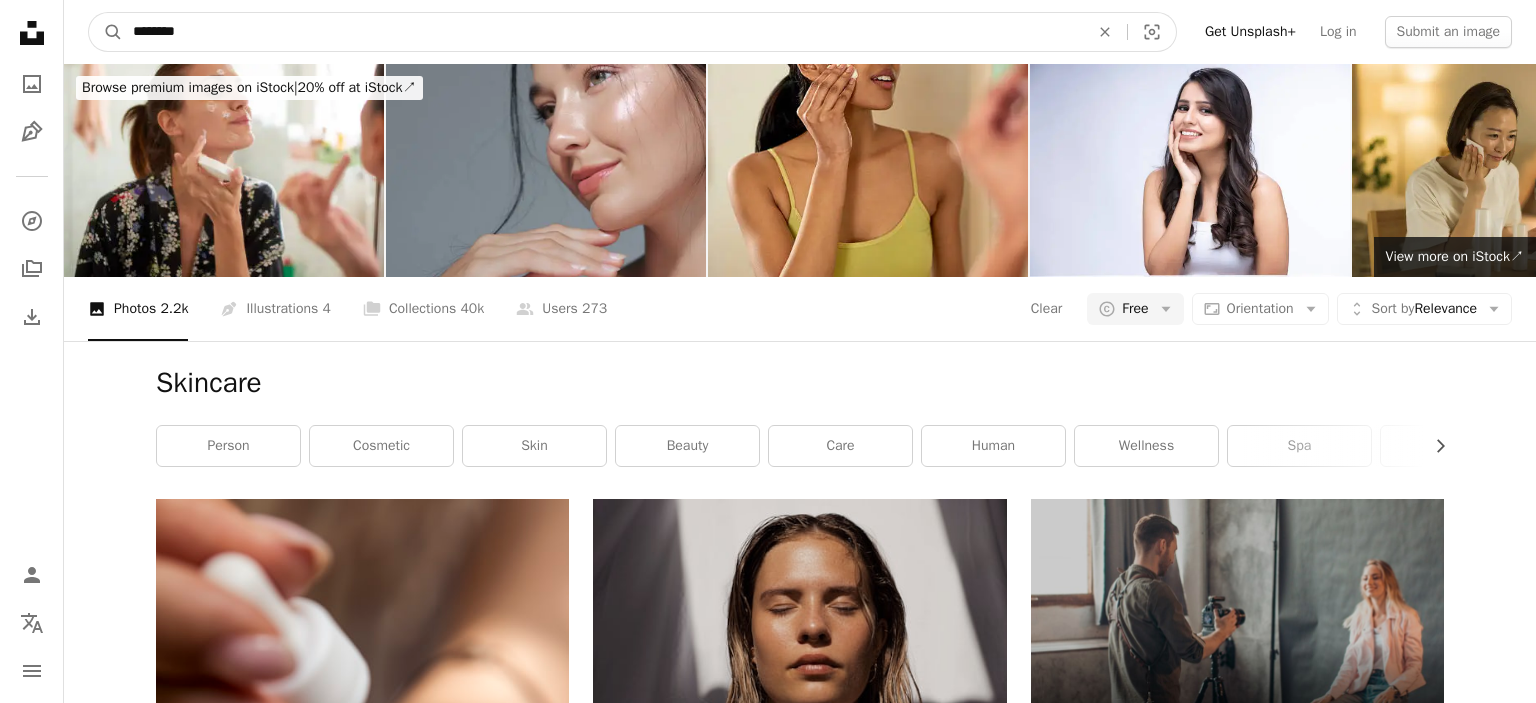 drag, startPoint x: 252, startPoint y: 32, endPoint x: 0, endPoint y: 44, distance: 252.28555 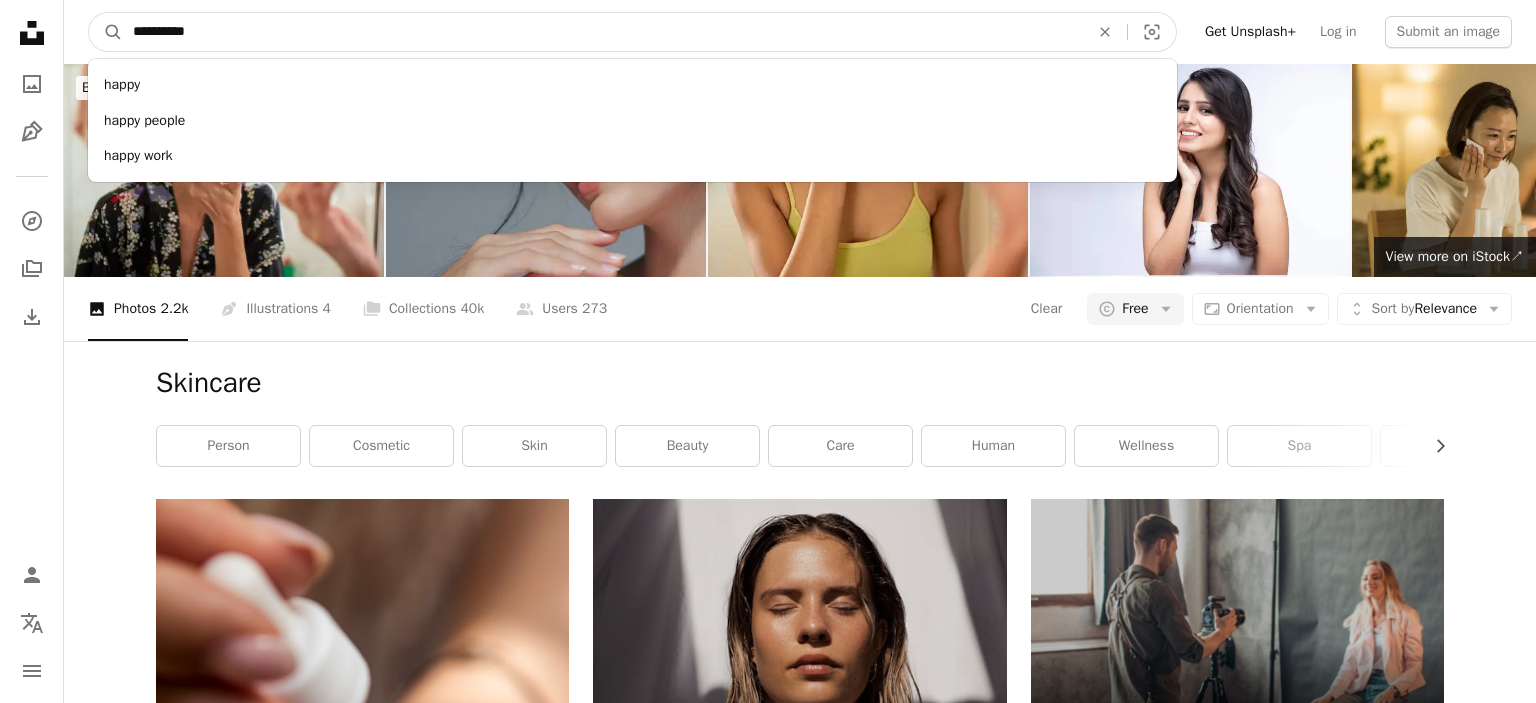 type on "**********" 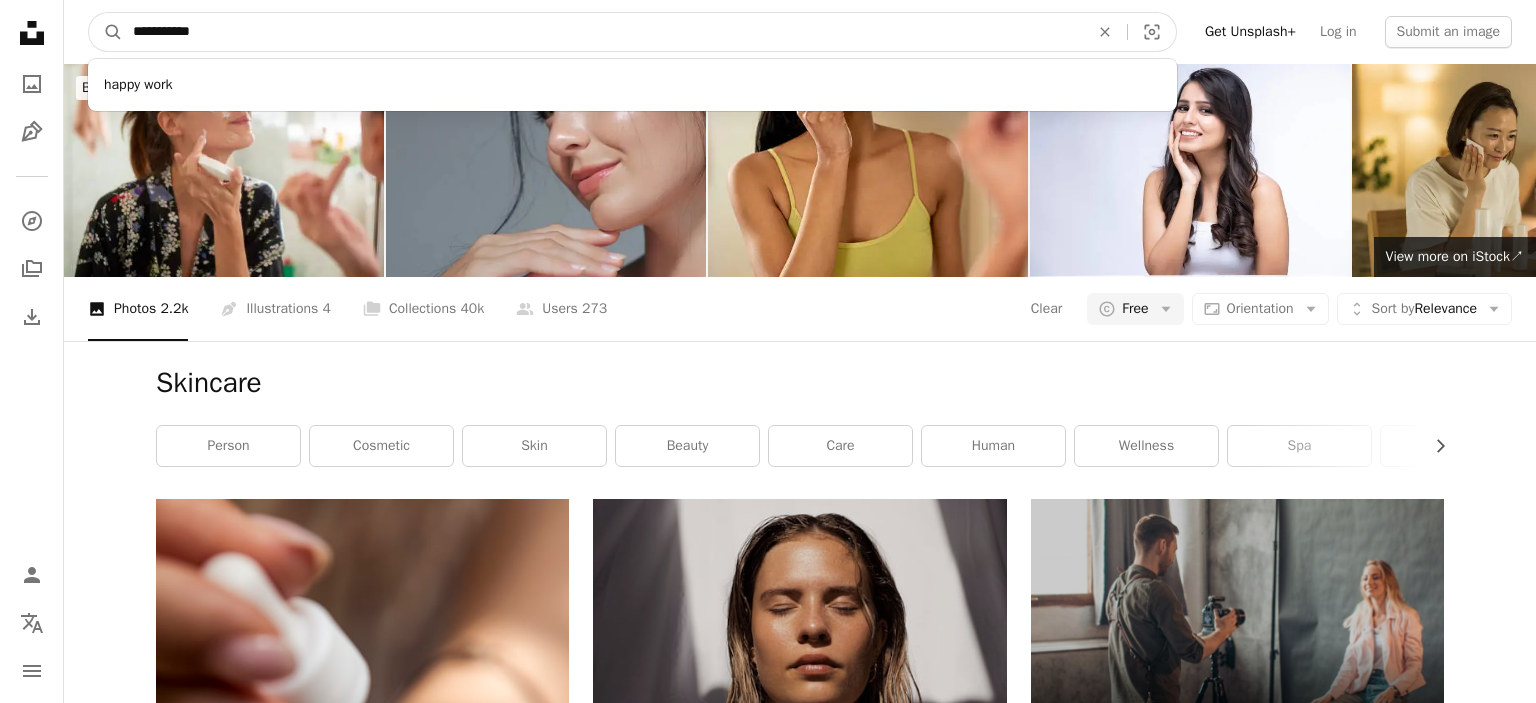 click on "A magnifying glass" at bounding box center (106, 32) 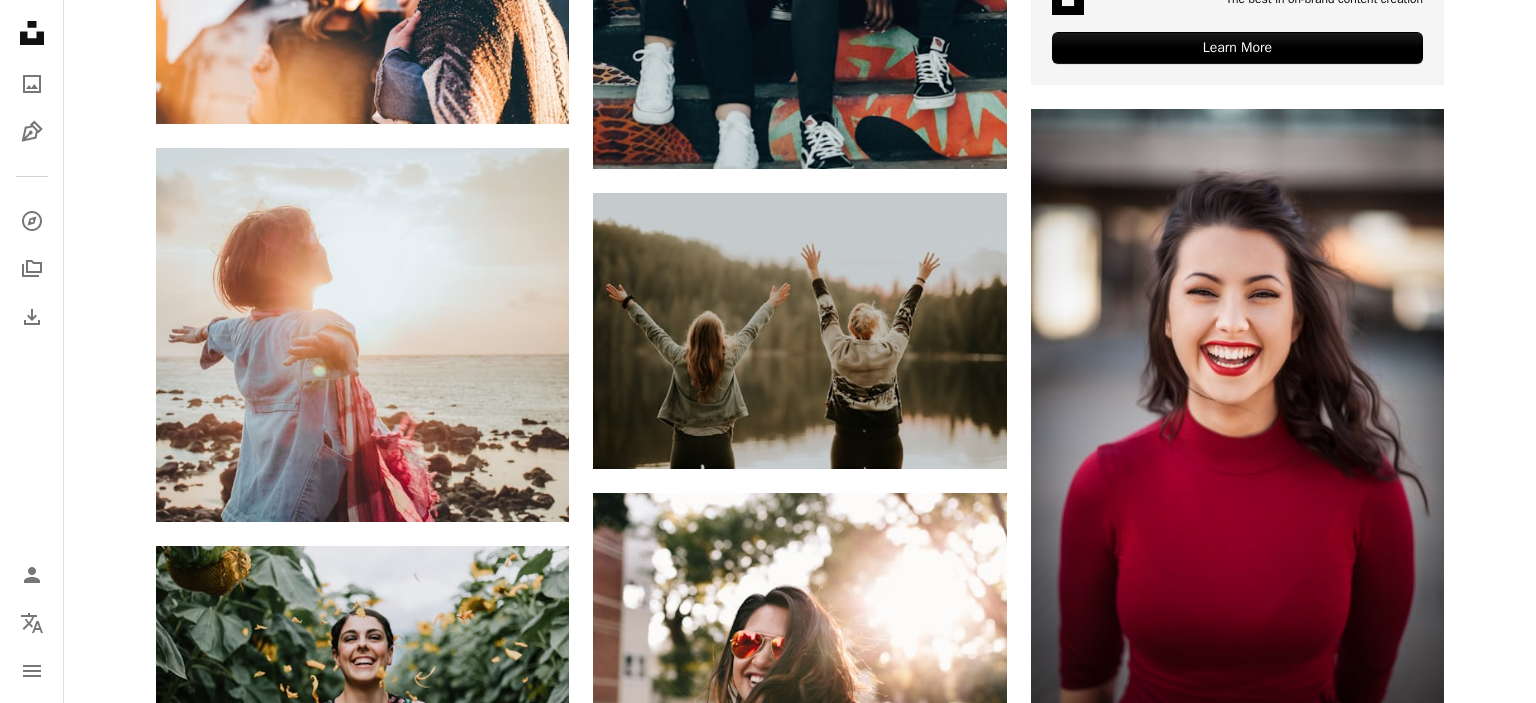 scroll, scrollTop: 1056, scrollLeft: 0, axis: vertical 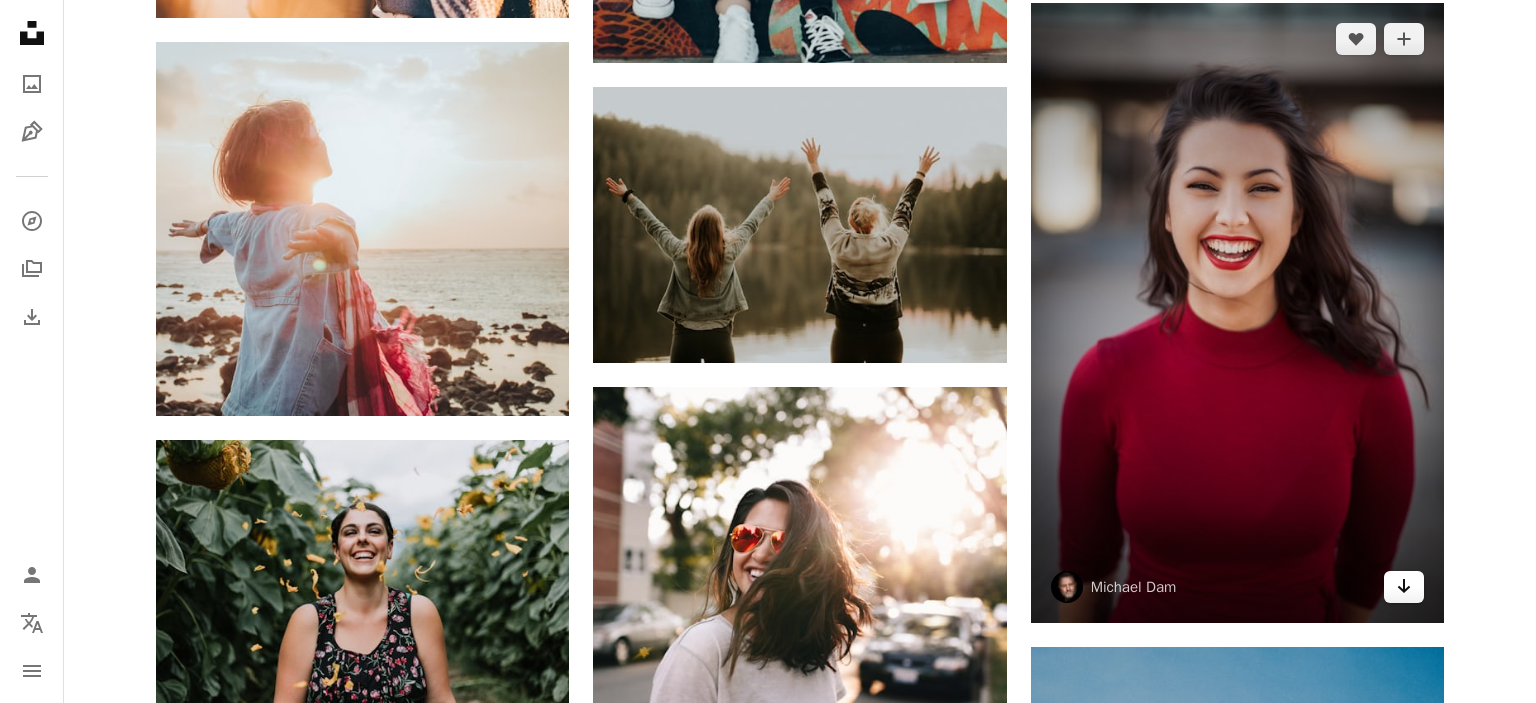click on "Arrow pointing down" 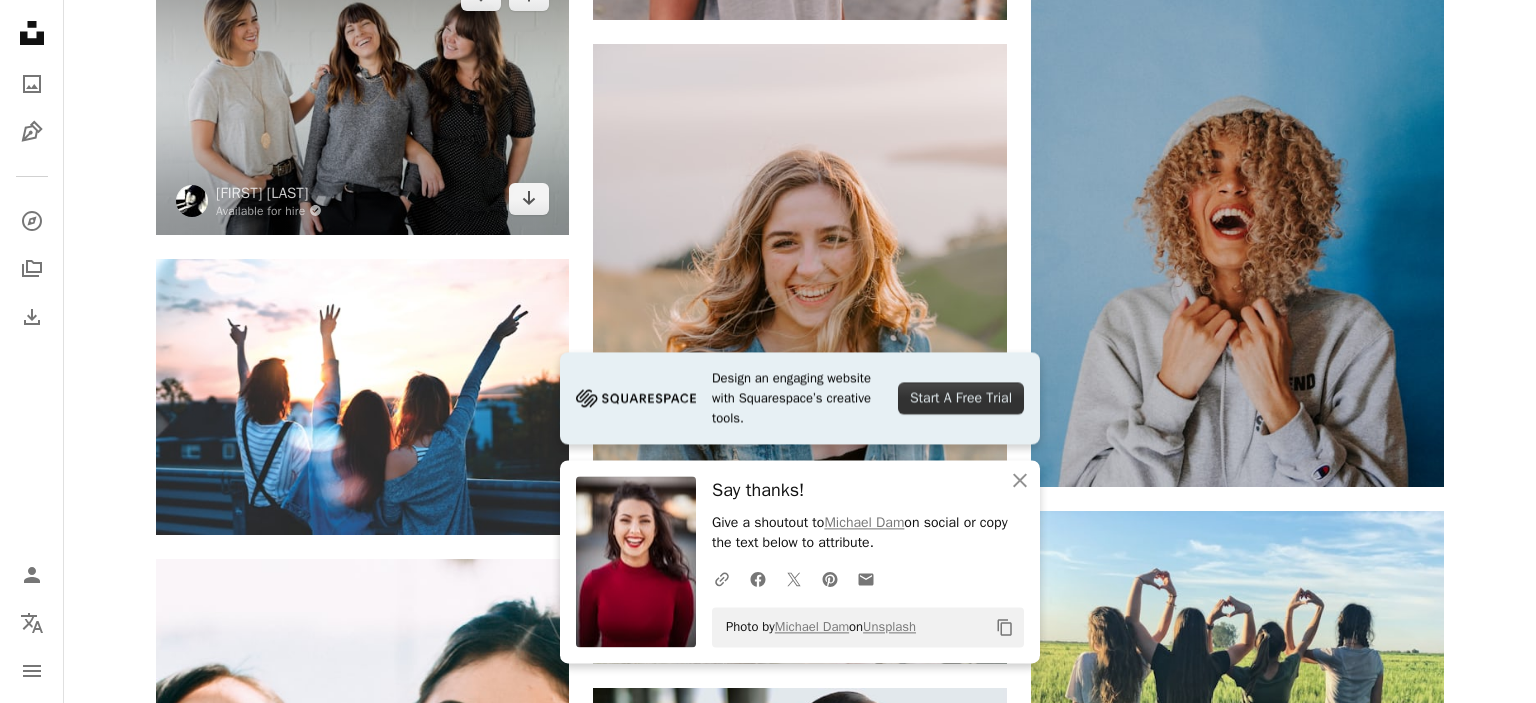 scroll, scrollTop: 2006, scrollLeft: 0, axis: vertical 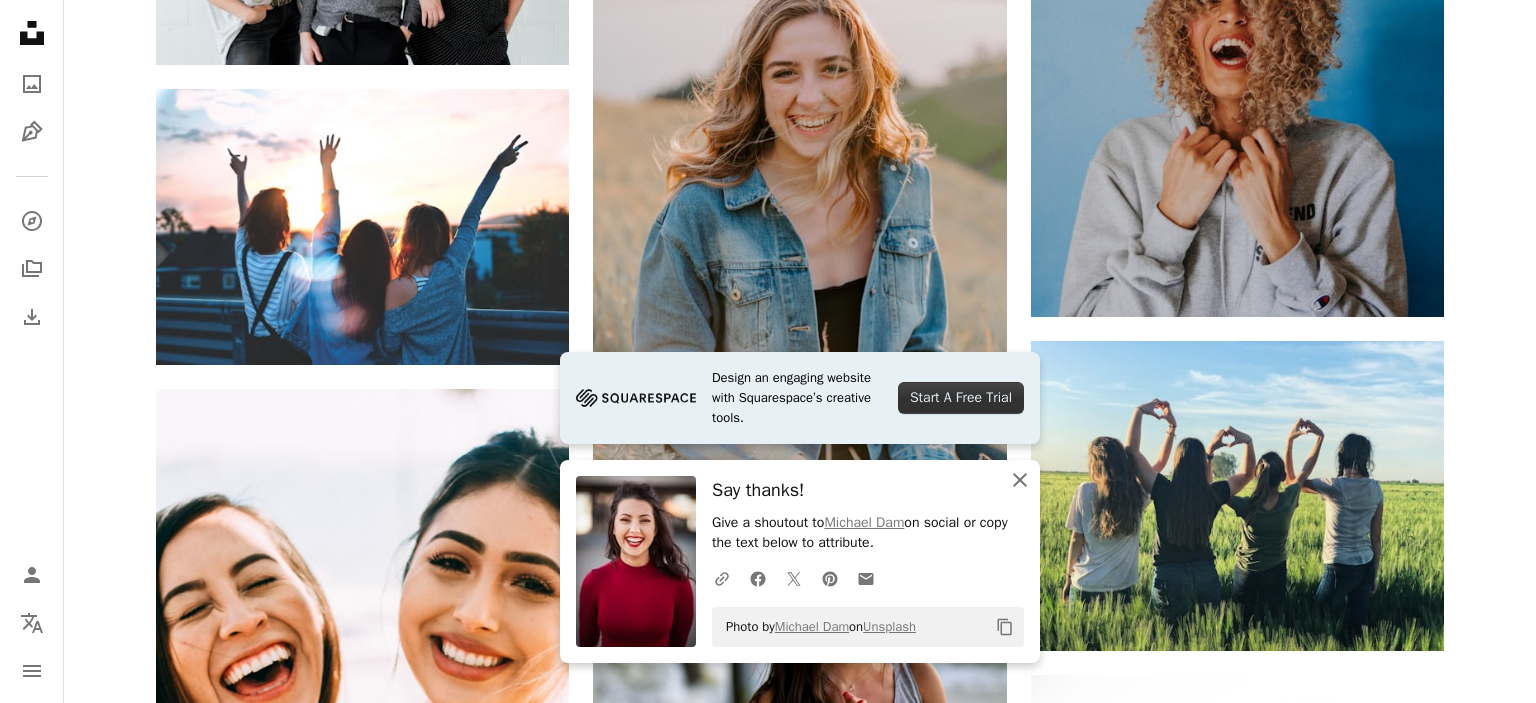 click 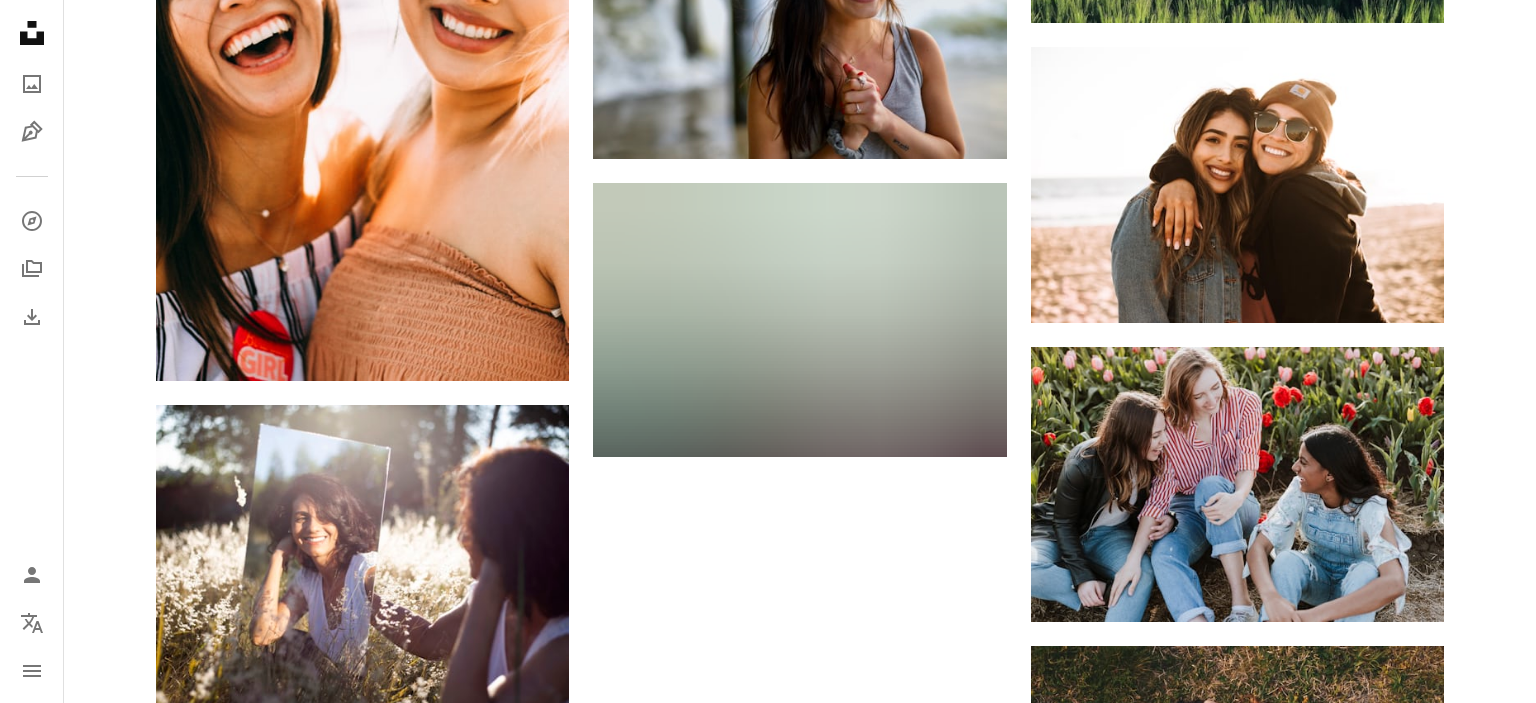 scroll, scrollTop: 2745, scrollLeft: 0, axis: vertical 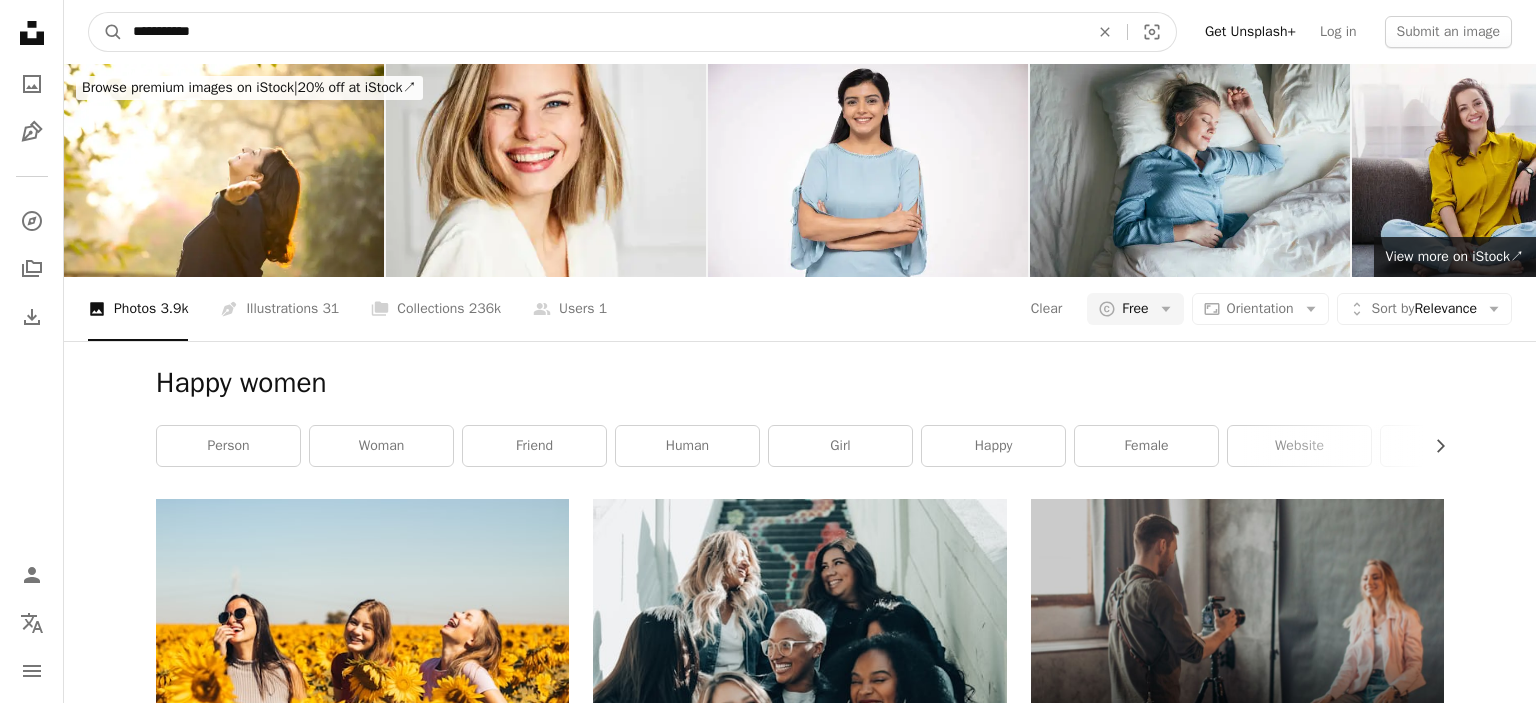 drag, startPoint x: 322, startPoint y: 30, endPoint x: 0, endPoint y: 32, distance: 322.00623 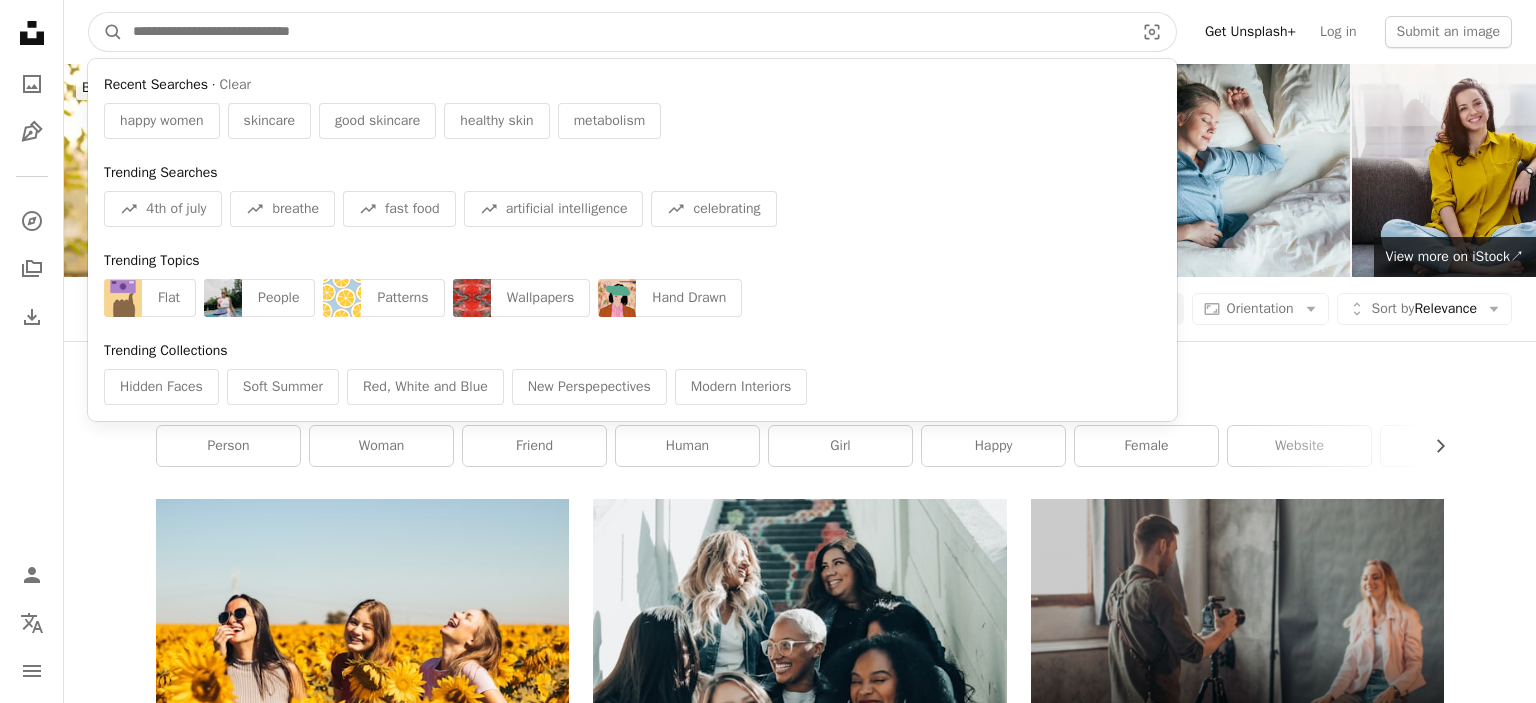 type on "*" 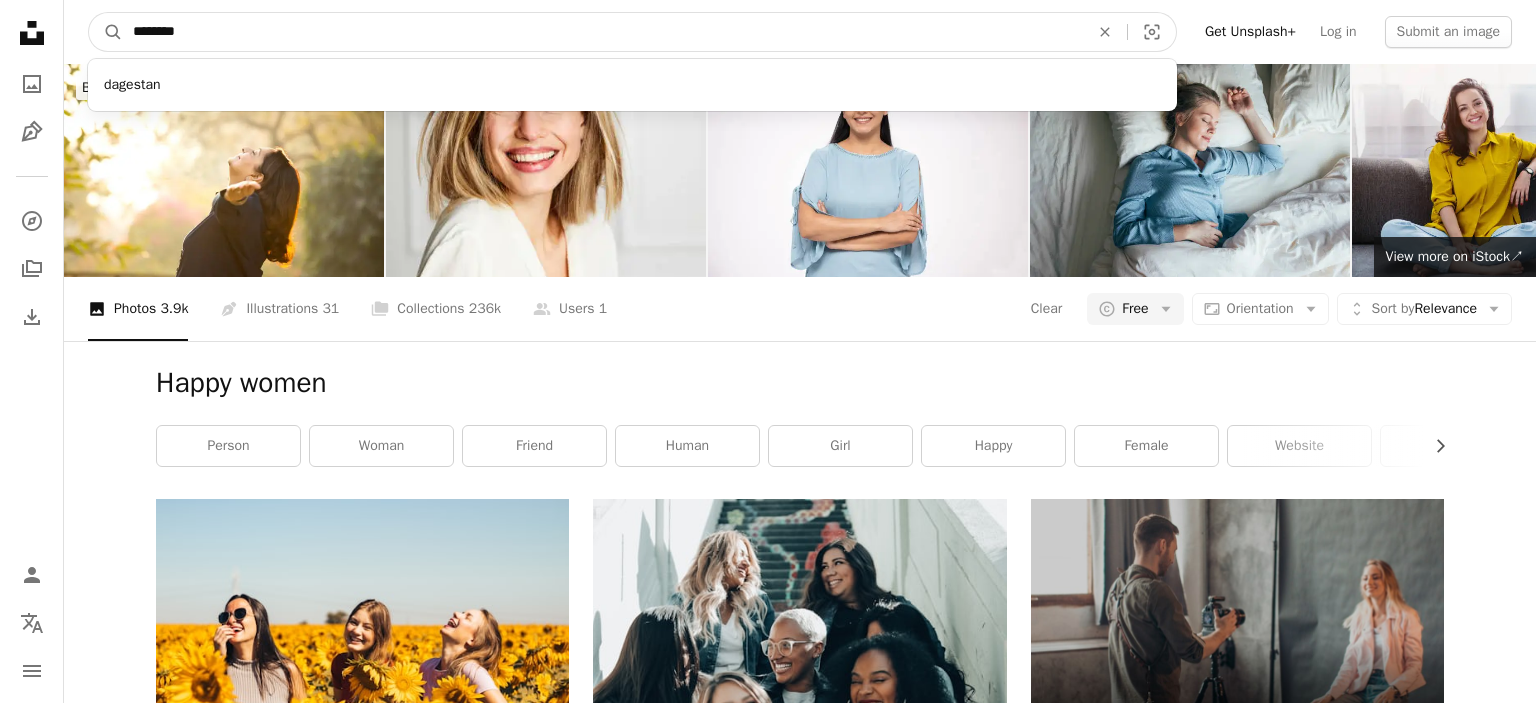 type on "*********" 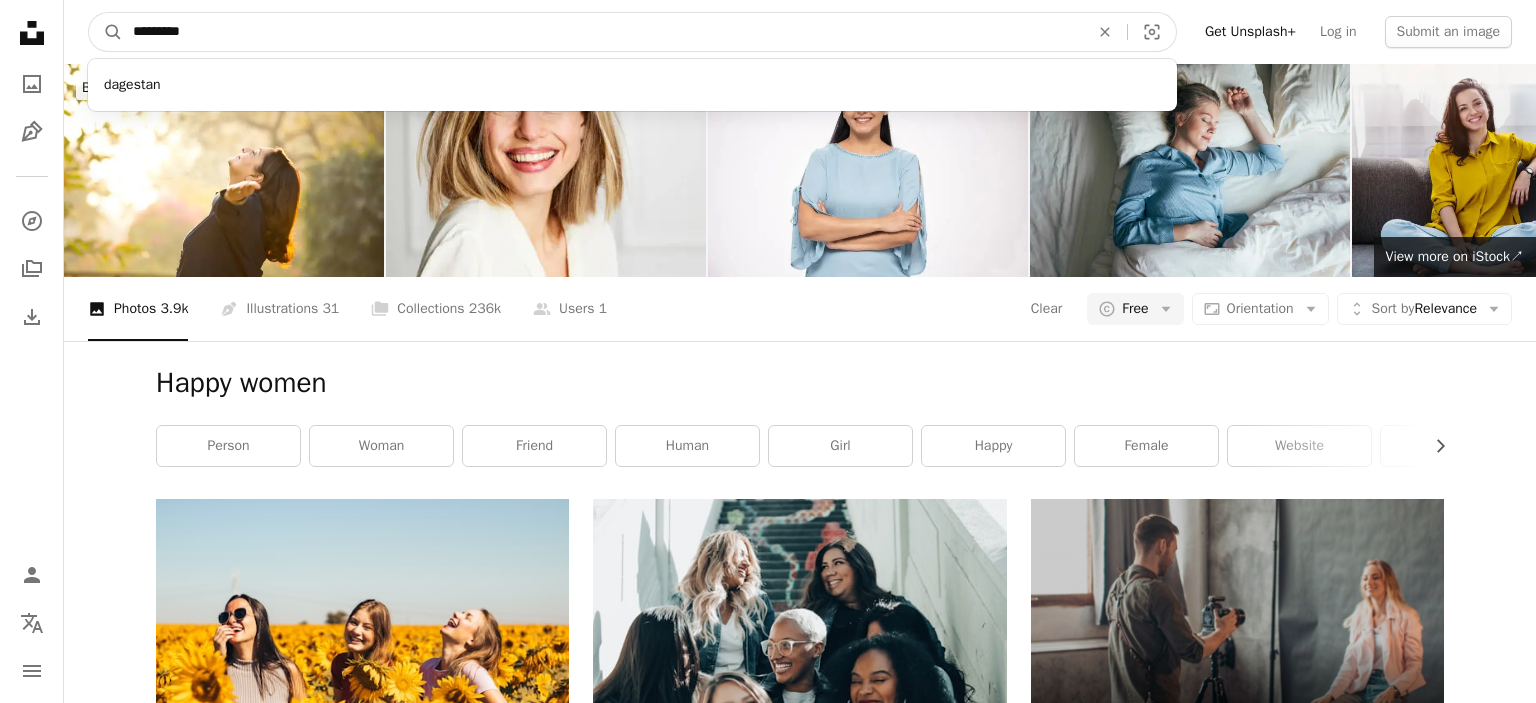 click on "A magnifying glass" at bounding box center [106, 32] 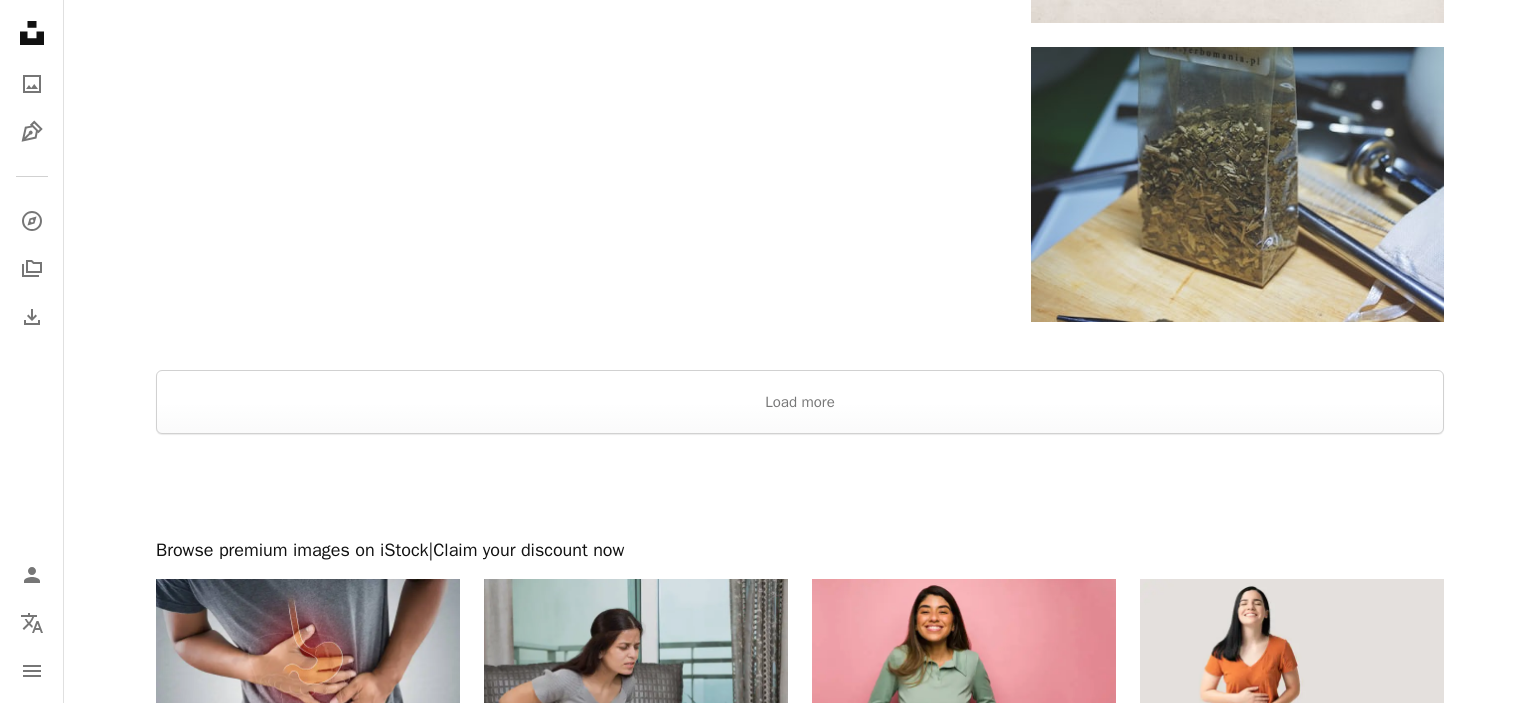 scroll, scrollTop: 3907, scrollLeft: 0, axis: vertical 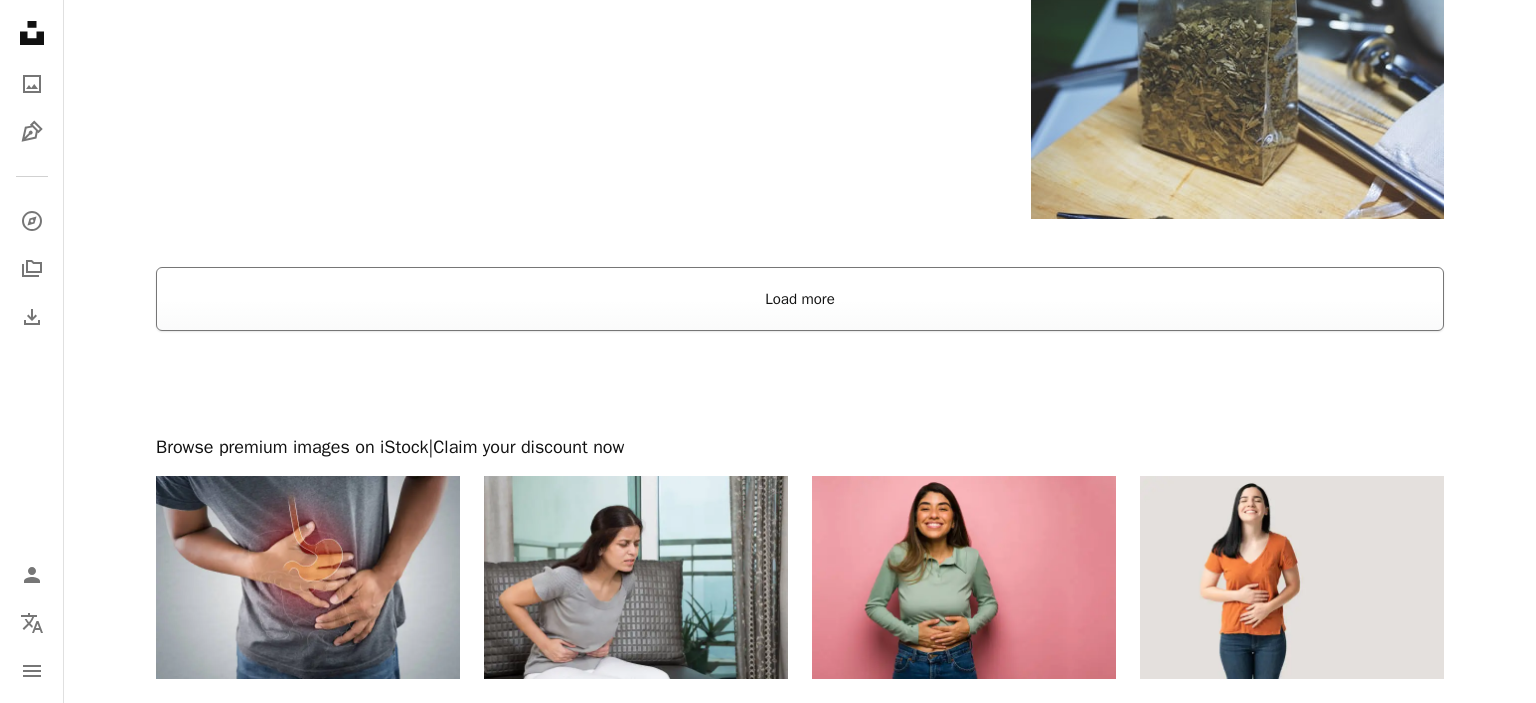 click on "Load more" at bounding box center (800, 299) 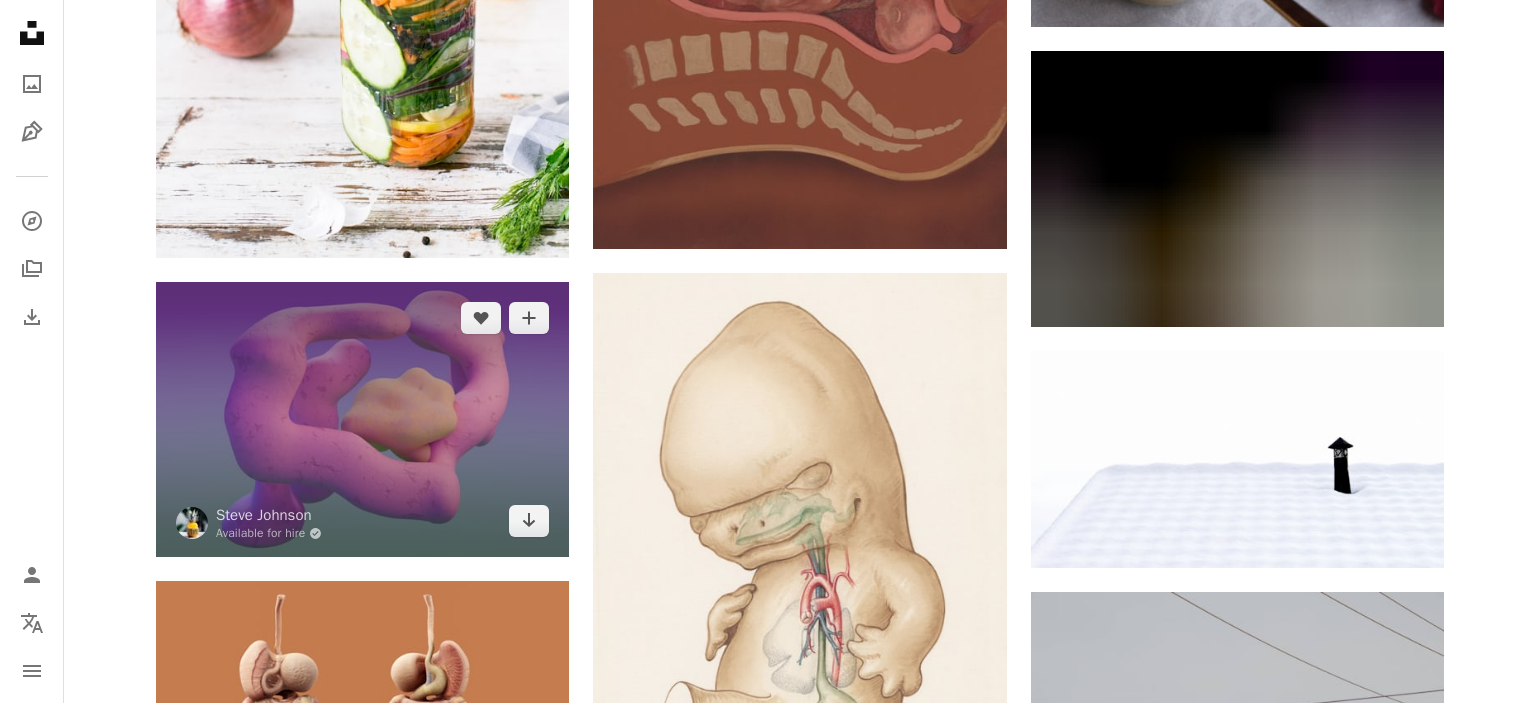 scroll, scrollTop: 13200, scrollLeft: 0, axis: vertical 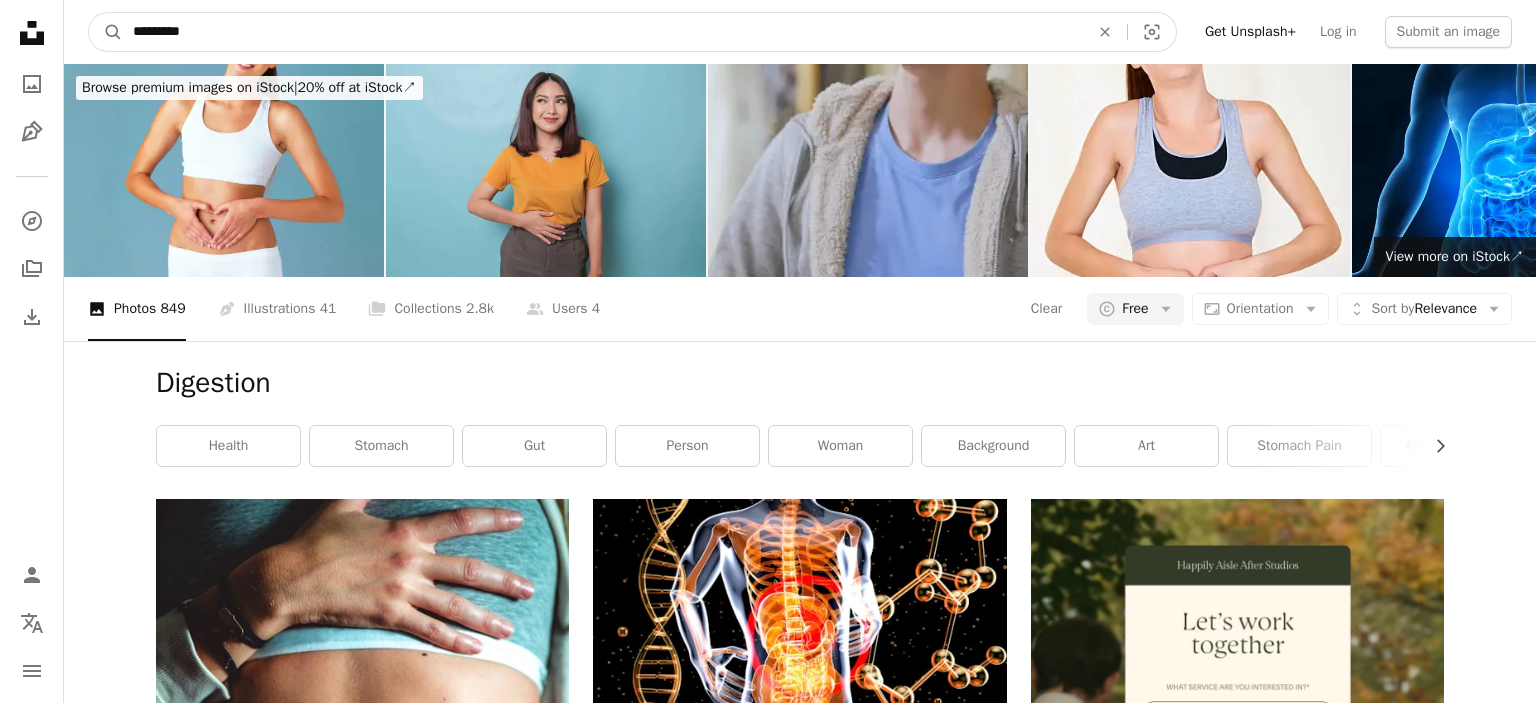 drag, startPoint x: 299, startPoint y: 50, endPoint x: 39, endPoint y: 50, distance: 260 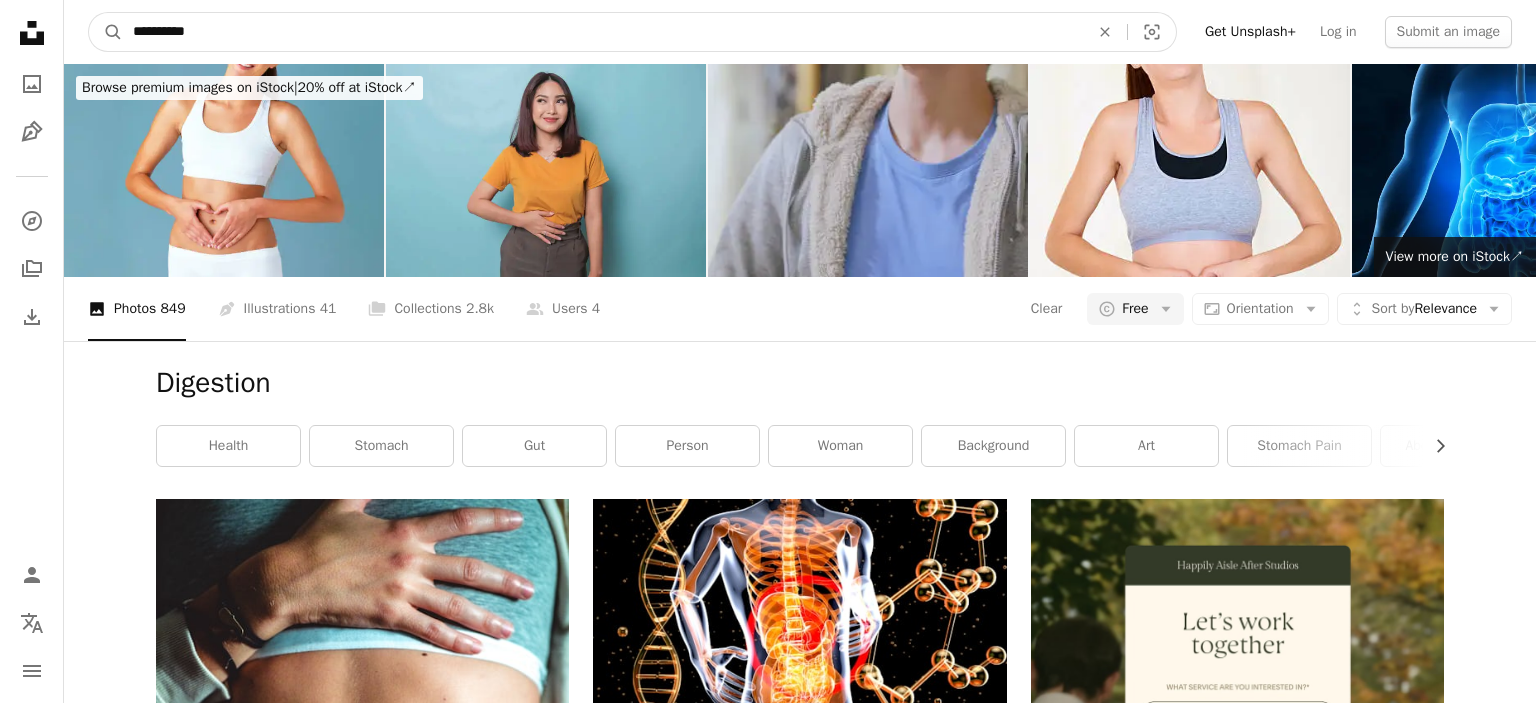 click on "A magnifying glass" at bounding box center [106, 32] 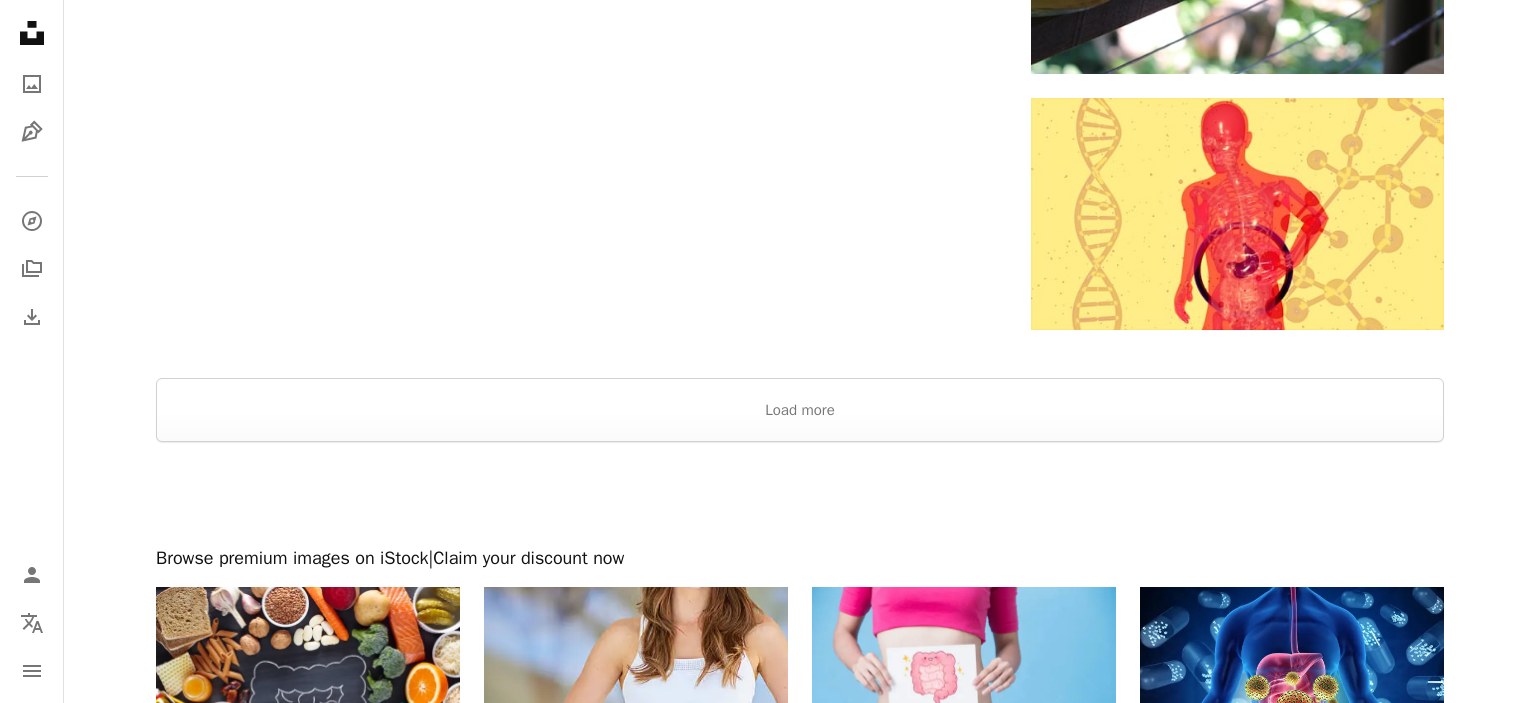 scroll, scrollTop: 3590, scrollLeft: 0, axis: vertical 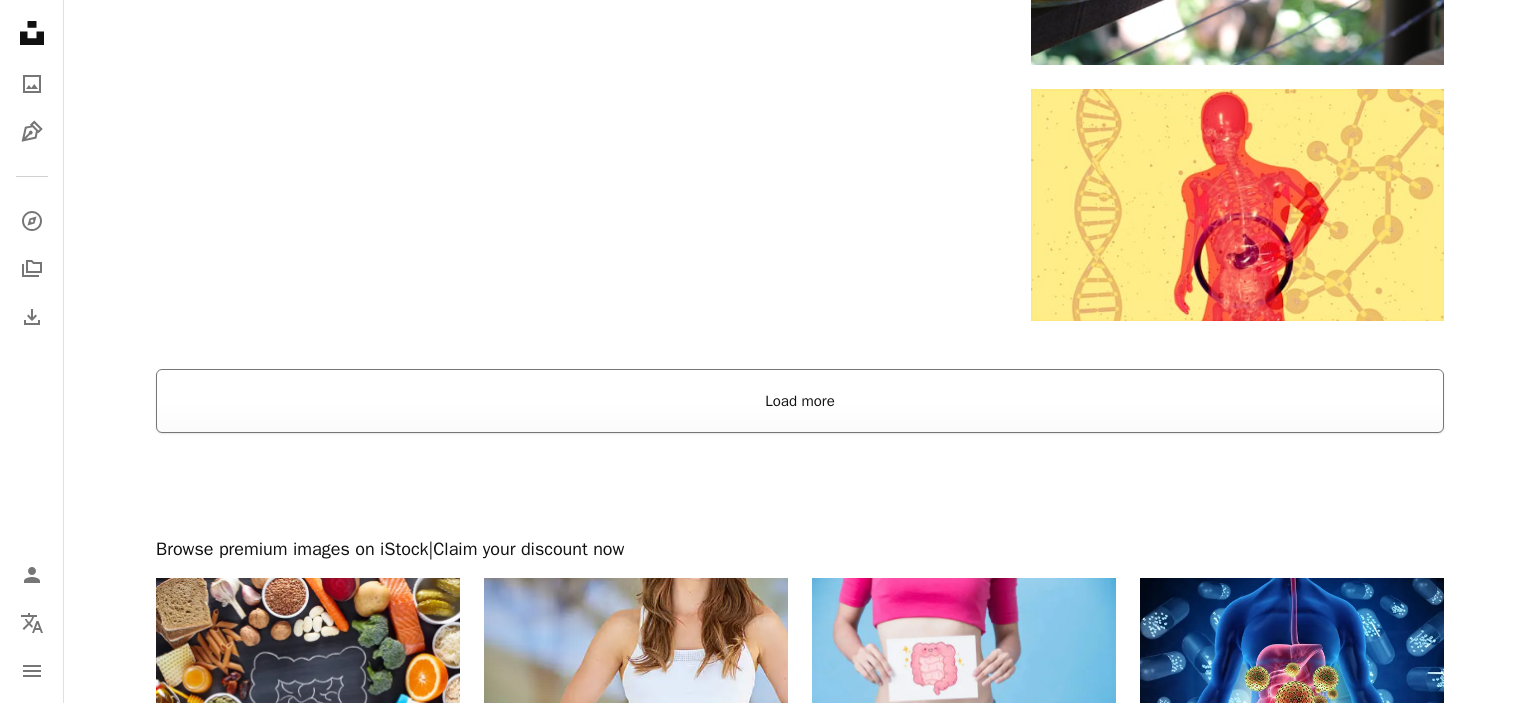 click on "Load more" at bounding box center (800, 401) 